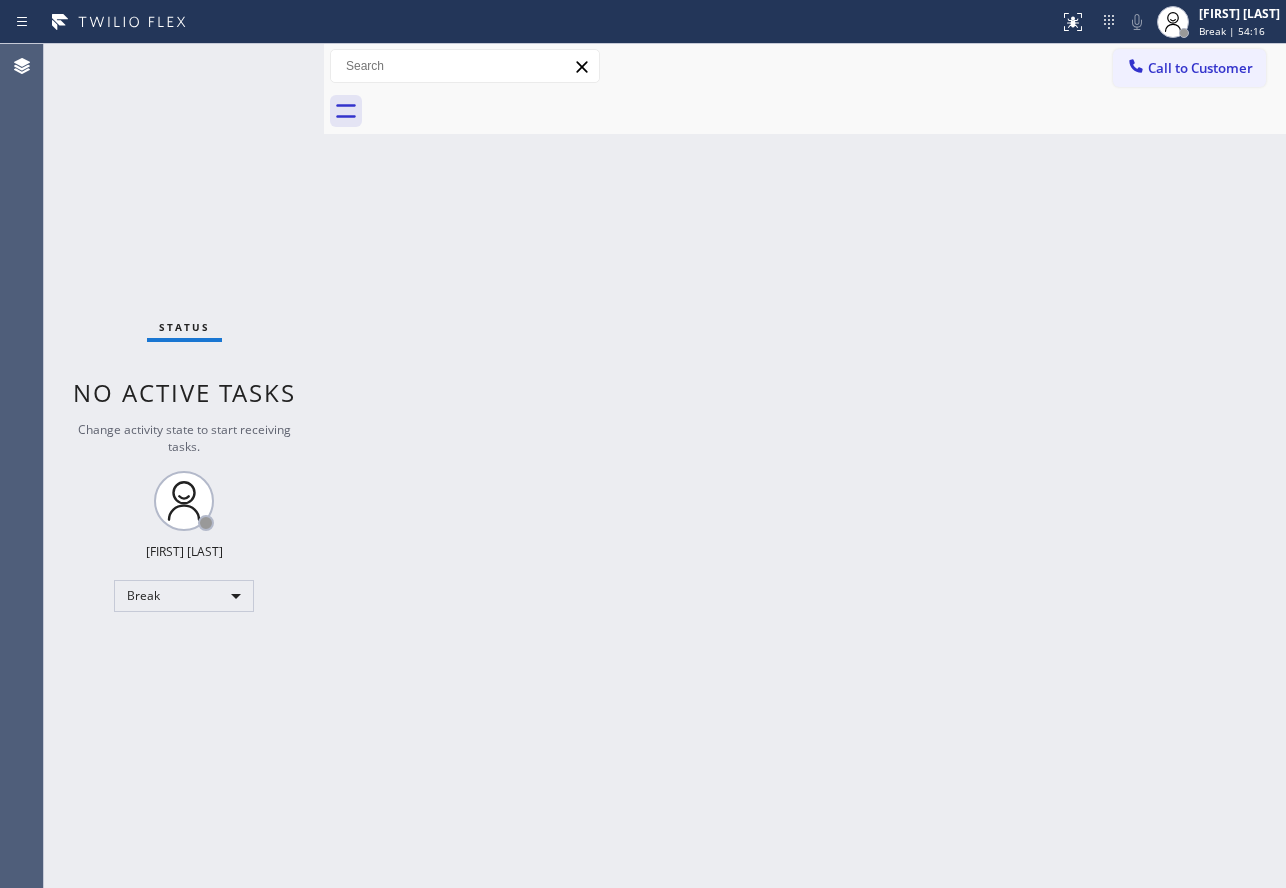 scroll, scrollTop: 0, scrollLeft: 0, axis: both 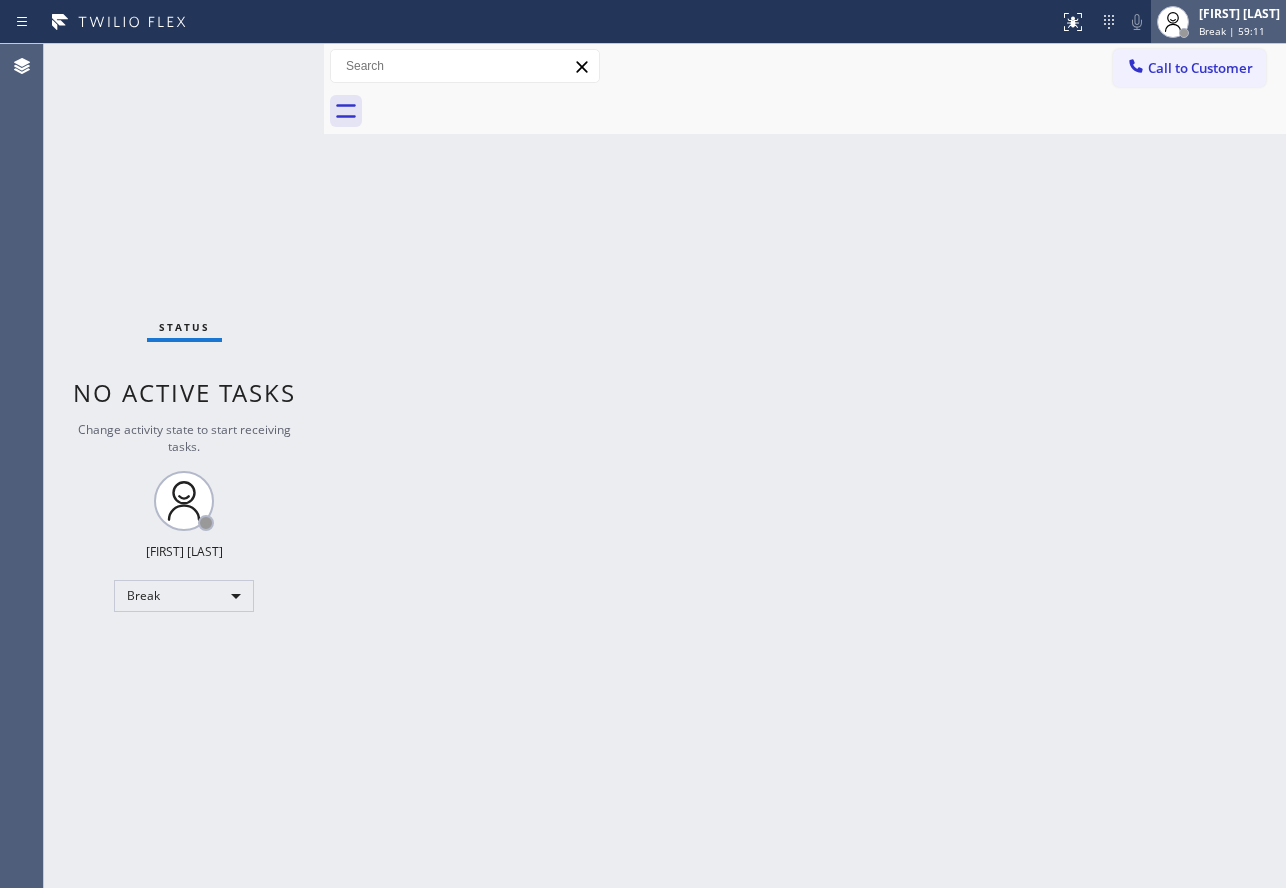 click on "[FIRST] [LAST]" at bounding box center [1239, 13] 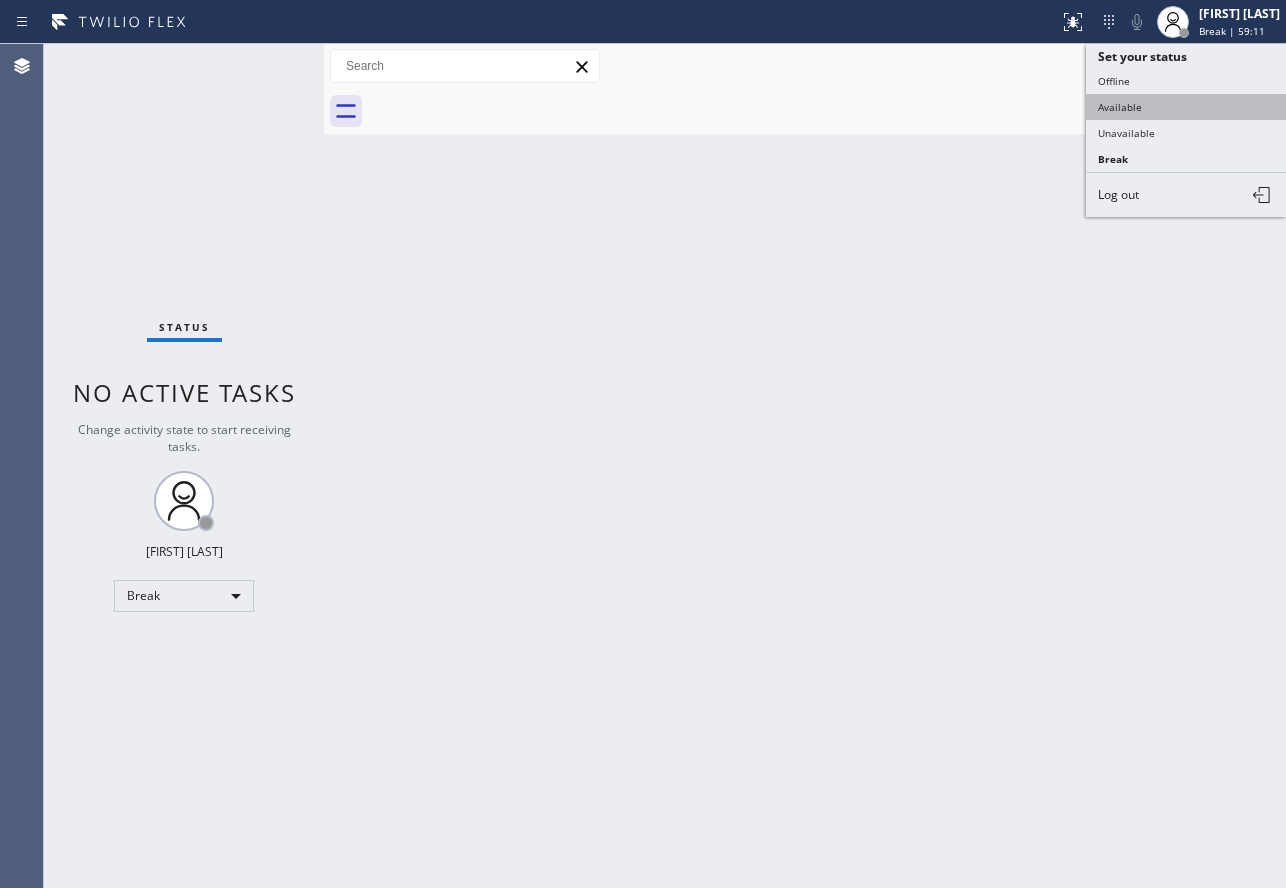 click on "Available" at bounding box center (1186, 107) 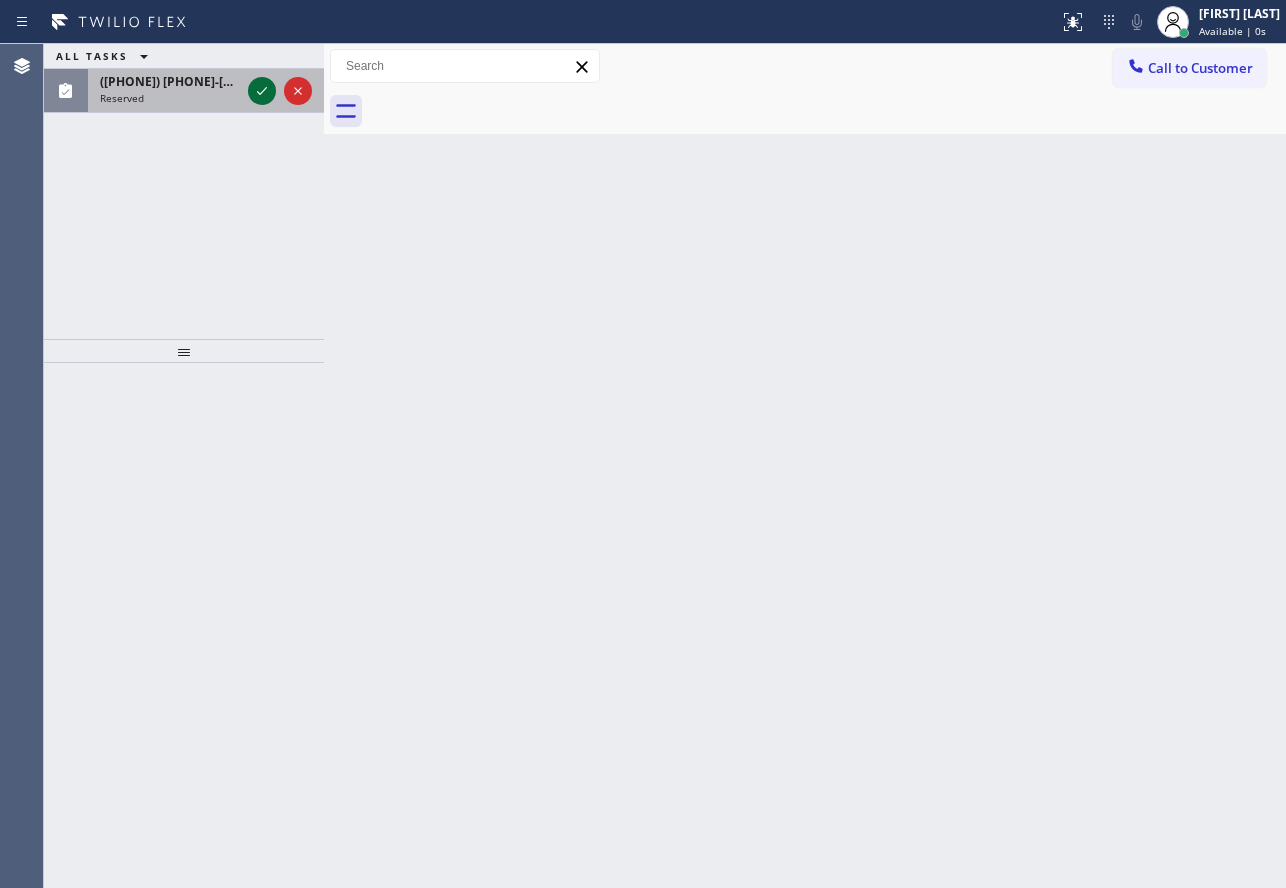 click 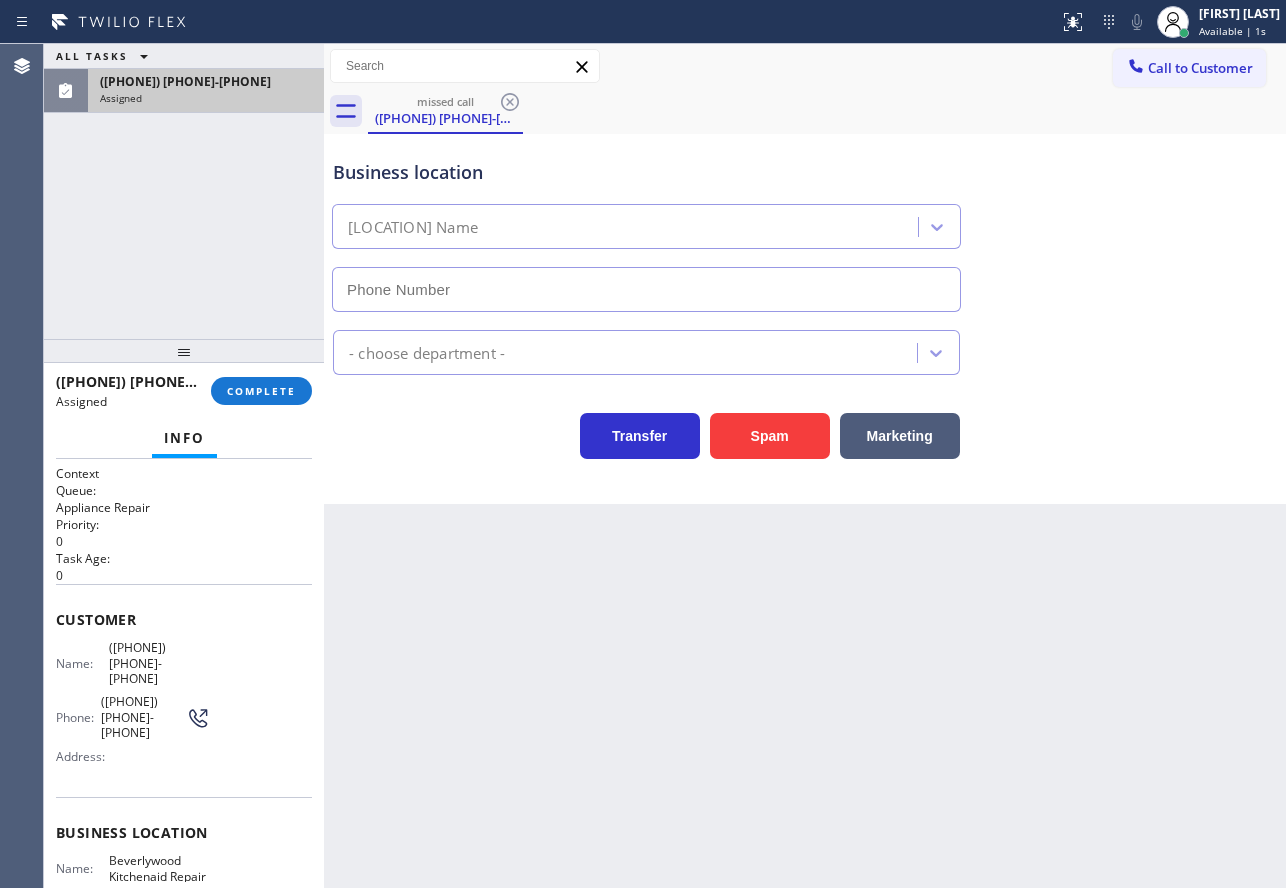 type on "([PHONE])" 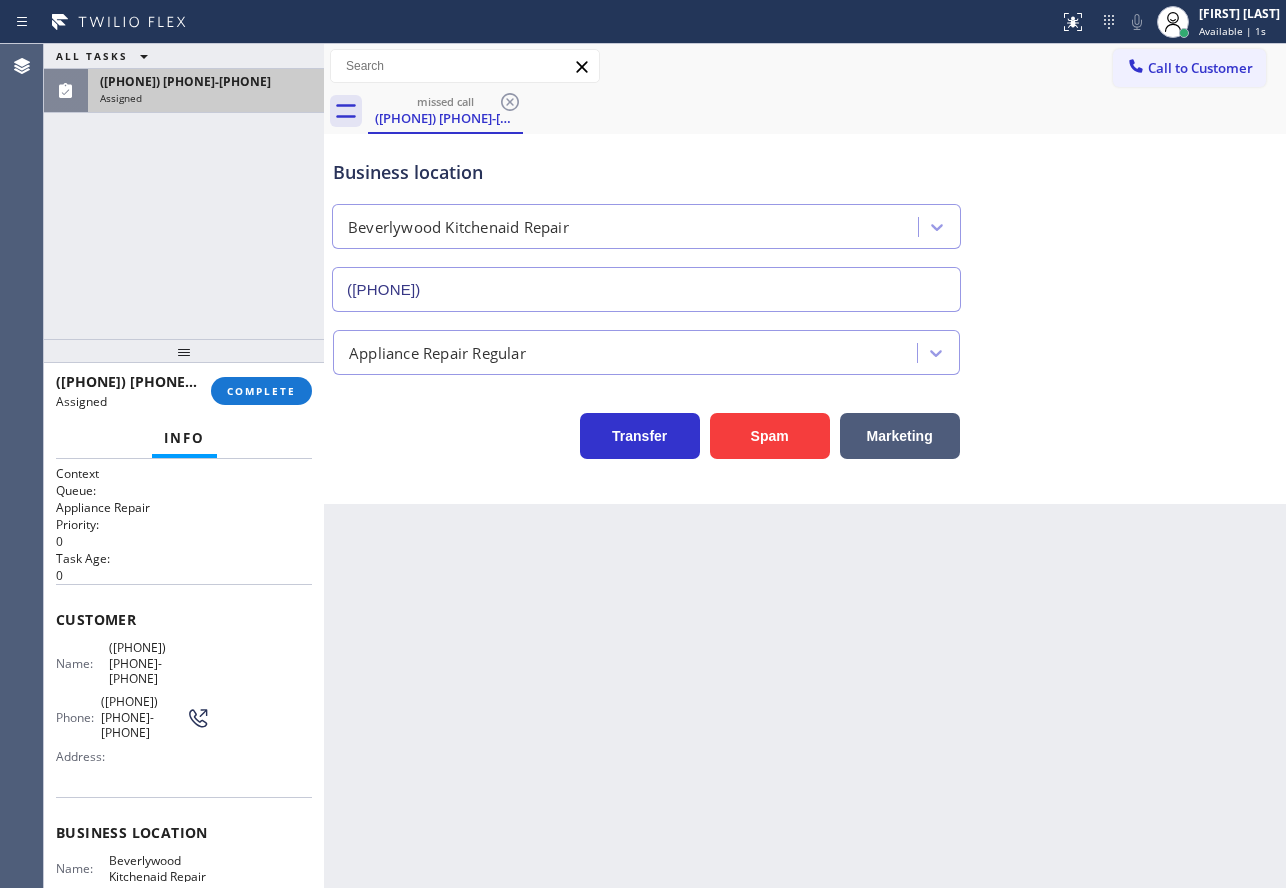 scroll, scrollTop: 100, scrollLeft: 0, axis: vertical 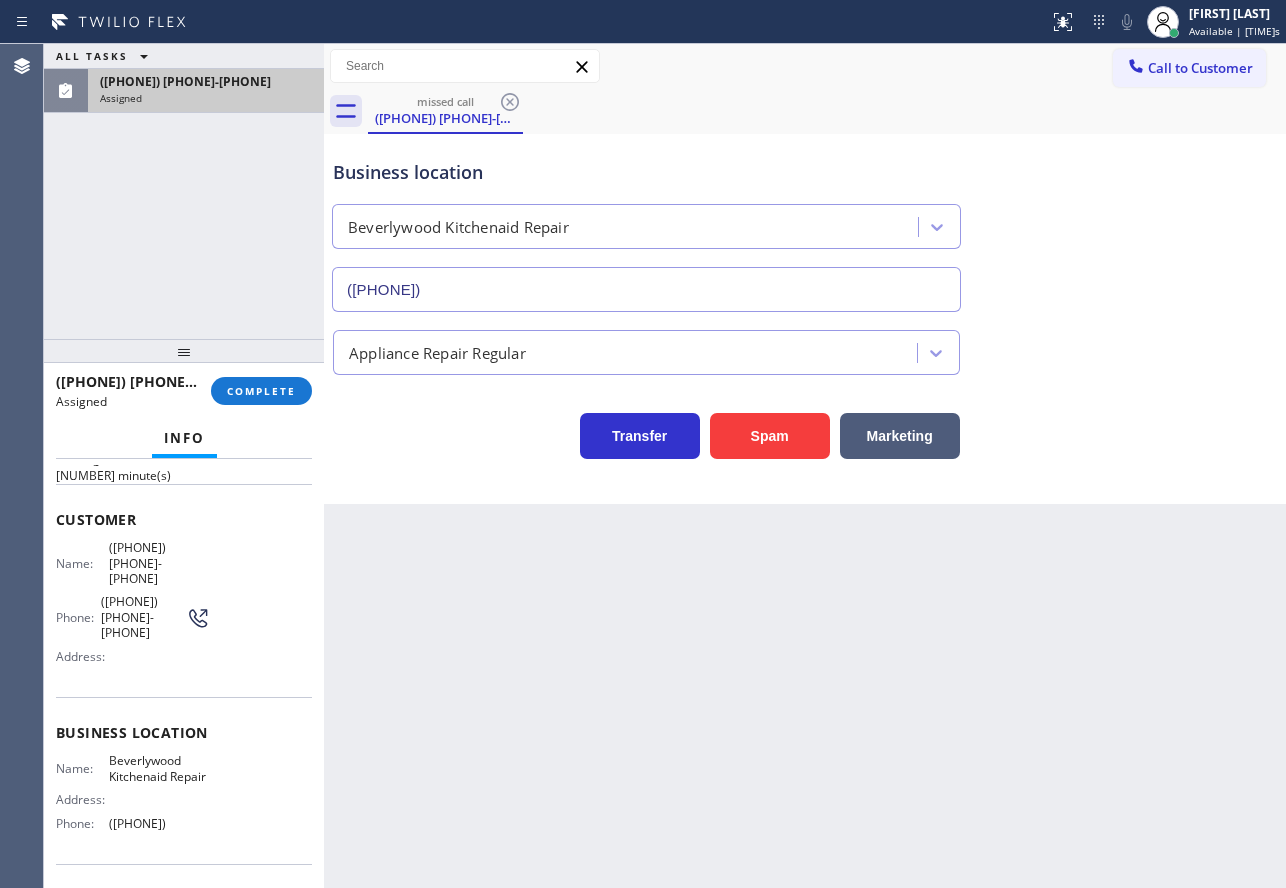 drag, startPoint x: 201, startPoint y: 800, endPoint x: 54, endPoint y: 532, distance: 305.66812 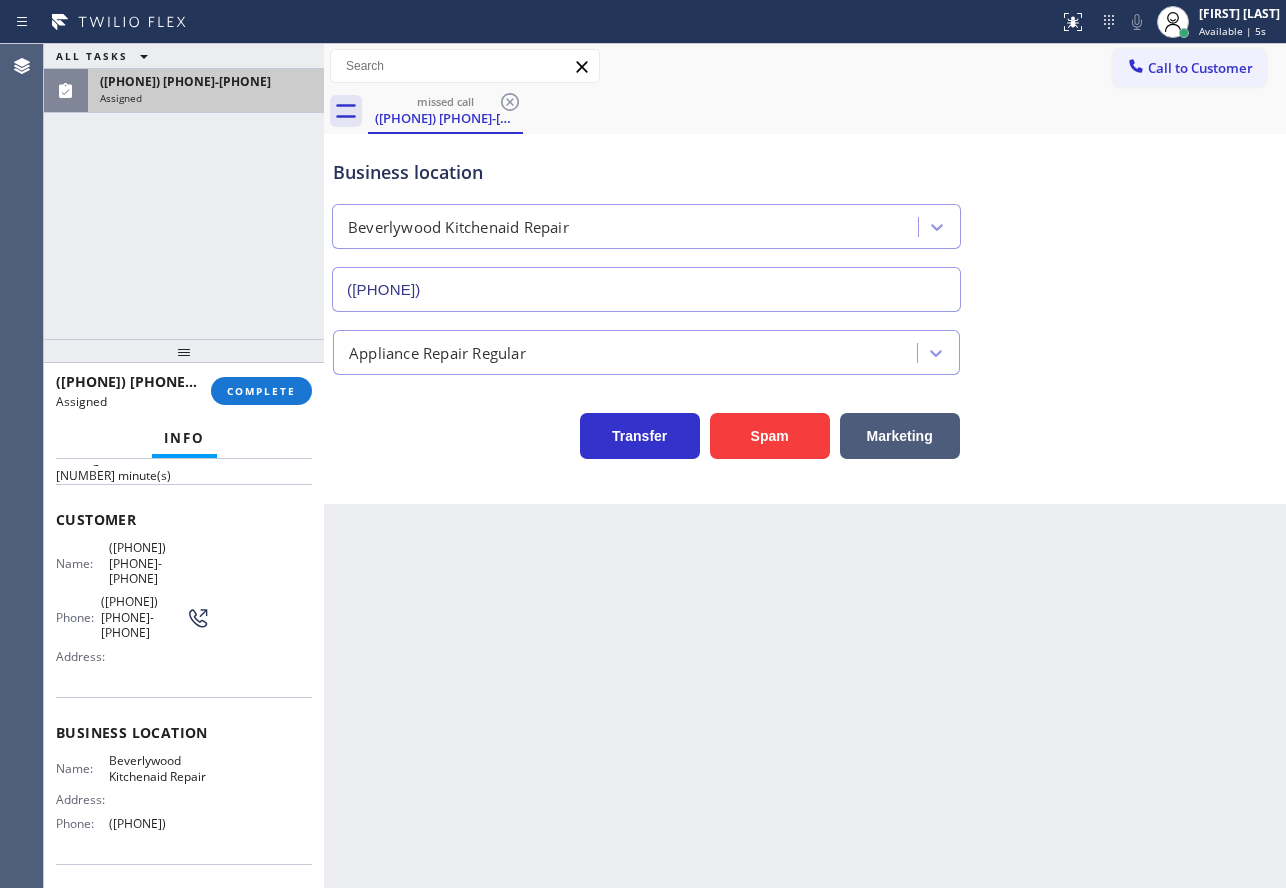 copy on "Customer Name: ([PHONE]) [PHONE] Phone: ([PHONE]) [PHONE] Address: Business location Name: Beverlywood Kitchenaid Repair Address:   Phone: ([PHONE]) [PHONE]" 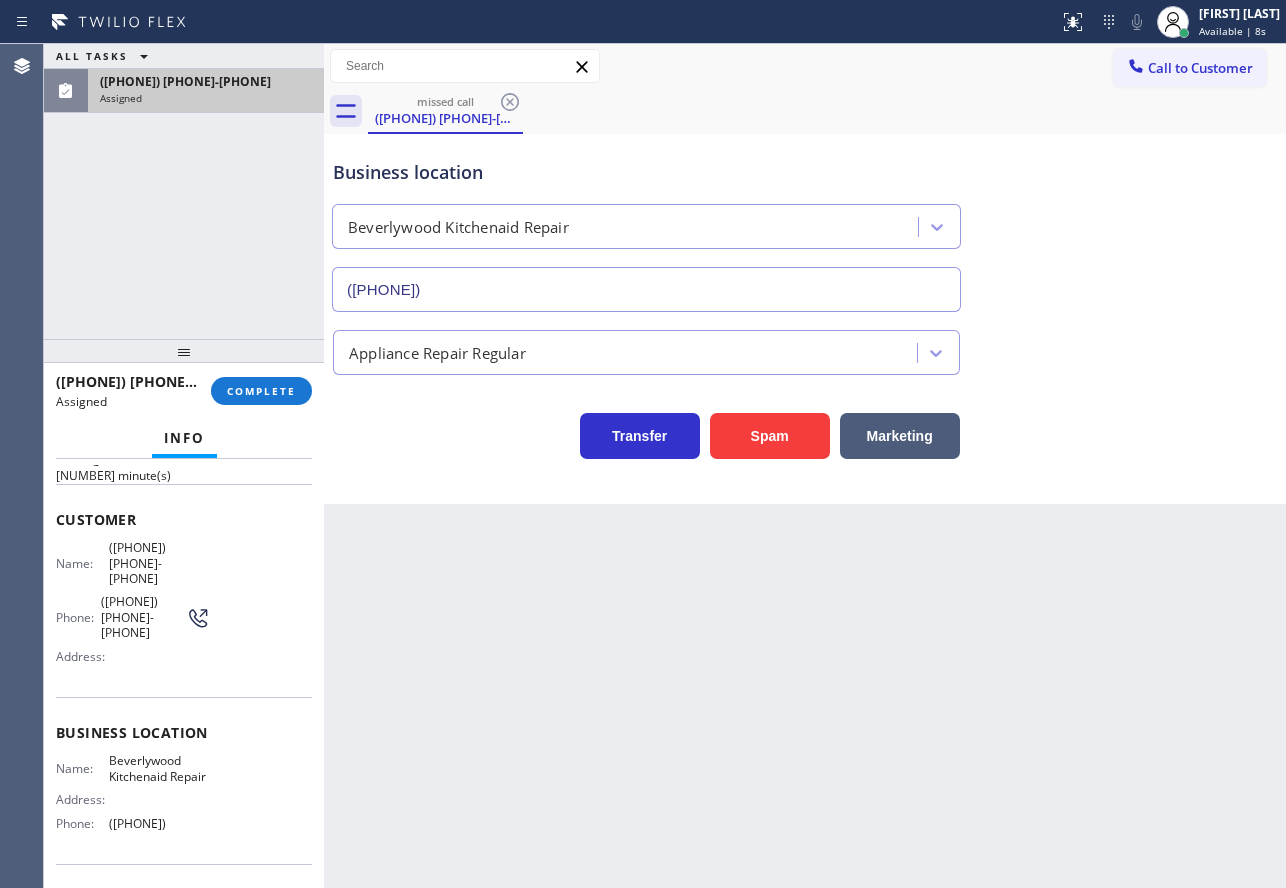 scroll, scrollTop: 0, scrollLeft: 0, axis: both 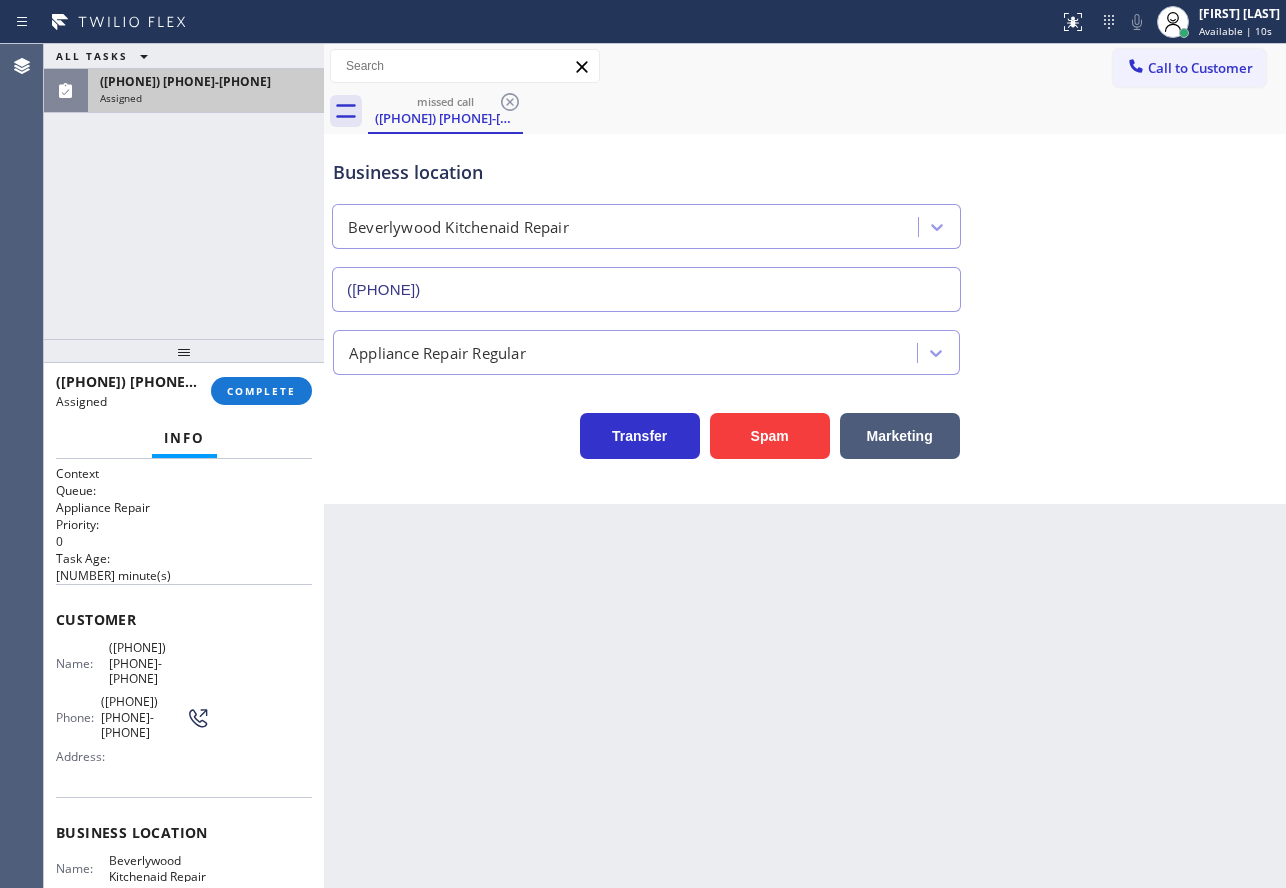 click on "Customer" at bounding box center (184, 619) 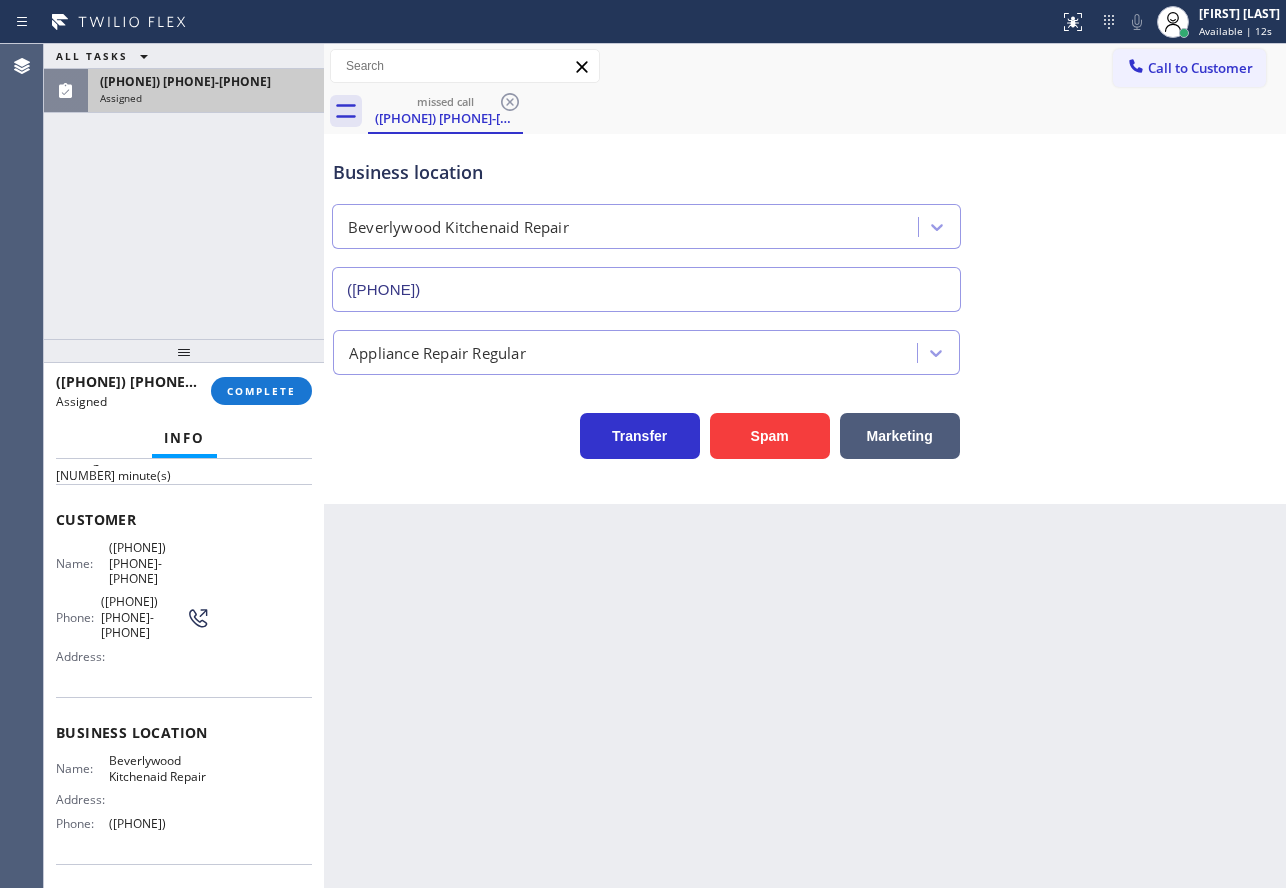 scroll, scrollTop: 200, scrollLeft: 0, axis: vertical 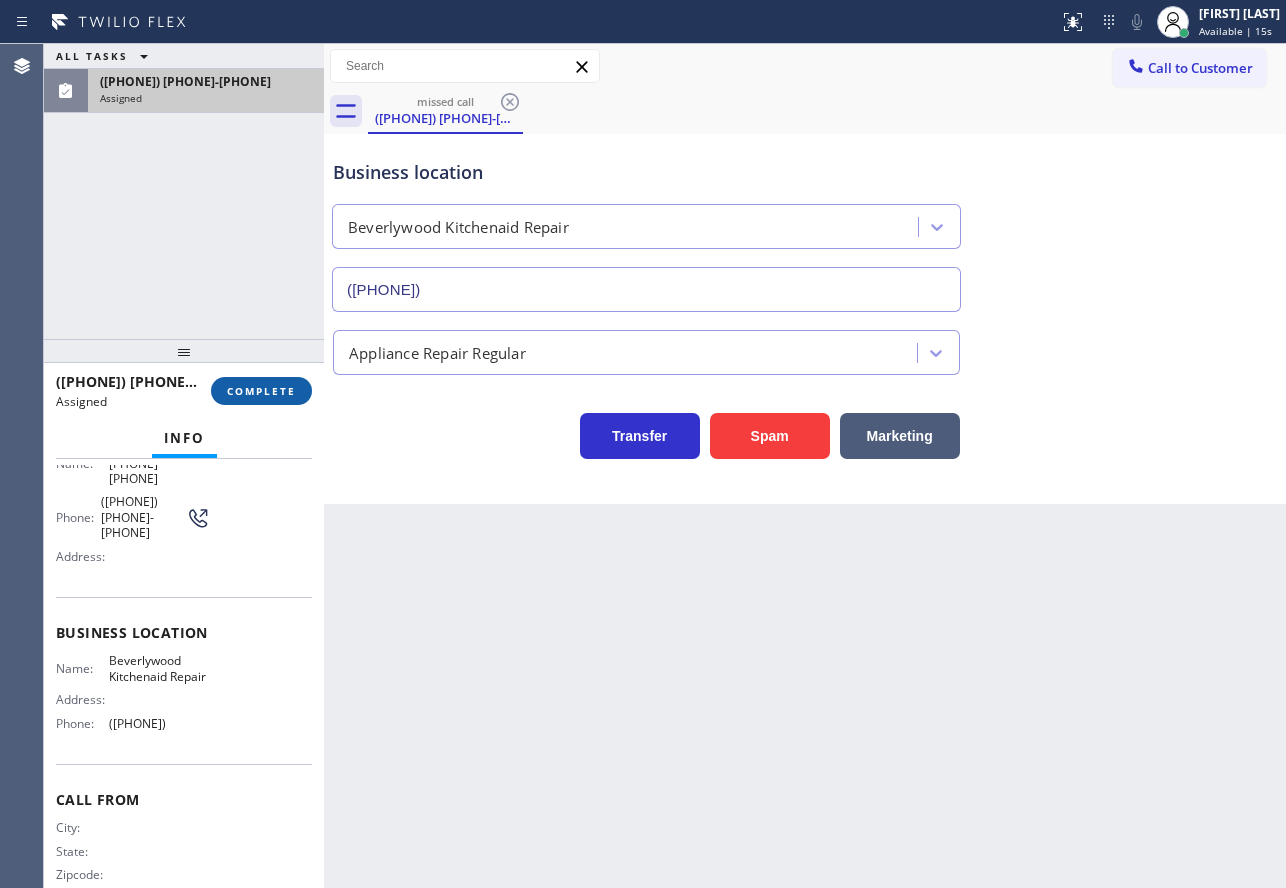 click on "COMPLETE" at bounding box center (261, 391) 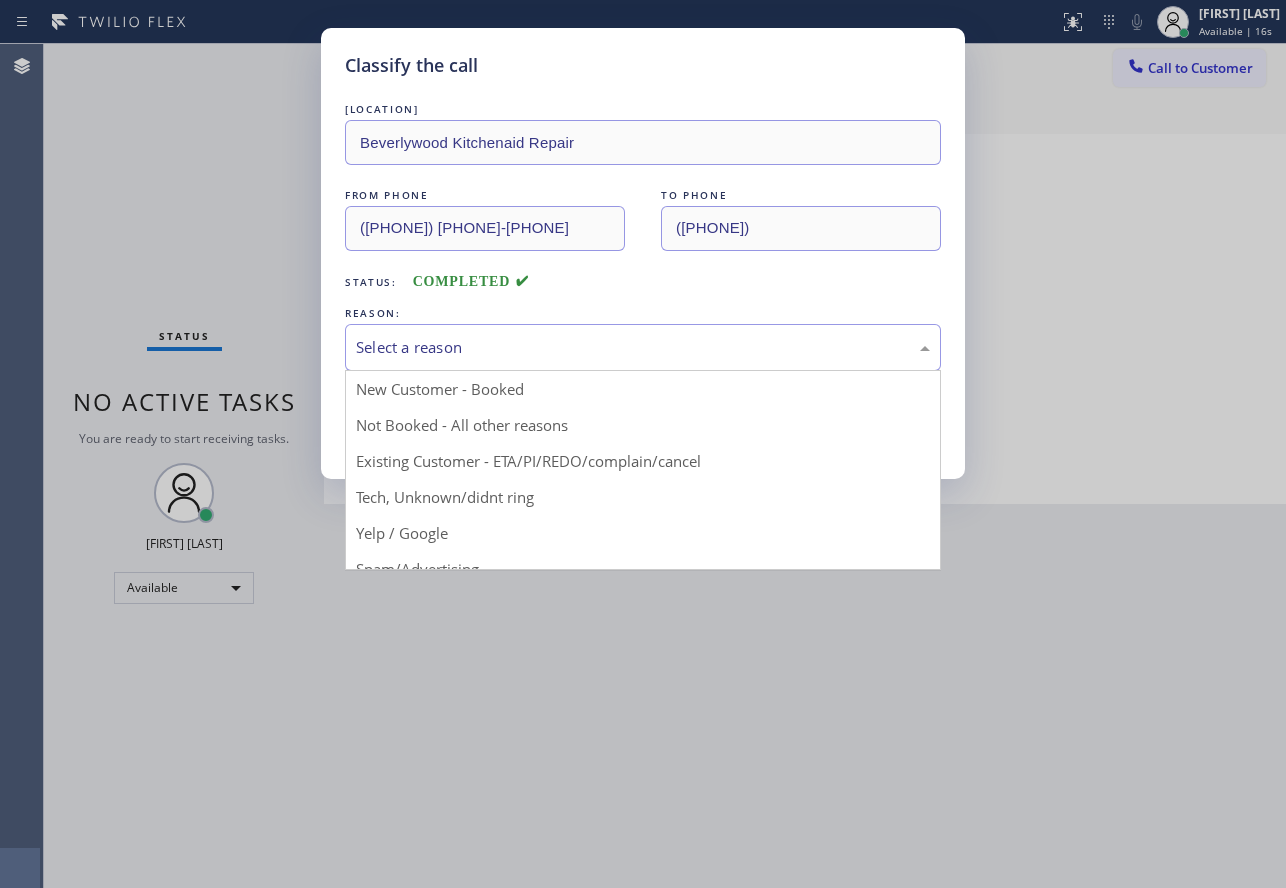 click on "Select a reason" at bounding box center [643, 347] 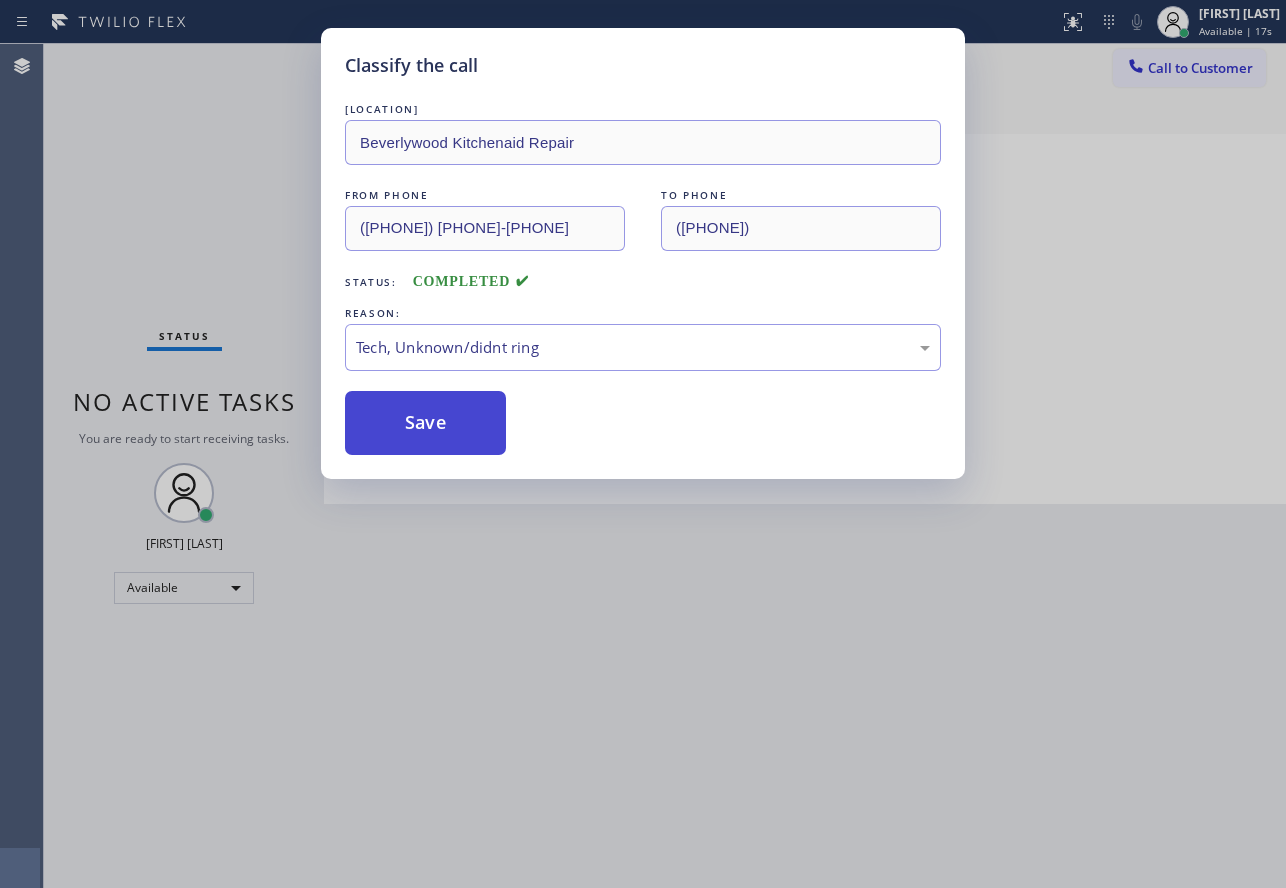 click on "Save" at bounding box center (425, 423) 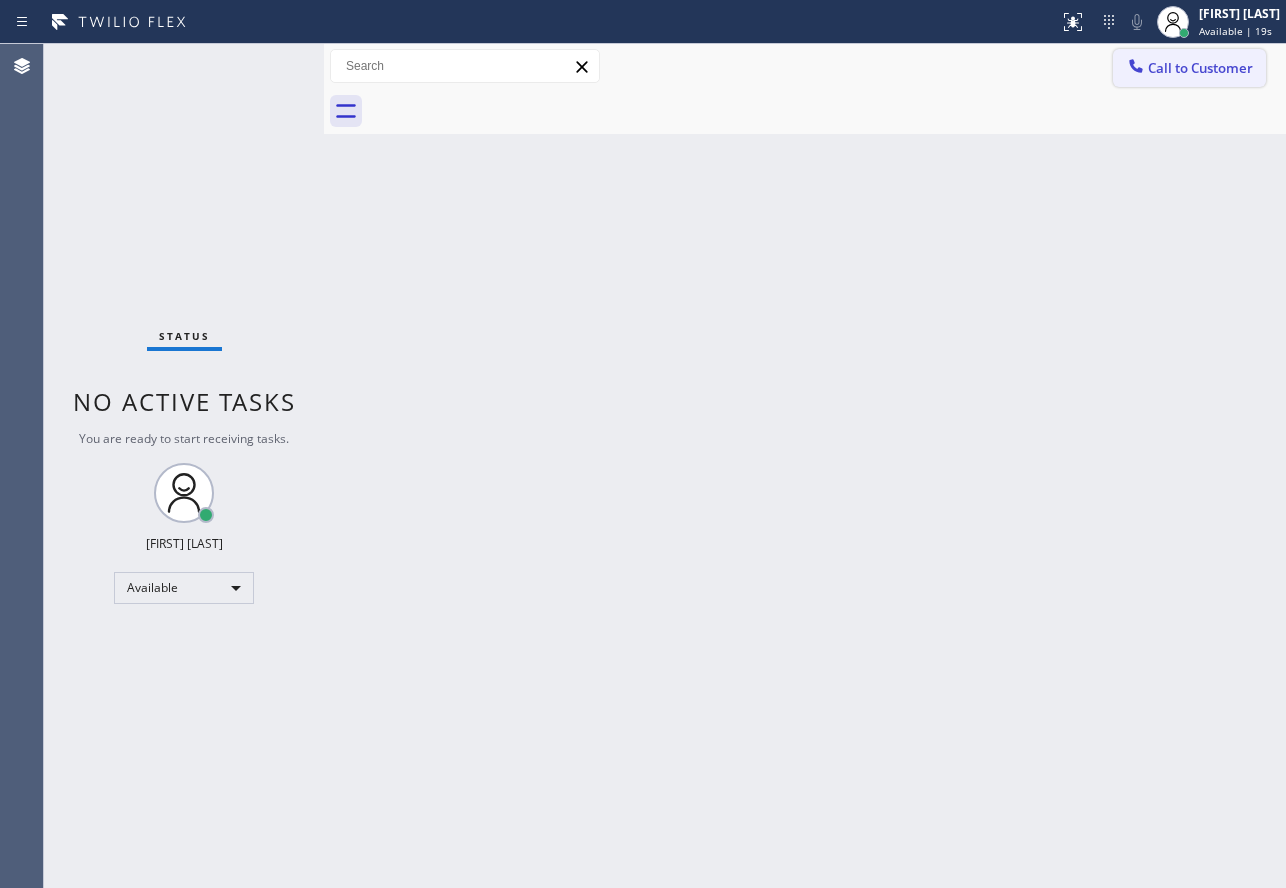 click on "Call to Customer" at bounding box center [1200, 68] 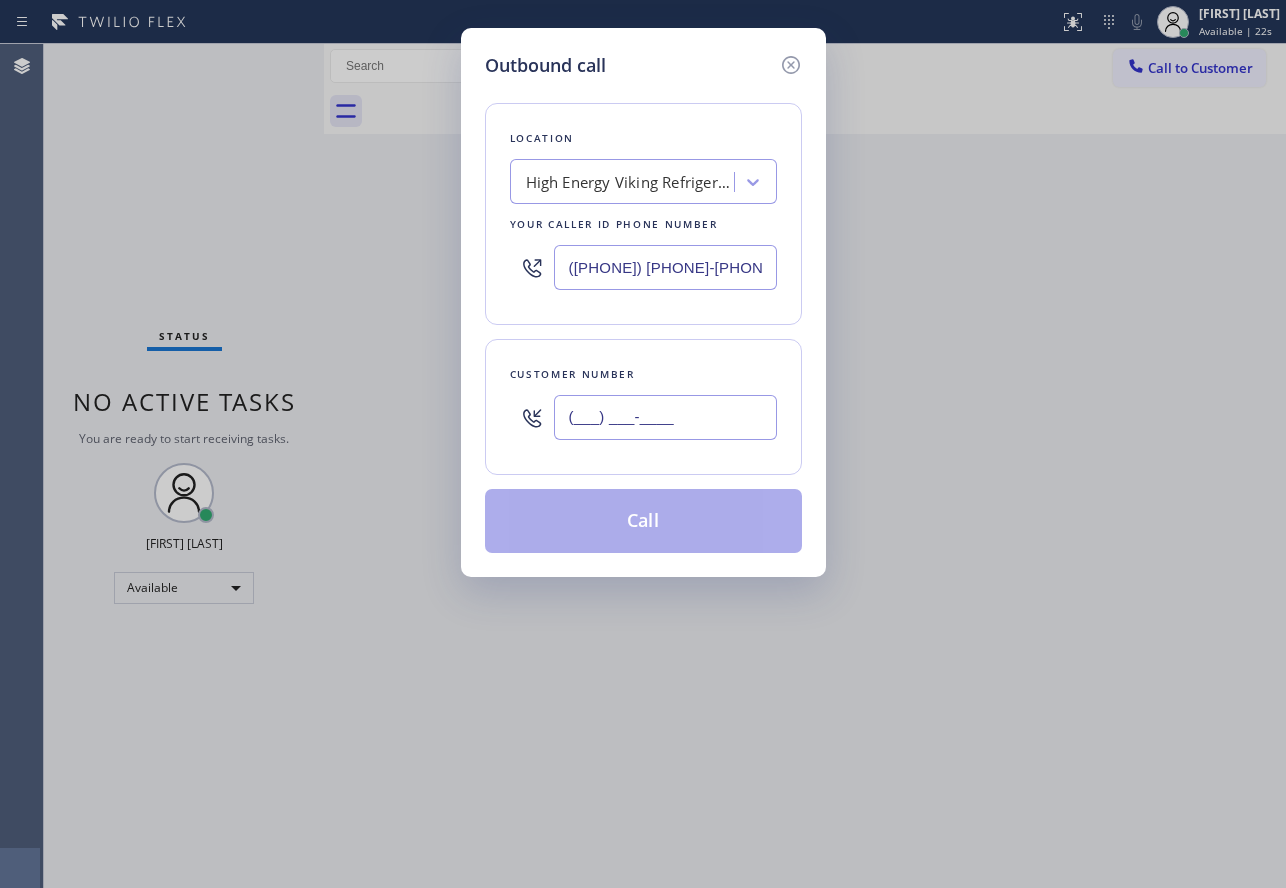 click on "(___) ___-____" at bounding box center [665, 417] 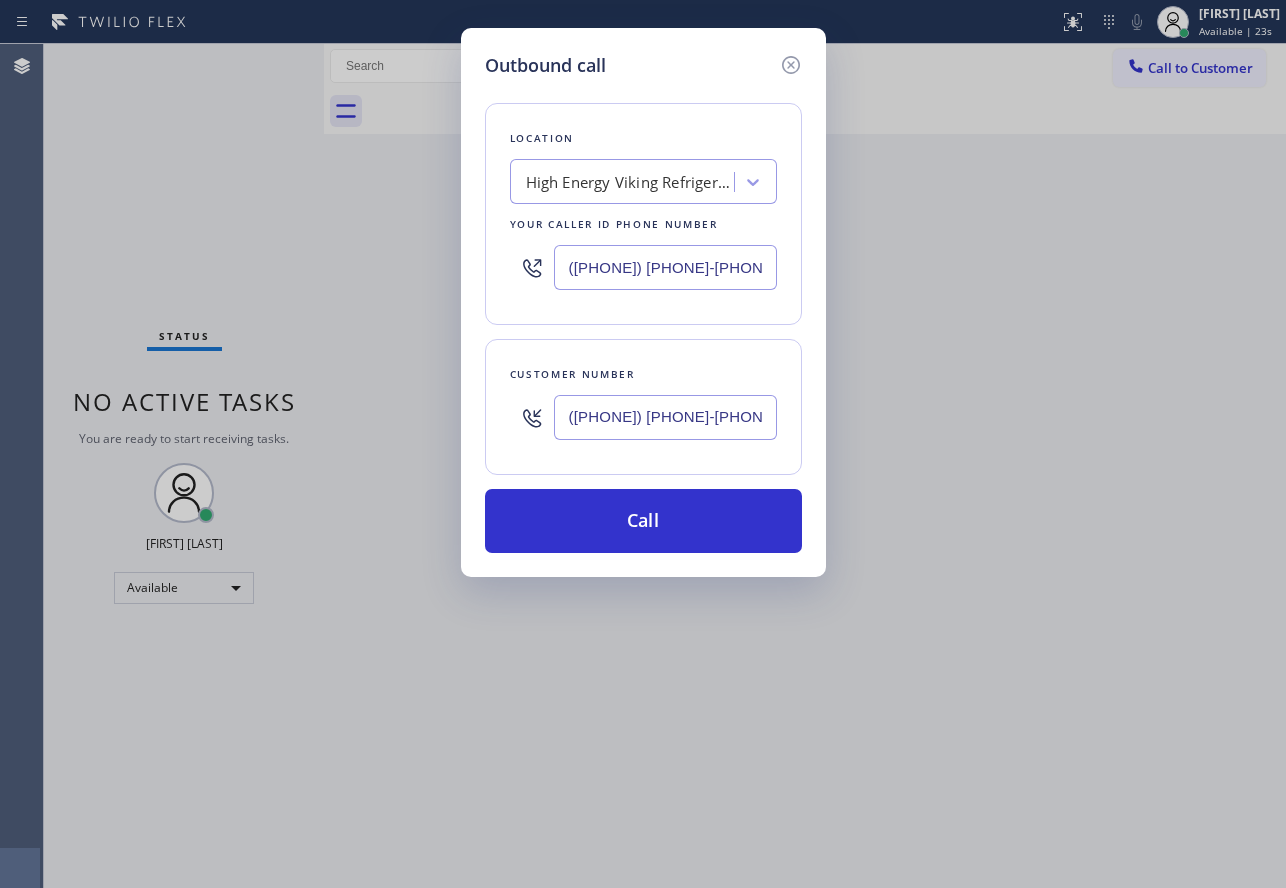type on "([PHONE]) [PHONE]-[PHONE]" 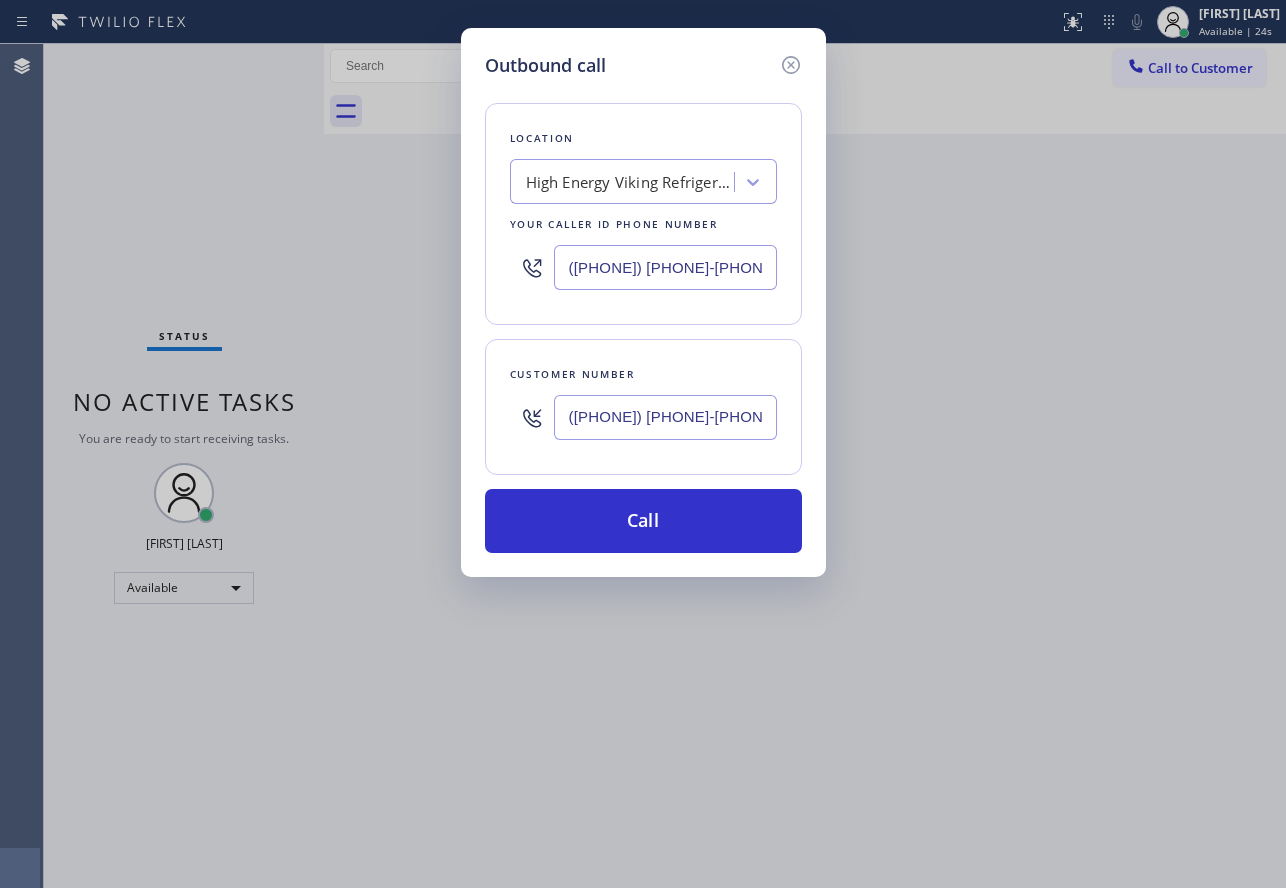 drag, startPoint x: 665, startPoint y: 268, endPoint x: 460, endPoint y: 265, distance: 205.02196 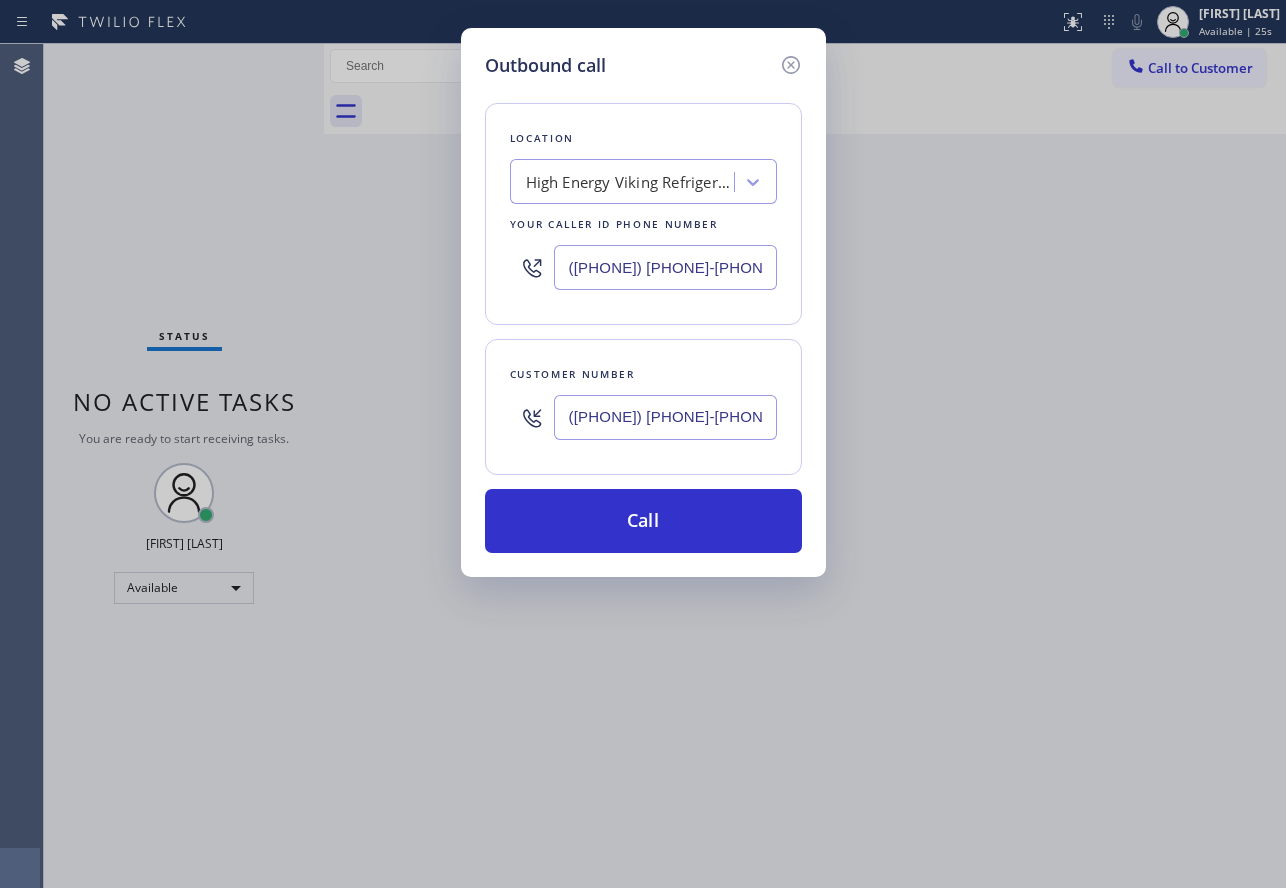 paste on "([PHONE]) [PHONE]-[PHONE]" 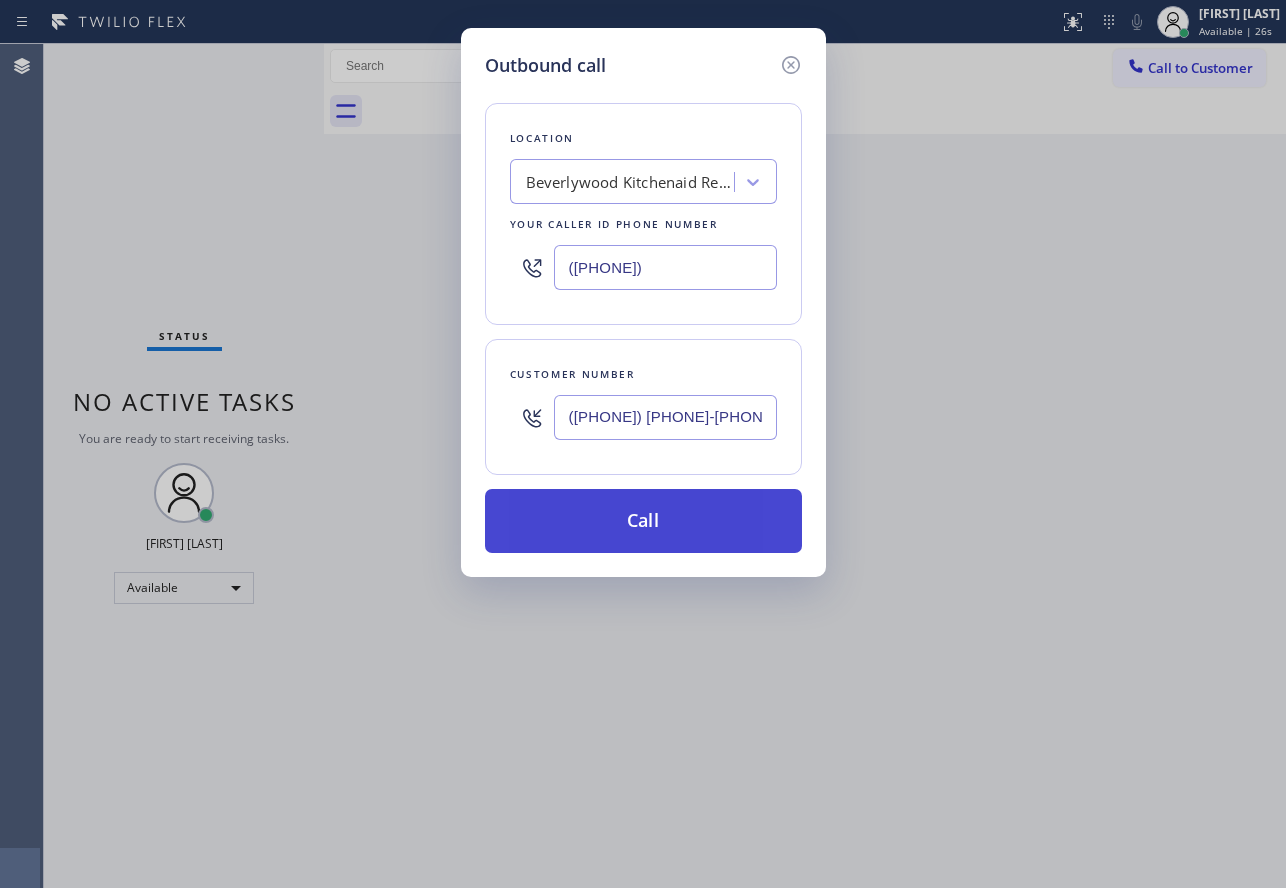 type on "([PHONE])" 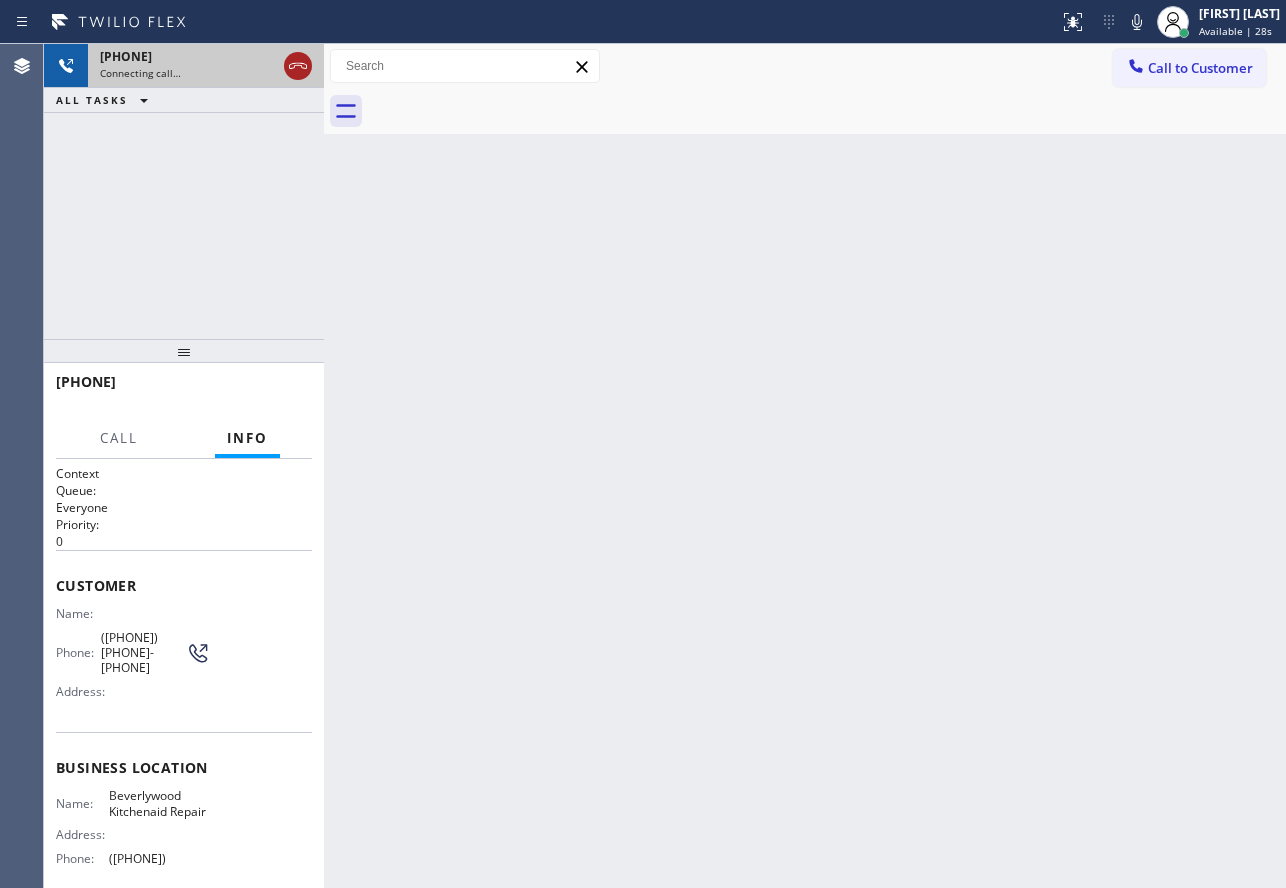 click 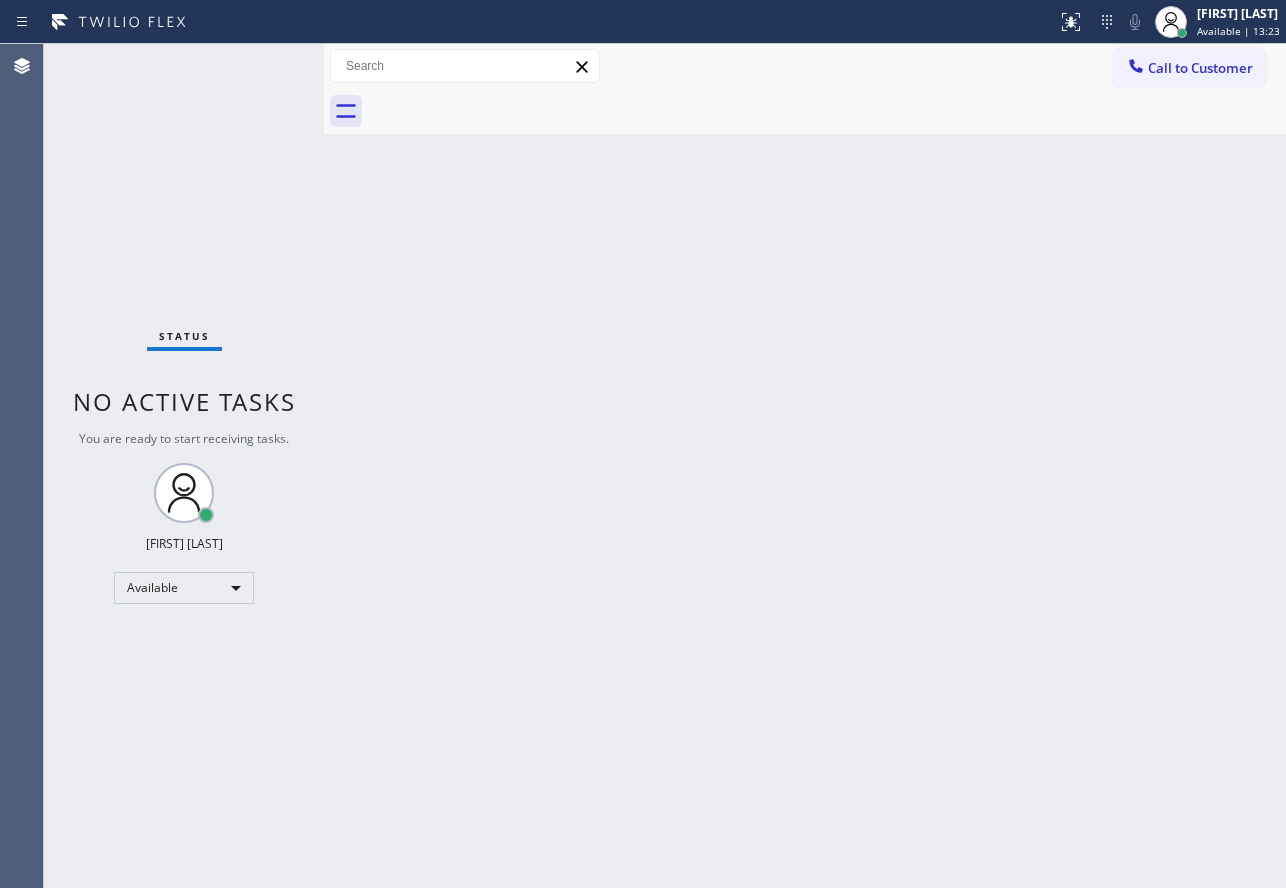 click on "Back to Dashboard Change Sender ID Customers Technicians Select a contact Outbound call Technician Search Technician Your caller id phone number Your caller id phone number Call Technician info Name   Phone none Address none Change Sender ID HVAC +[PHONE] 5 Star Appliance +[PHONE] Appliance Repair +[PHONE] Plumbing +[PHONE] Air Duct Cleaning +[PHONE]  Electricians +[PHONE] Cancel Change Check personal SMS Reset Change No tabs Call to Customer Outbound call Location Beverlywood Kitchenaid Repair Your caller id phone number ([PHONE]) Customer number Call Outbound call Technician Search Technician Your caller id phone number Your caller id phone number Call" at bounding box center (805, 466) 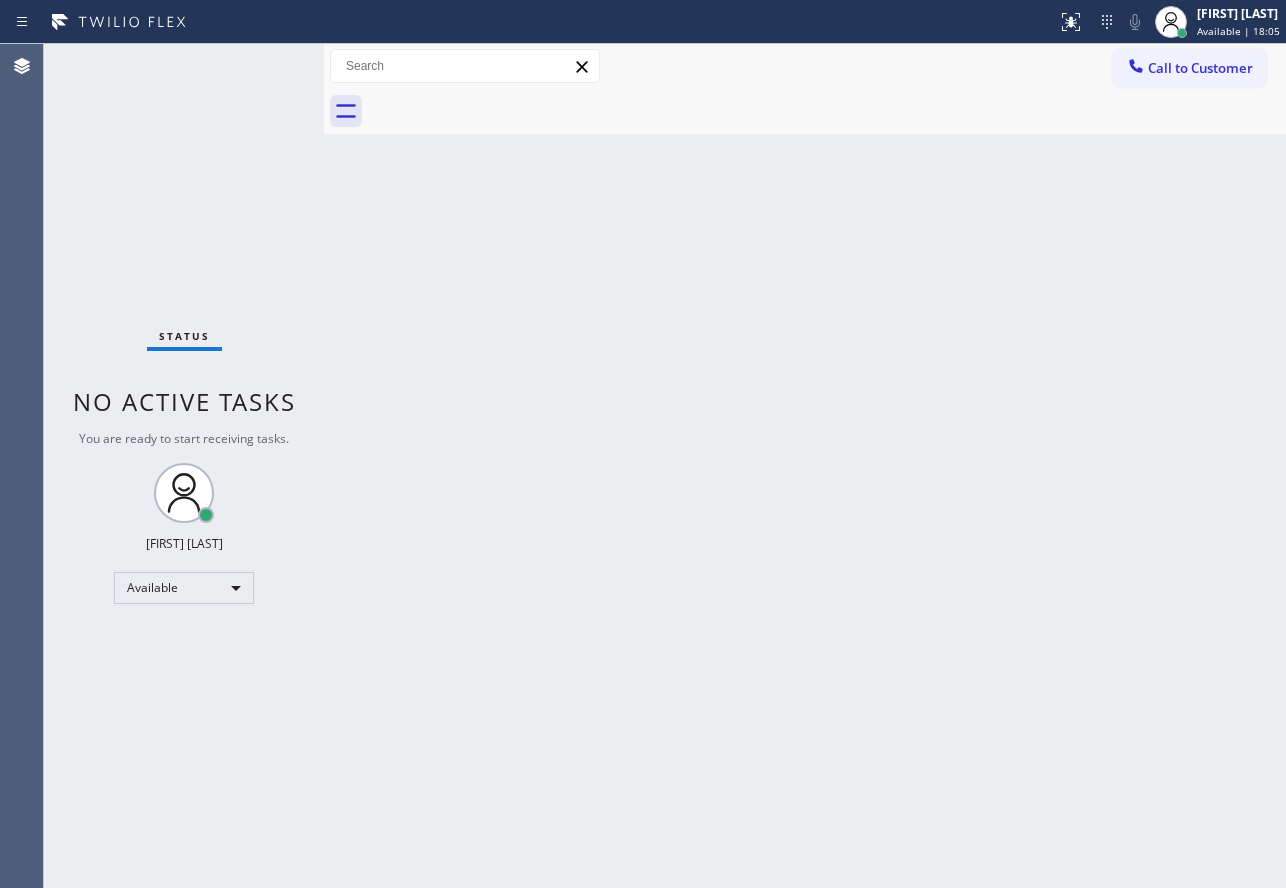 click on "Back to Dashboard Change Sender ID Customers Technicians Select a contact Outbound call Technician Search Technician Your caller id phone number Your caller id phone number Call Technician info Name   Phone none Address none Change Sender ID HVAC +[PHONE] 5 Star Appliance +[PHONE] Appliance Repair +[PHONE] Plumbing +[PHONE] Air Duct Cleaning +[PHONE]  Electricians +[PHONE] Cancel Change Check personal SMS Reset Change No tabs Call to Customer Outbound call Location Beverlywood Kitchenaid Repair Your caller id phone number ([PHONE]) Customer number Call Outbound call Technician Search Technician Your caller id phone number Your caller id phone number Call" at bounding box center (805, 466) 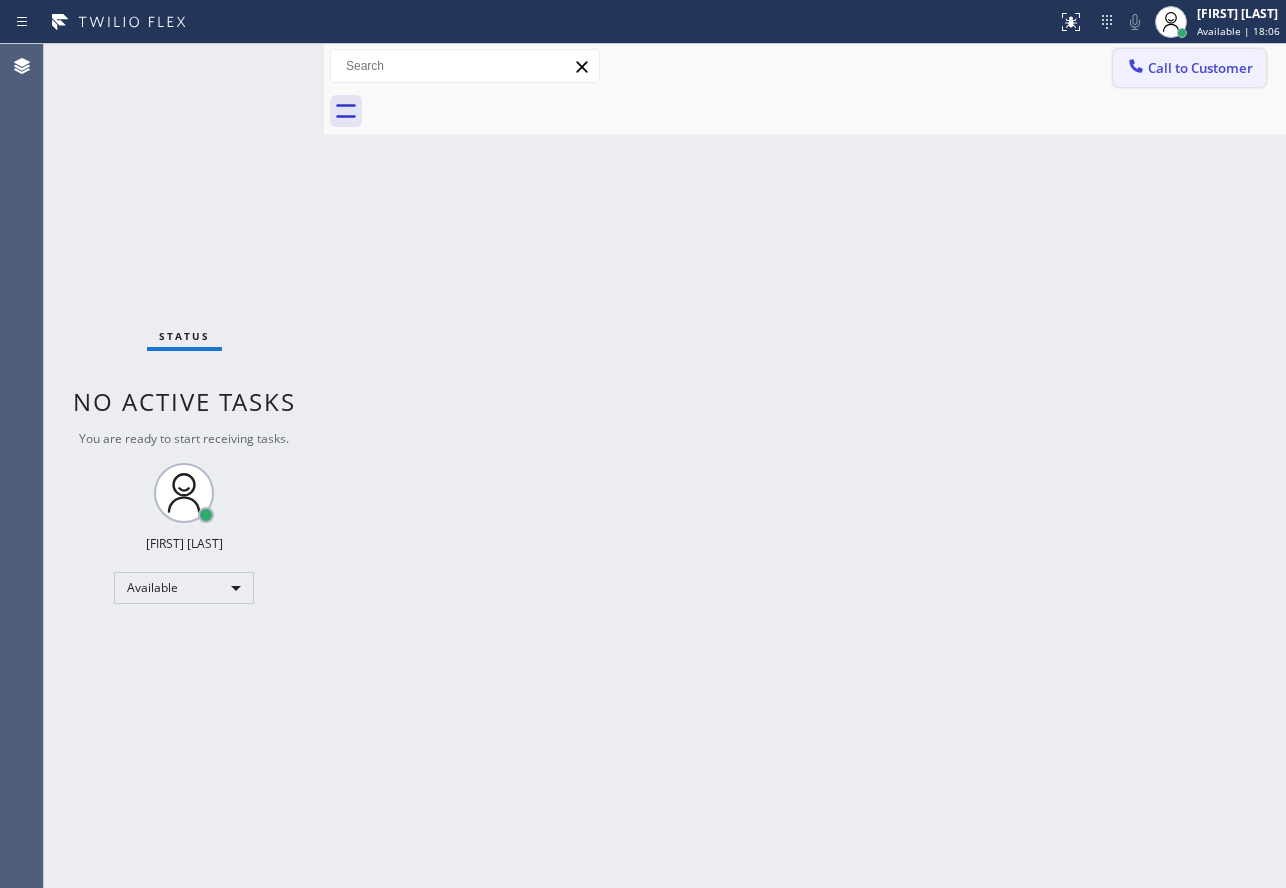 click on "Call to Customer" at bounding box center [1200, 68] 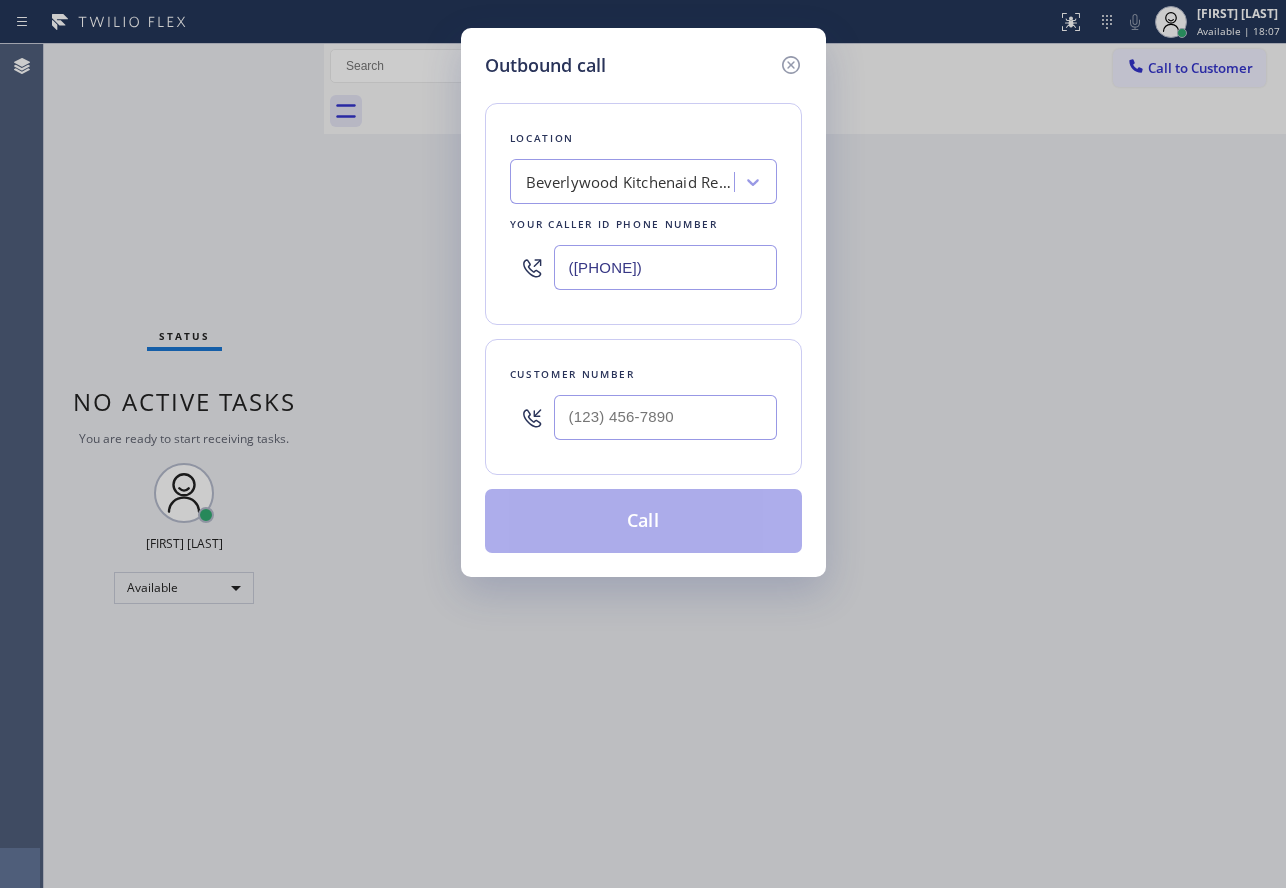 click on "Beverlywood Kitchenaid Repair" at bounding box center (631, 182) 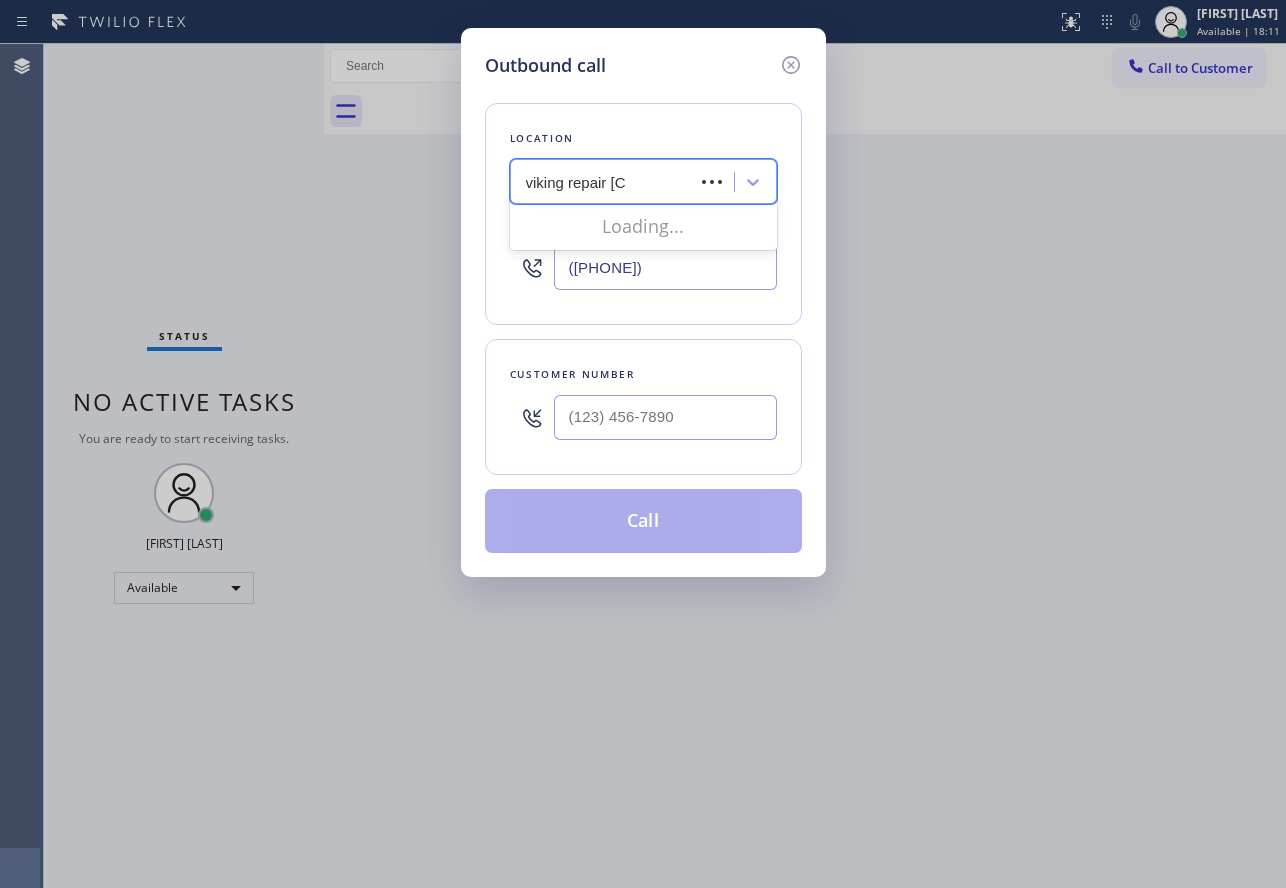 type on "viking repair pro" 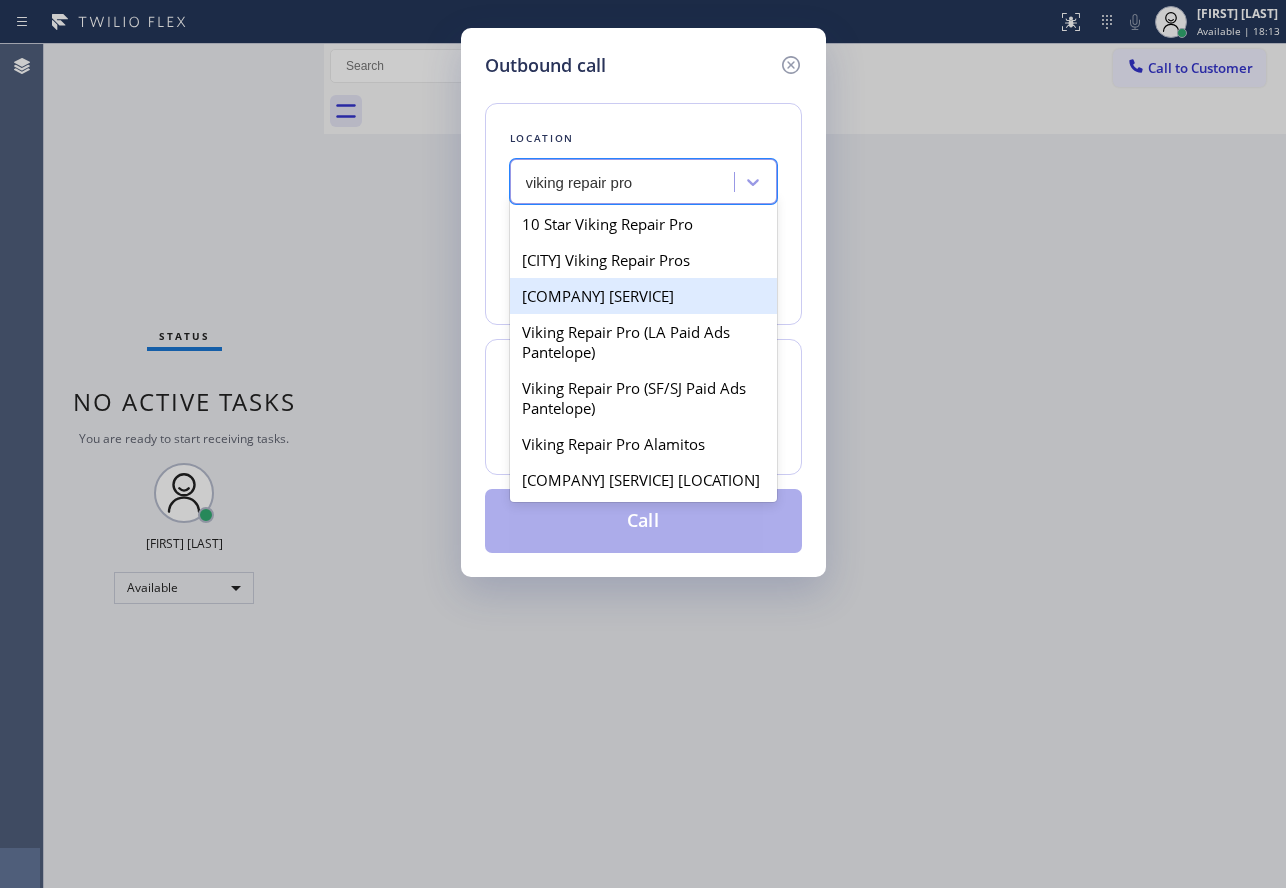click on "[COMPANY] [SERVICE]" at bounding box center [643, 296] 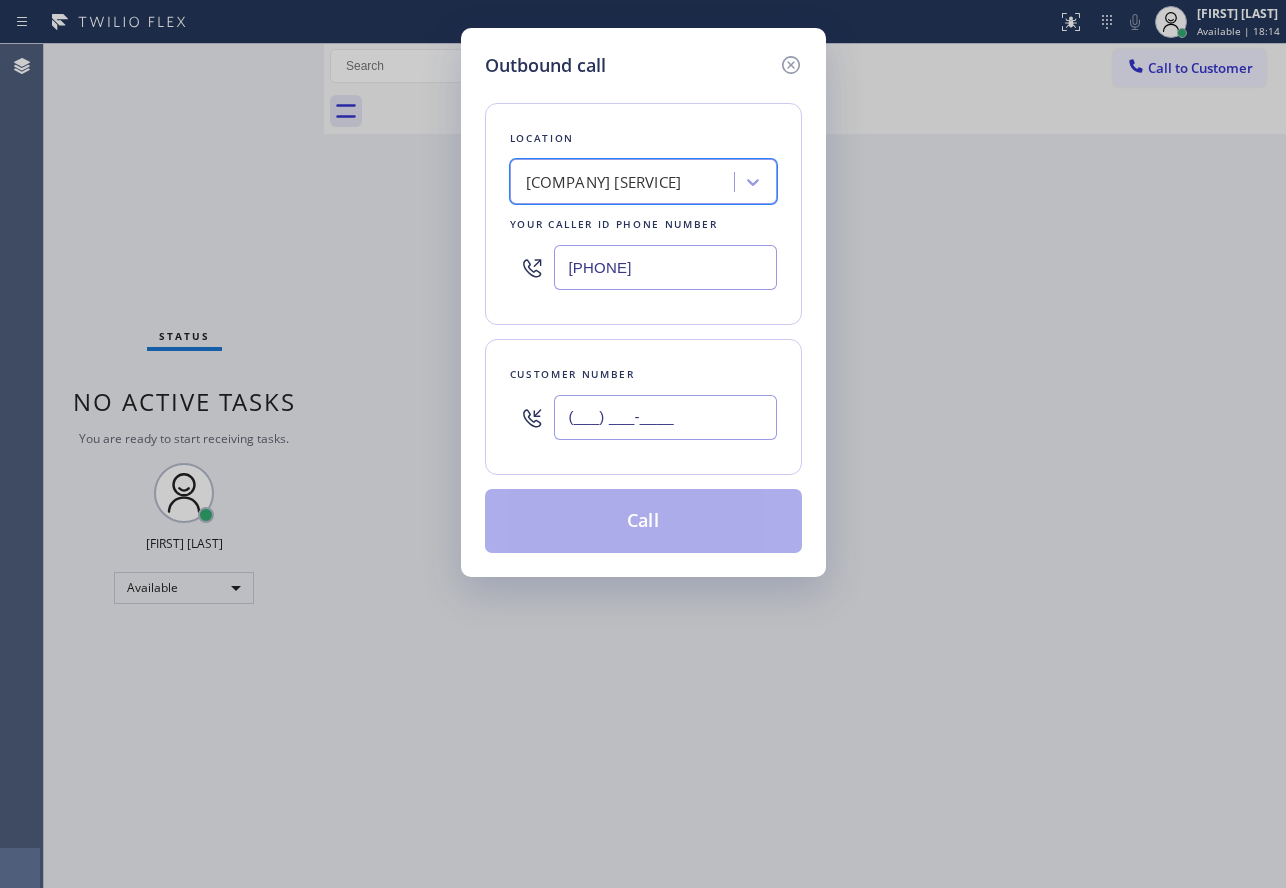 click on "(___) ___-____" at bounding box center (665, 417) 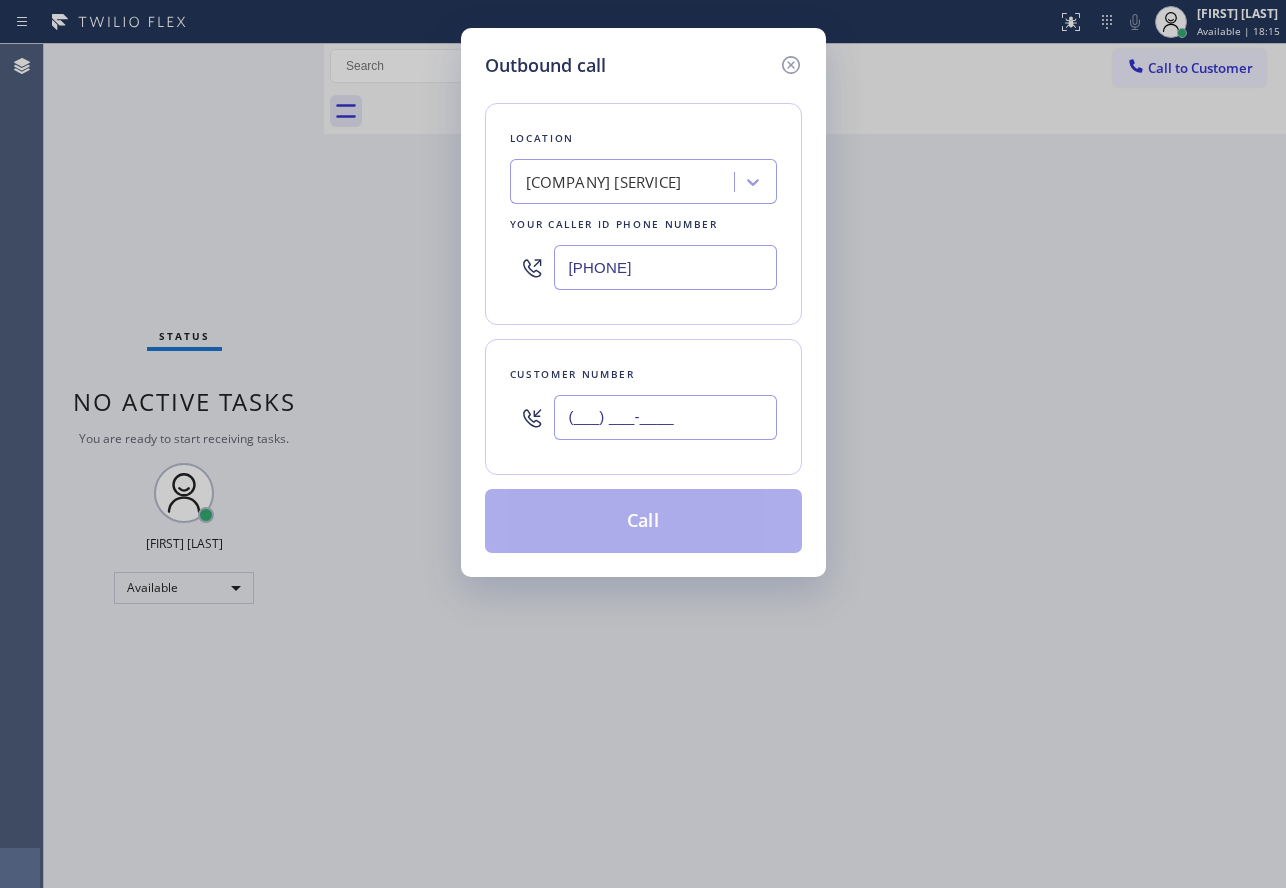 paste on "[PHONE]" 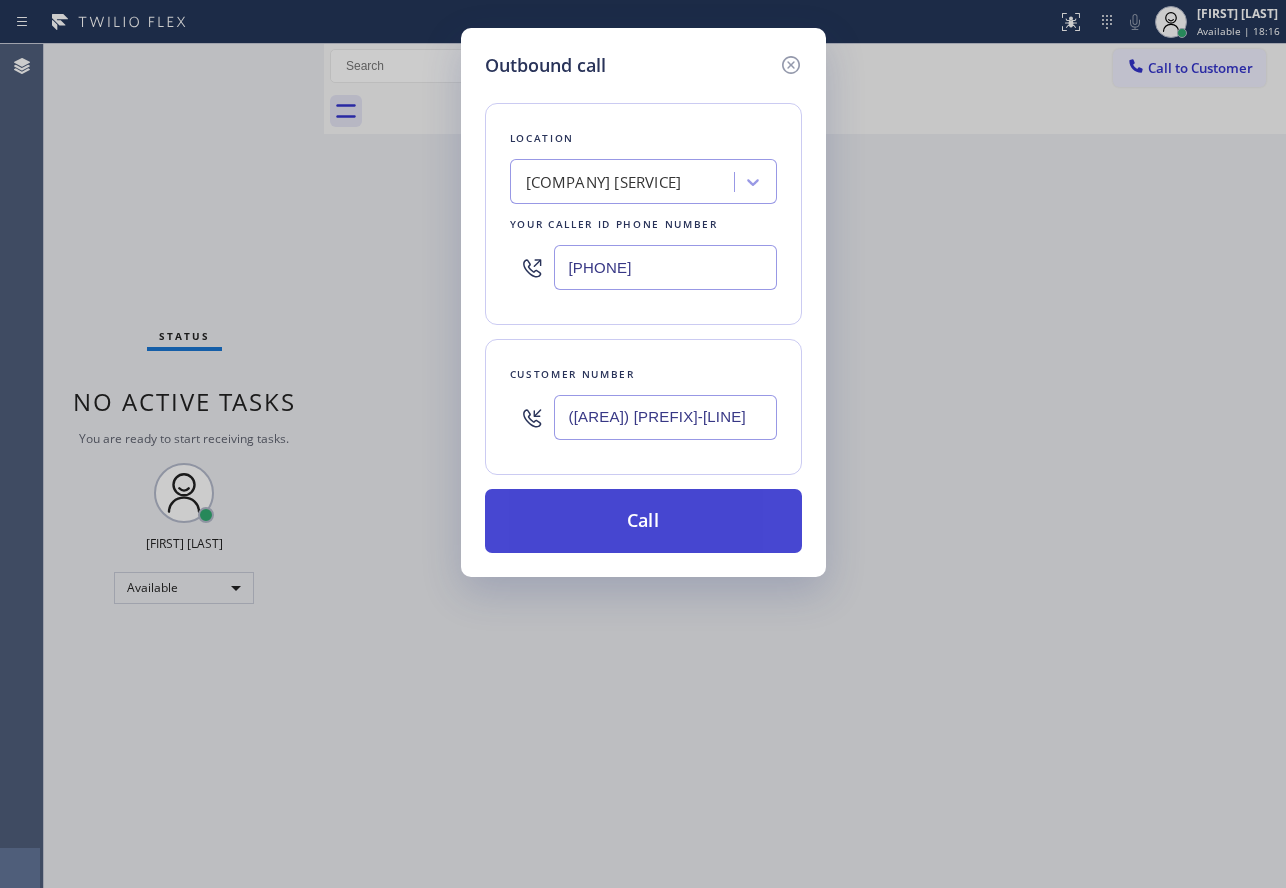 type on "([AREA]) [PREFIX]-[LINE]" 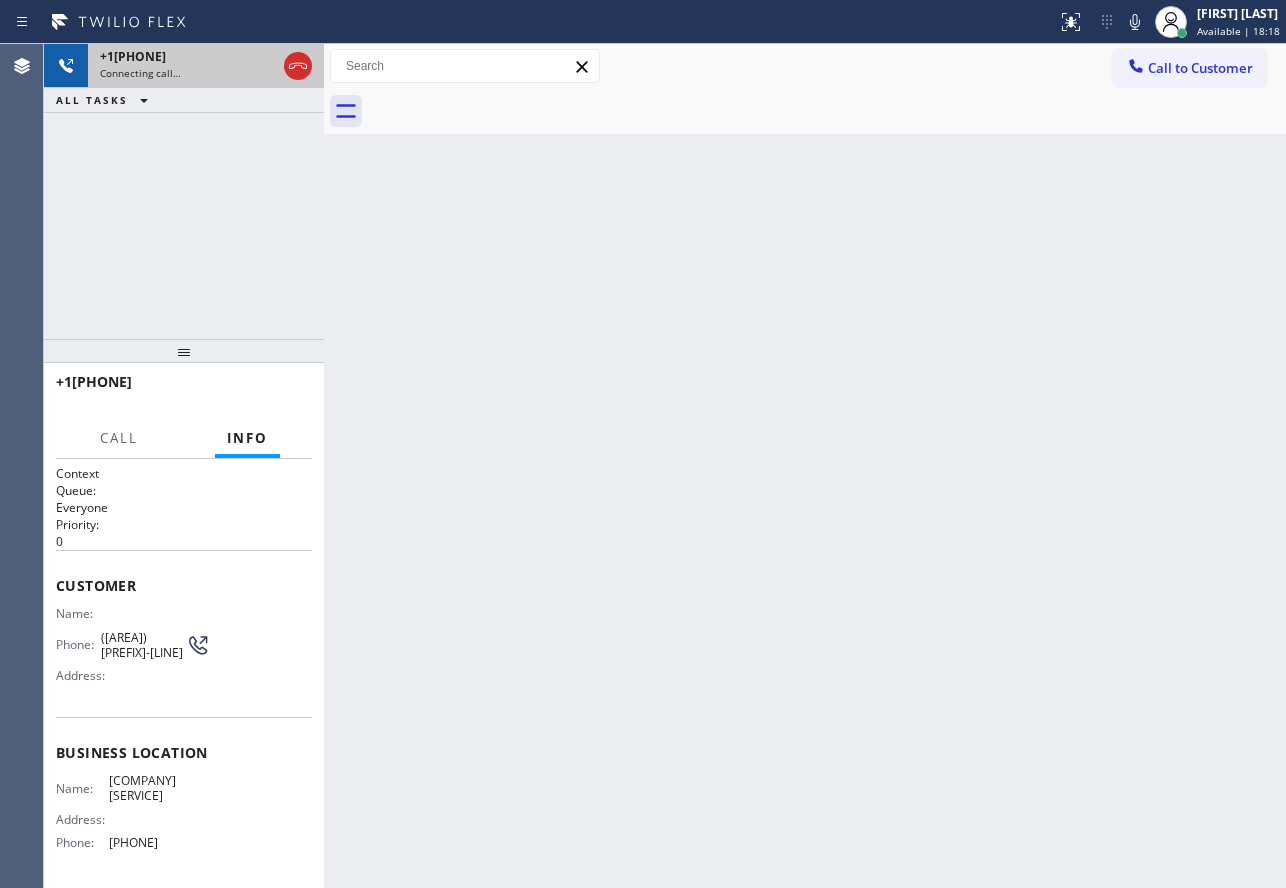 click 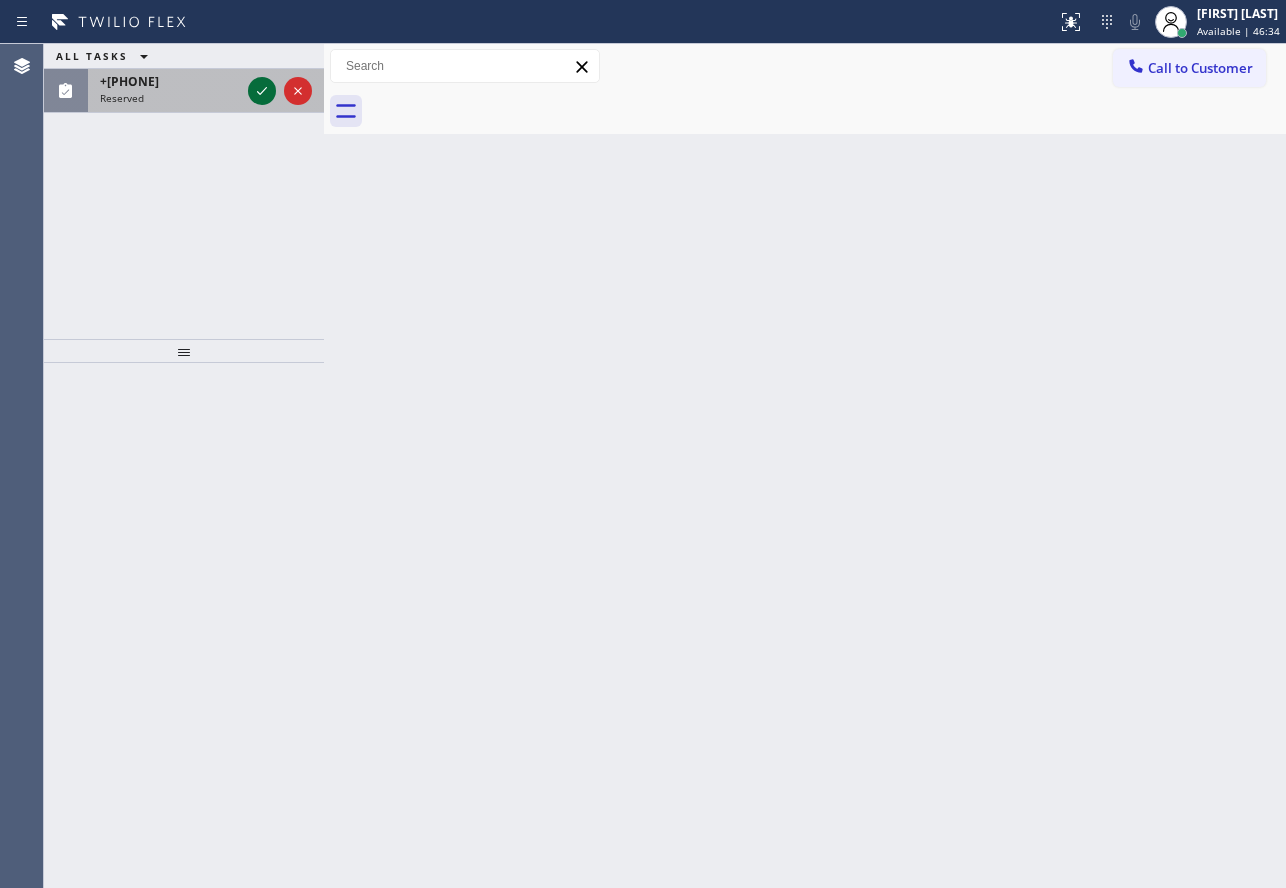 click 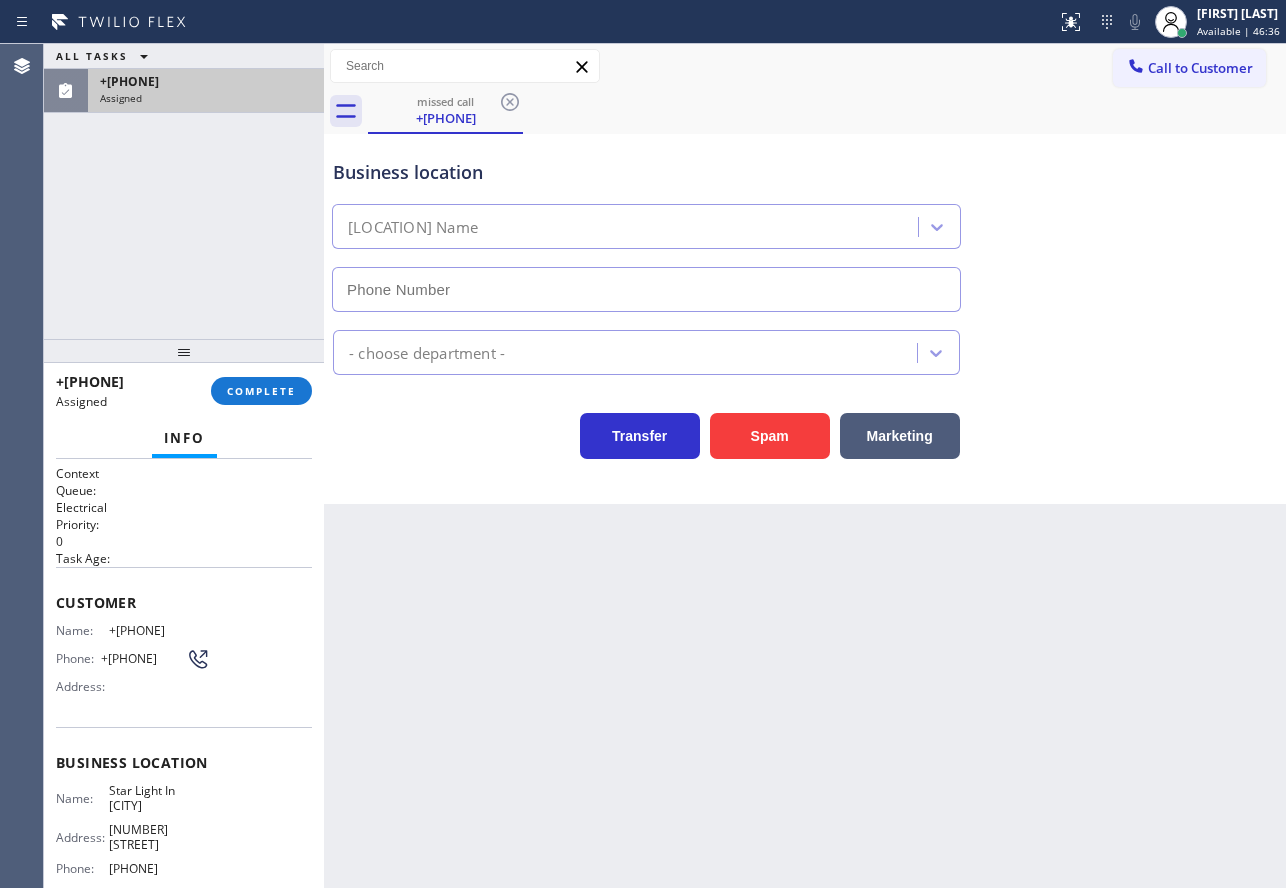 type on "[PHONE]" 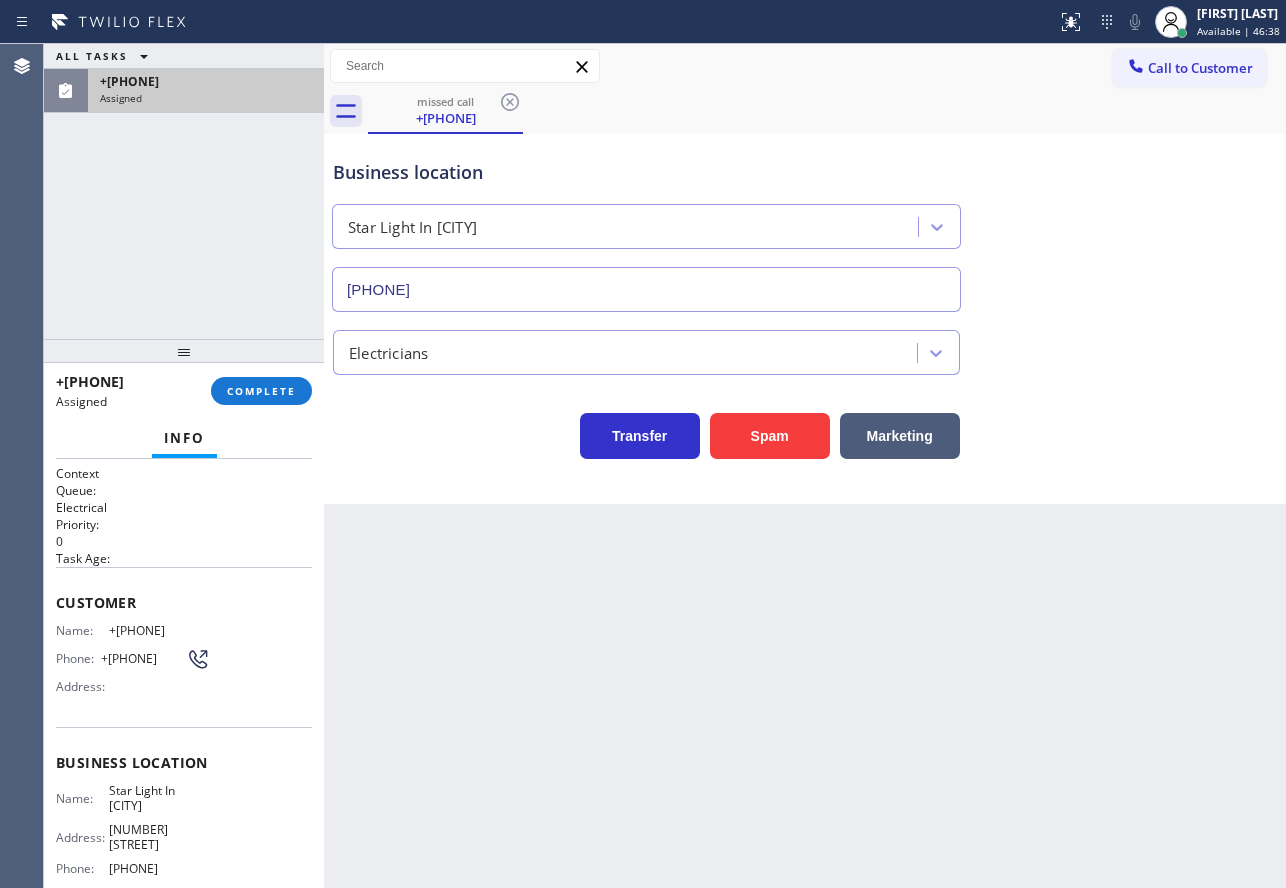 scroll, scrollTop: 100, scrollLeft: 0, axis: vertical 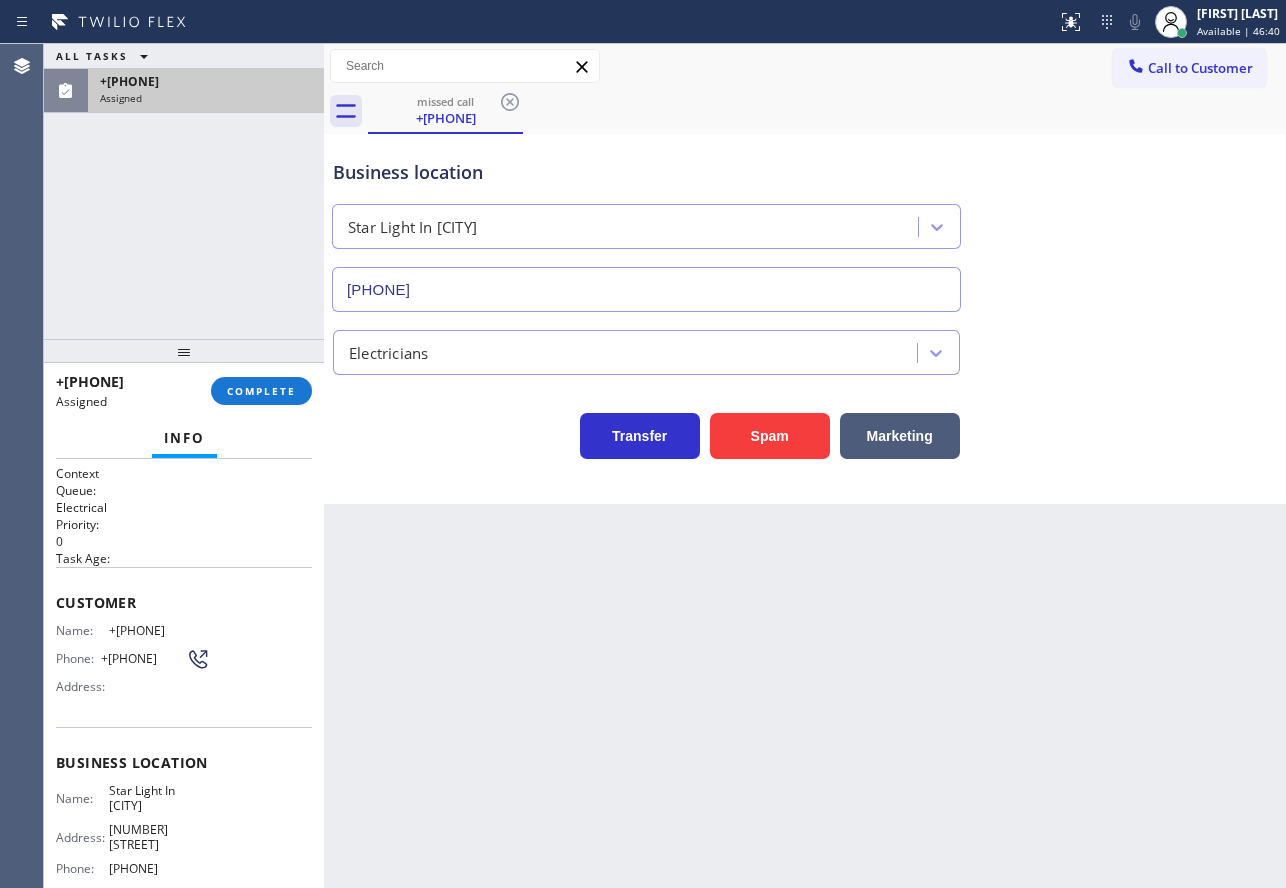 drag, startPoint x: 200, startPoint y: 785, endPoint x: 54, endPoint y: 600, distance: 235.67139 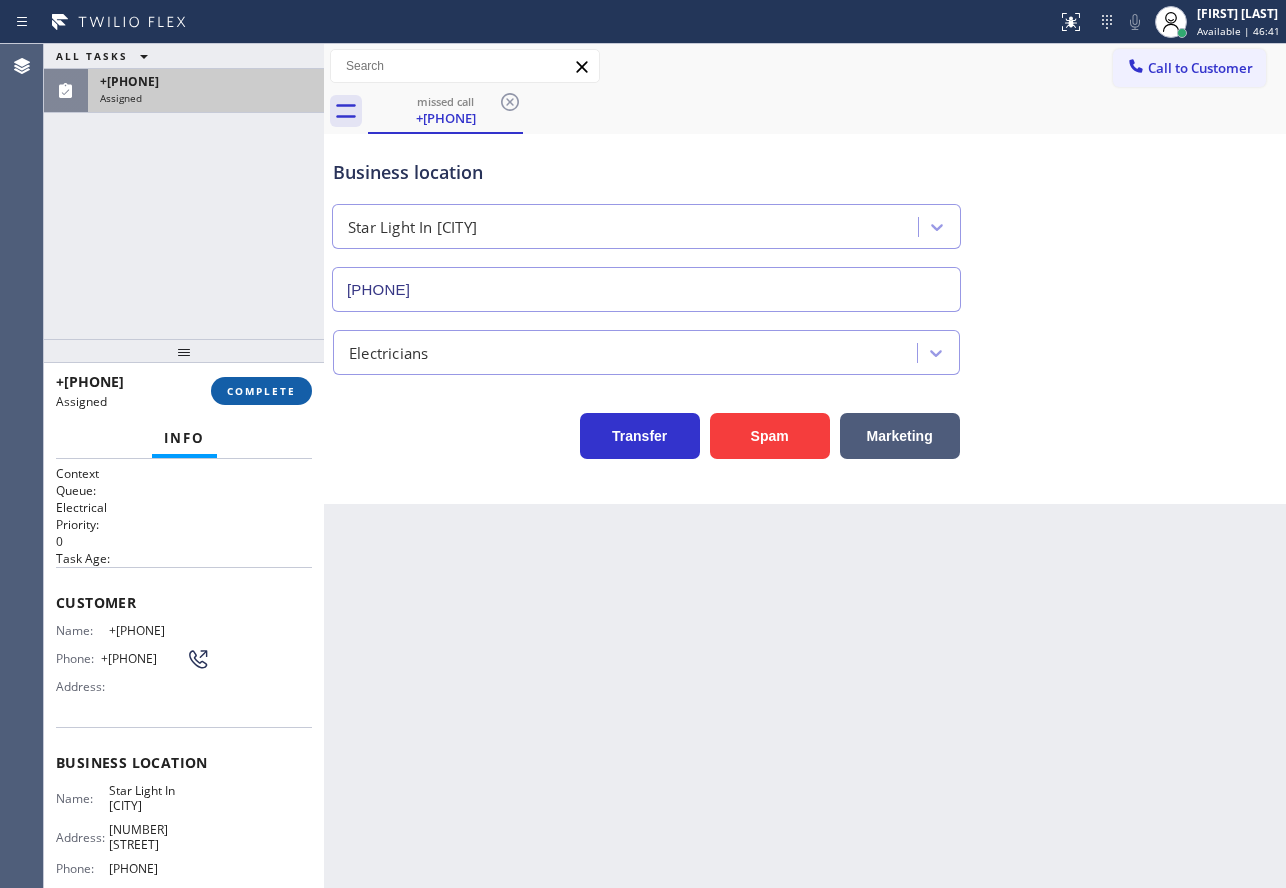 click on "COMPLETE" at bounding box center (261, 391) 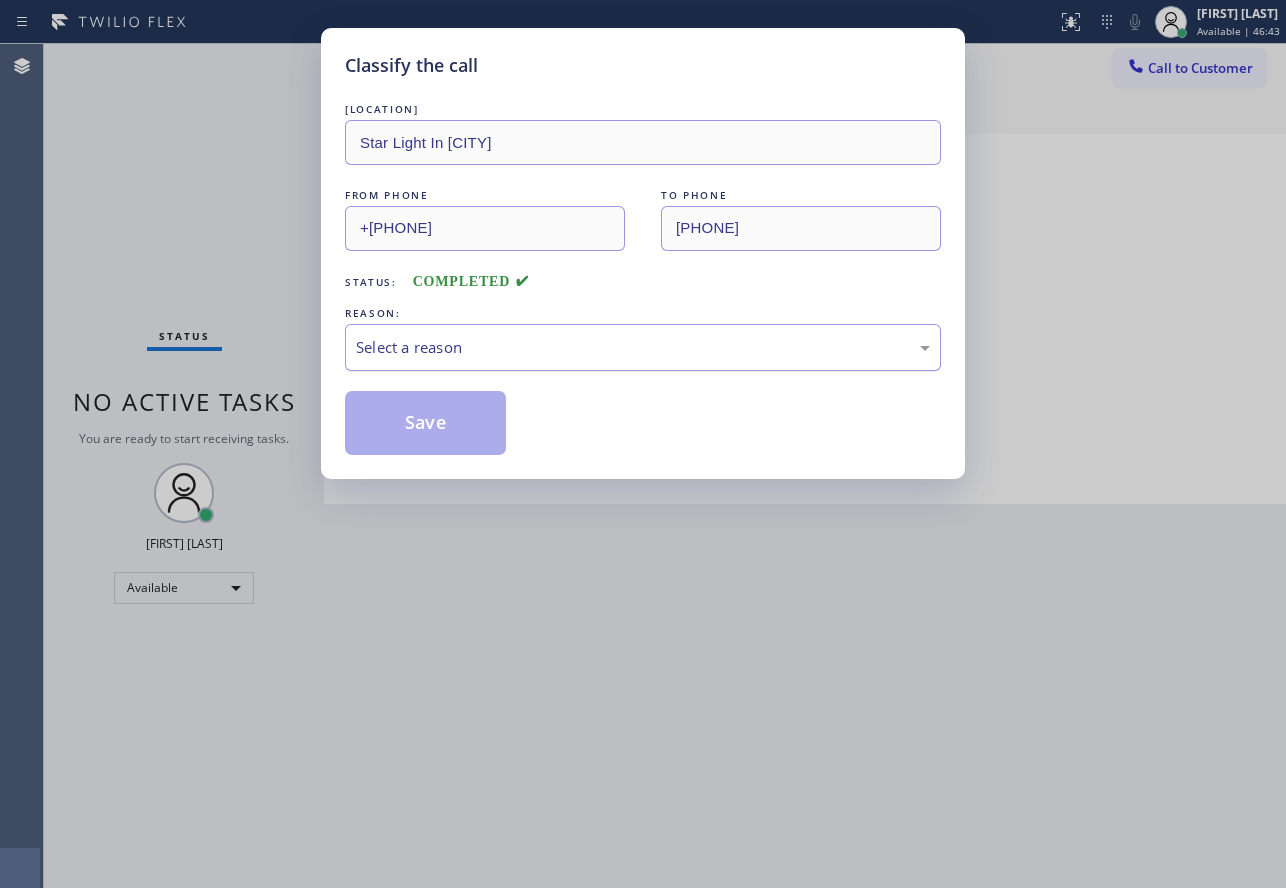 click on "Select a reason" at bounding box center (643, 347) 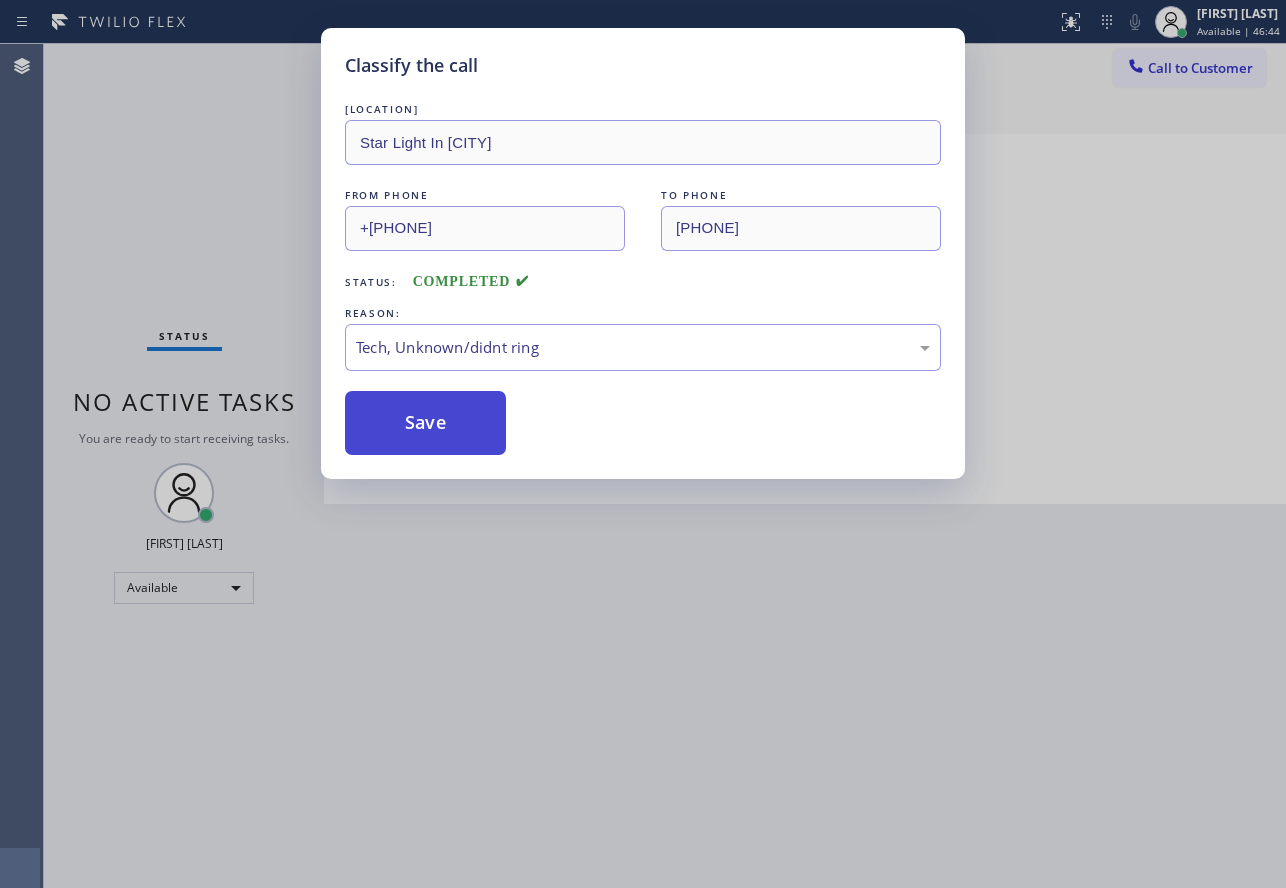 click on "Save" at bounding box center (425, 423) 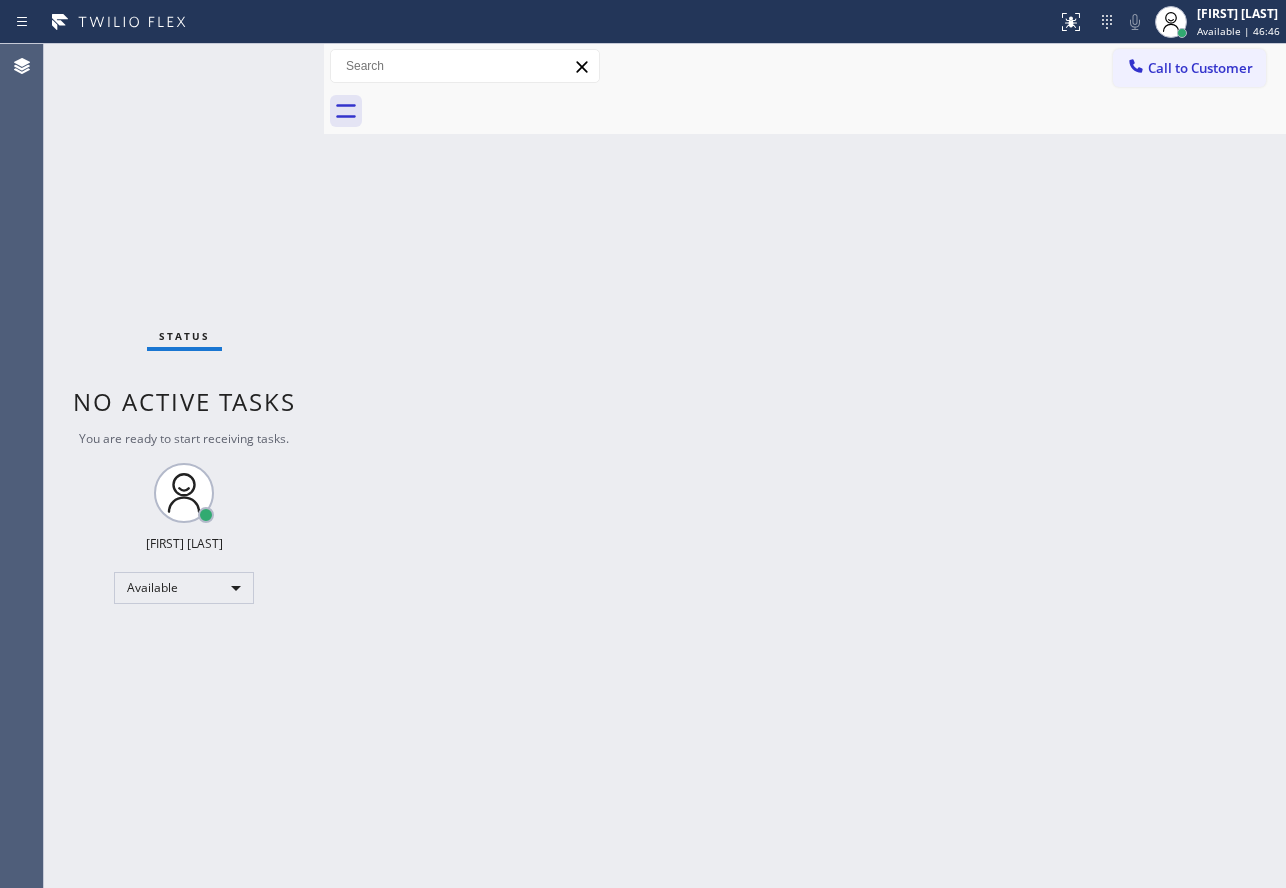 drag, startPoint x: 1170, startPoint y: 57, endPoint x: 1163, endPoint y: 73, distance: 17.464249 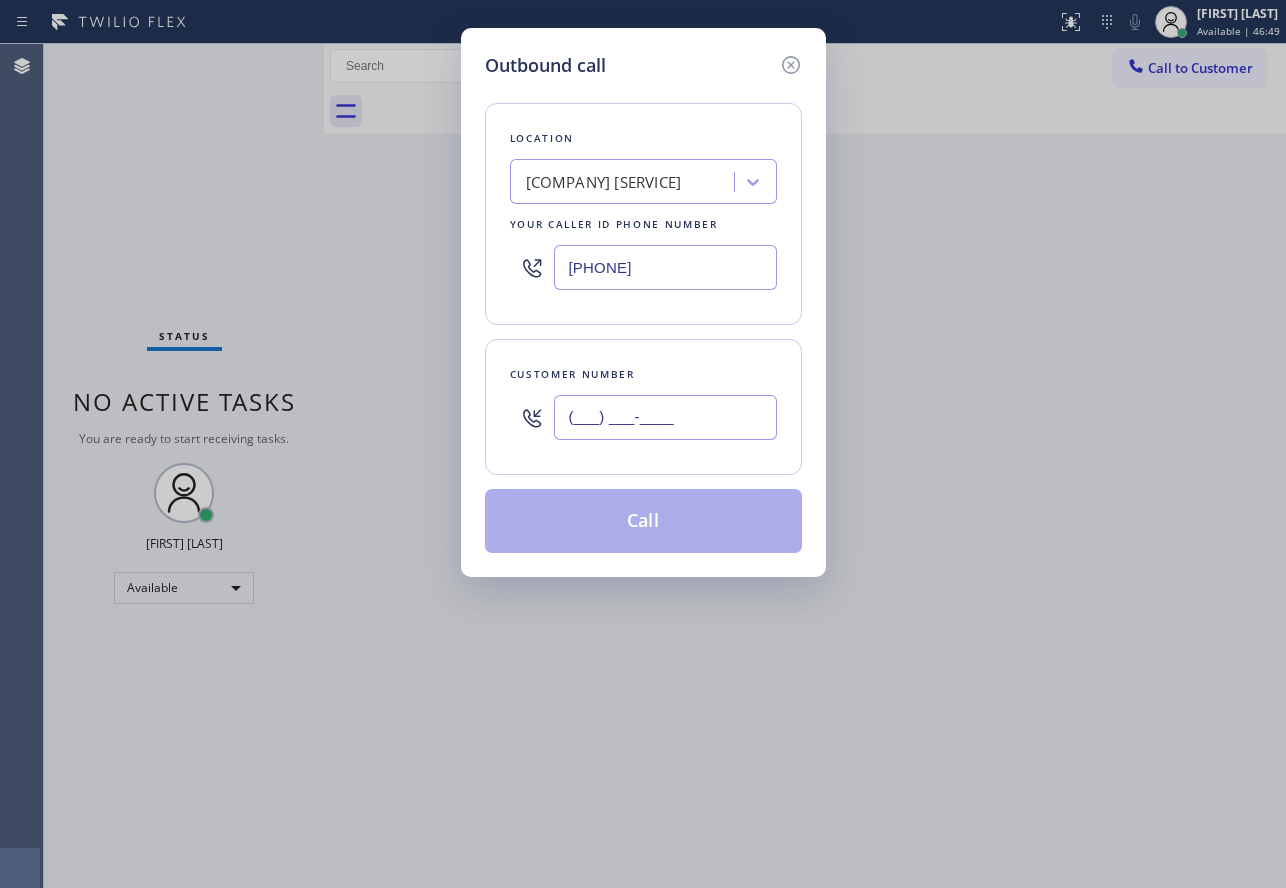 click on "(___) ___-____" at bounding box center (665, 417) 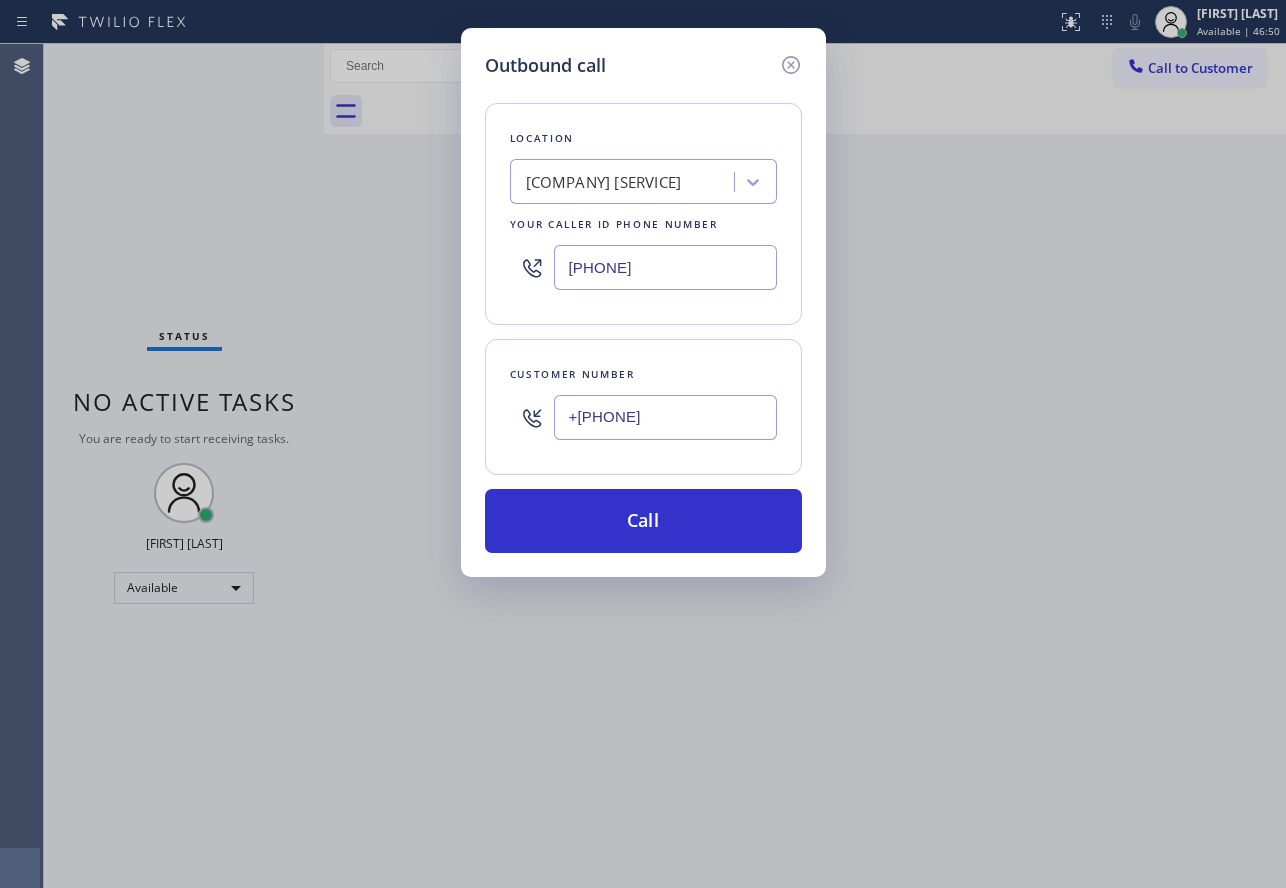 type on "+[PHONE]" 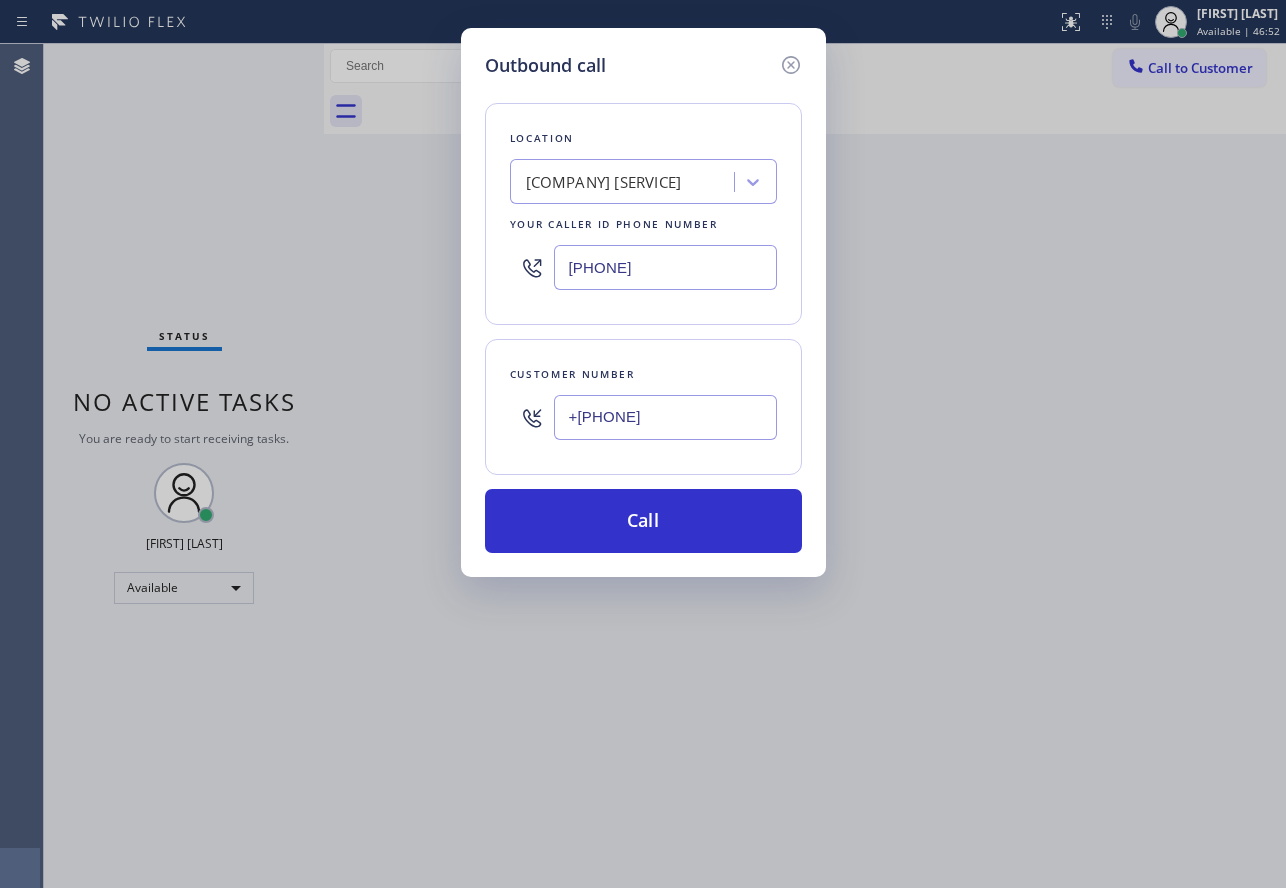 drag, startPoint x: 686, startPoint y: 257, endPoint x: 467, endPoint y: 264, distance: 219.11185 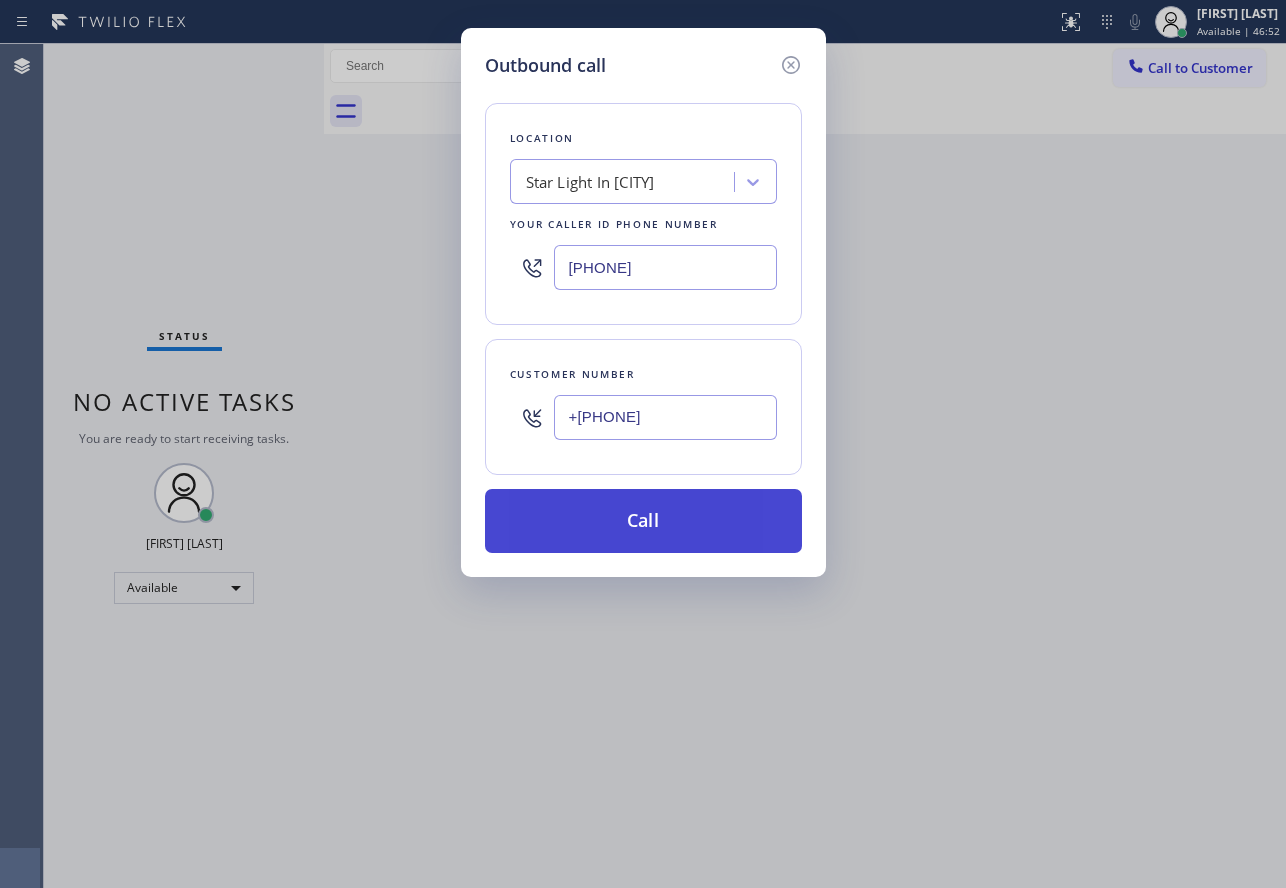 type on "[PHONE]" 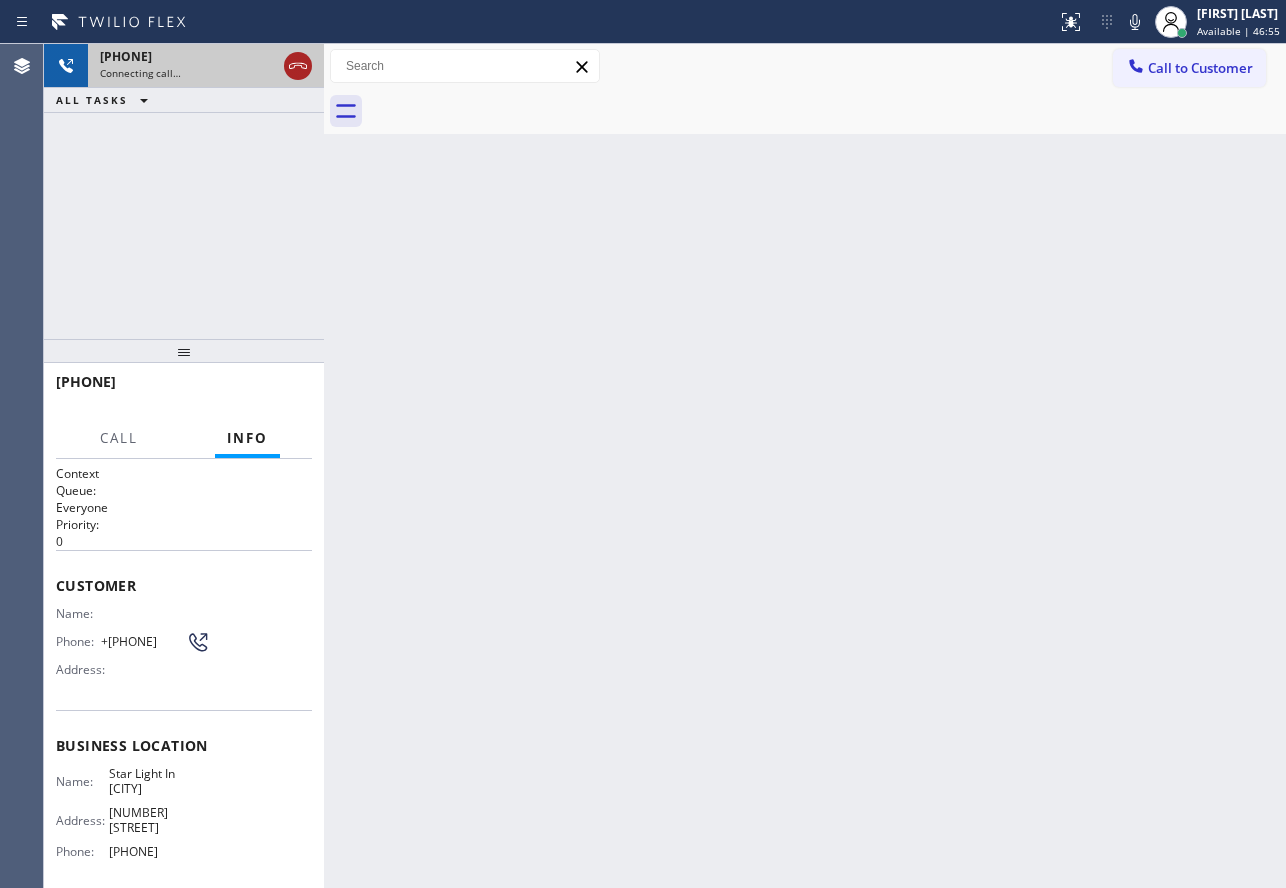 click 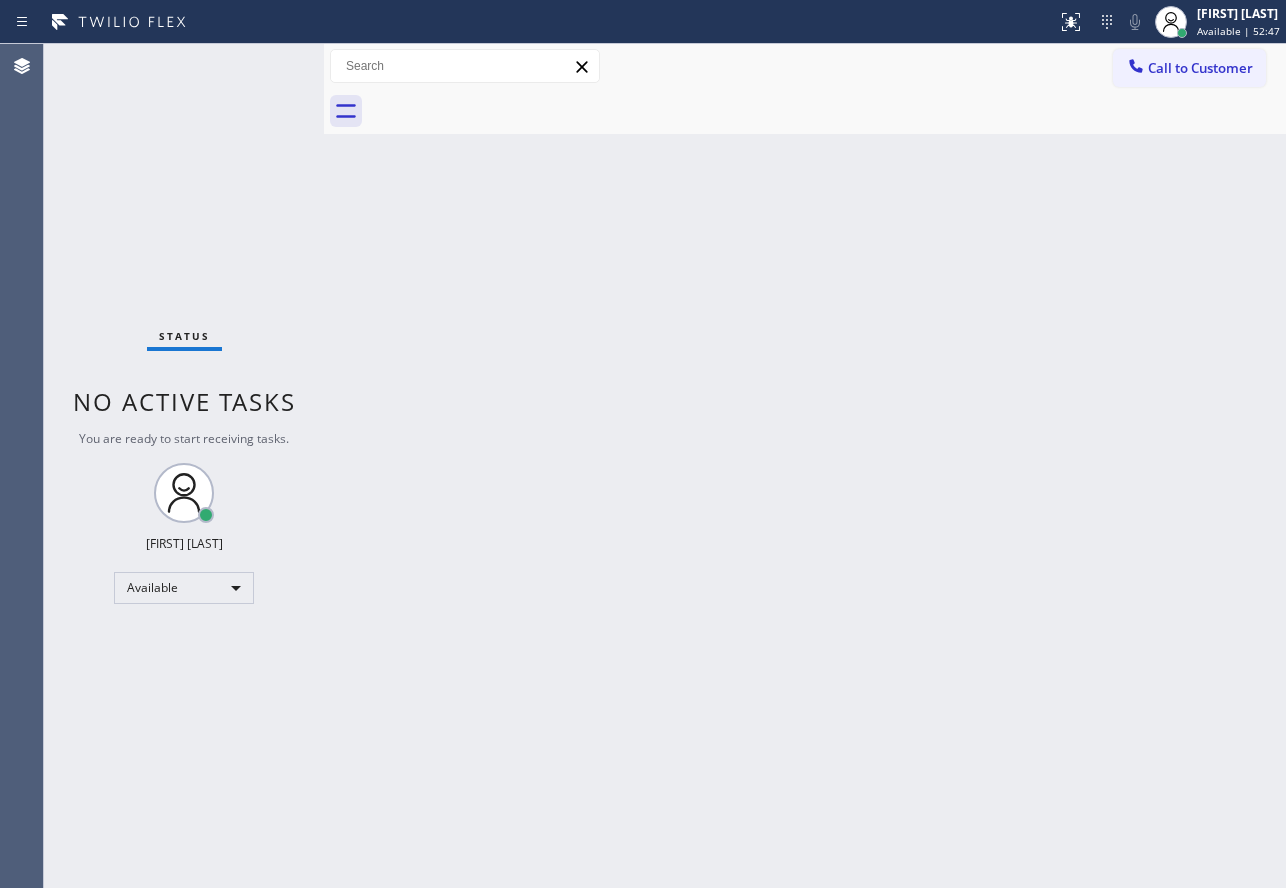 click on "Back to Dashboard Change Sender ID Customers Technicians Select a contact Outbound call Technician Search Technician Your caller id phone number Your caller id phone number Call Technician info Name   Phone none Address none Change Sender ID HVAC +[PHONE] 5 Star Appliance +[PHONE] Appliance Repair +[PHONE] Plumbing +[PHONE] Air Duct Cleaning +[PHONE]  Electricians +[PHONE] Cancel Change Check personal SMS Reset Change No tabs Call to Customer Outbound call Location Star Light In Santa Monica Your caller id phone number ([PHONE]) Customer number ([PHONE]) Call Outbound call Technician Search Technician Your caller id phone number Your caller id phone number Call" at bounding box center (805, 466) 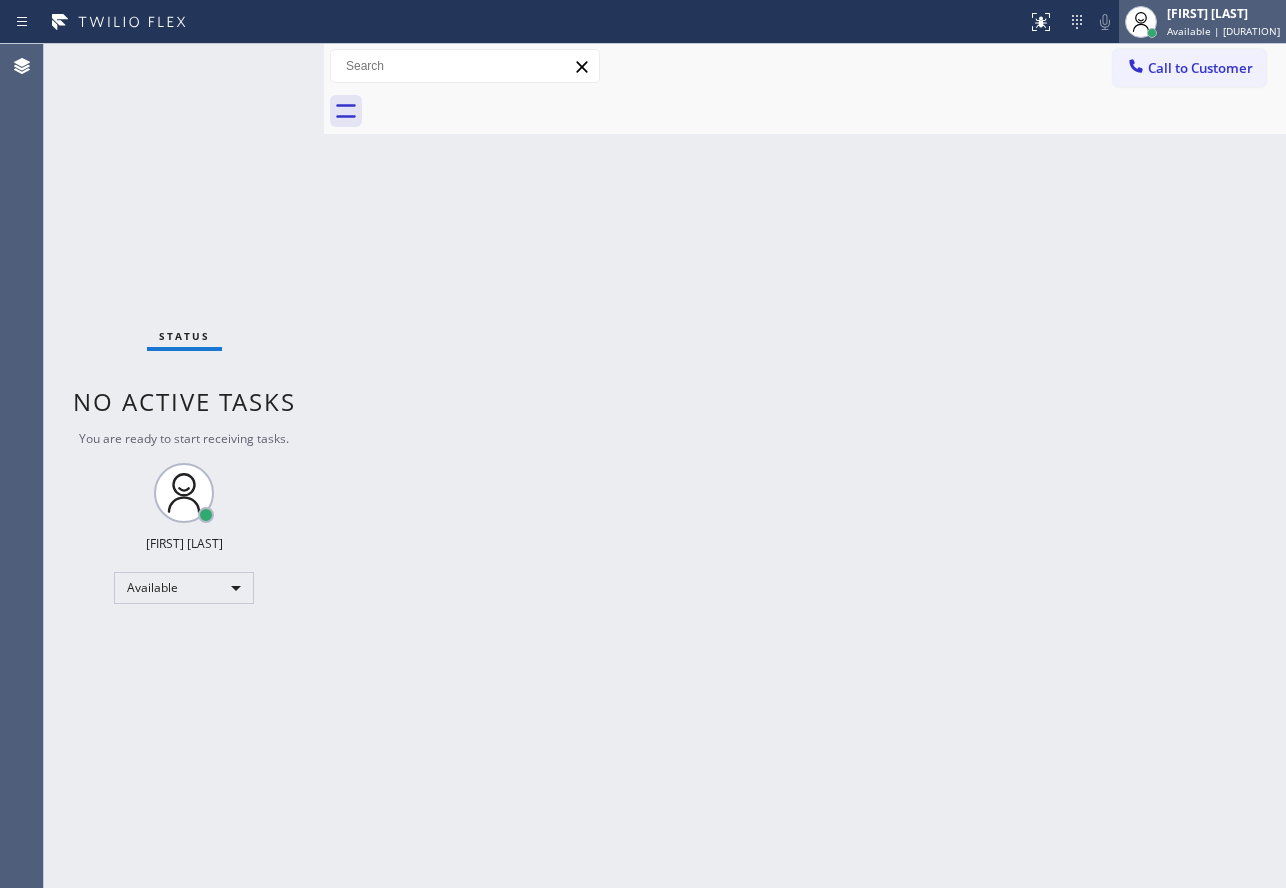 click on "[FIRST] [LAST]" at bounding box center [1223, 13] 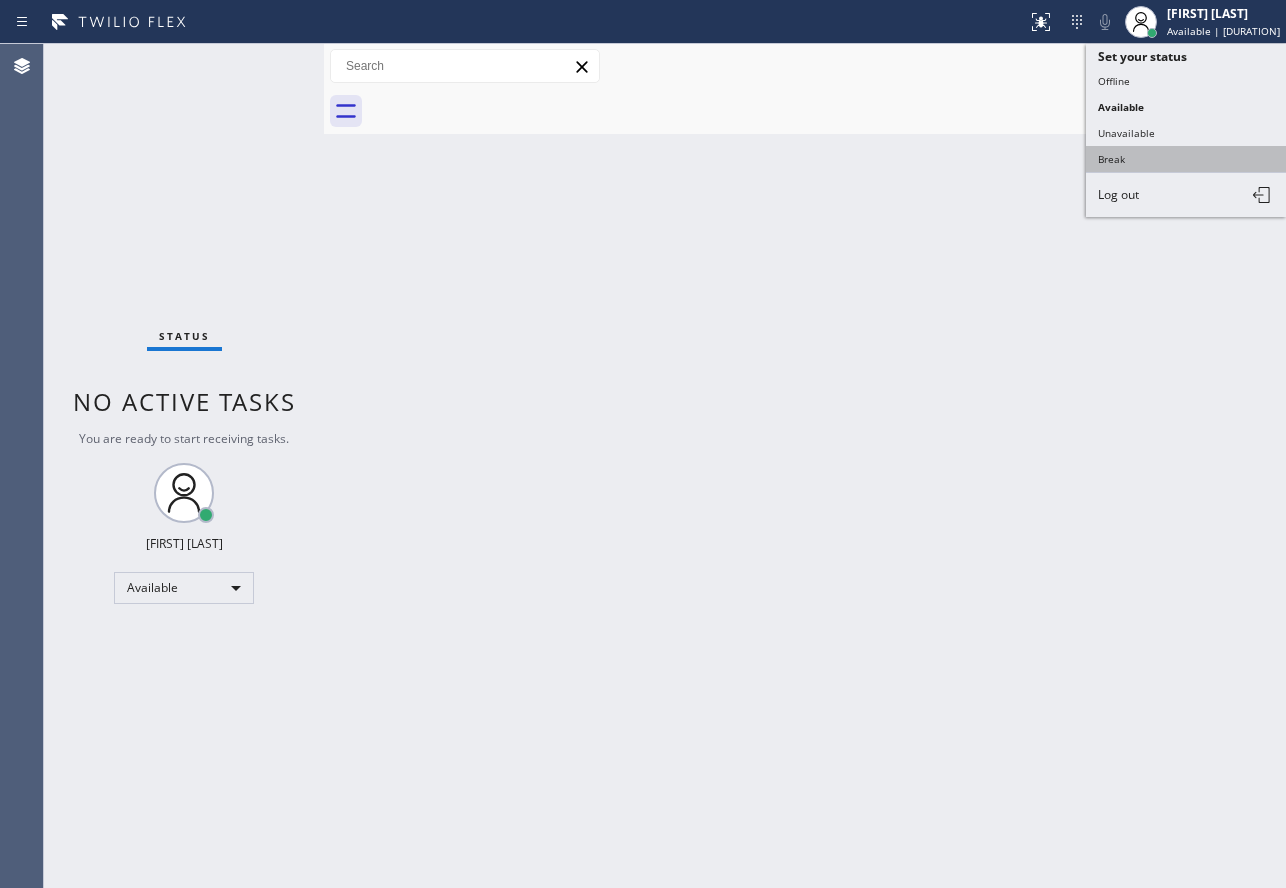 click on "Break" at bounding box center (1186, 159) 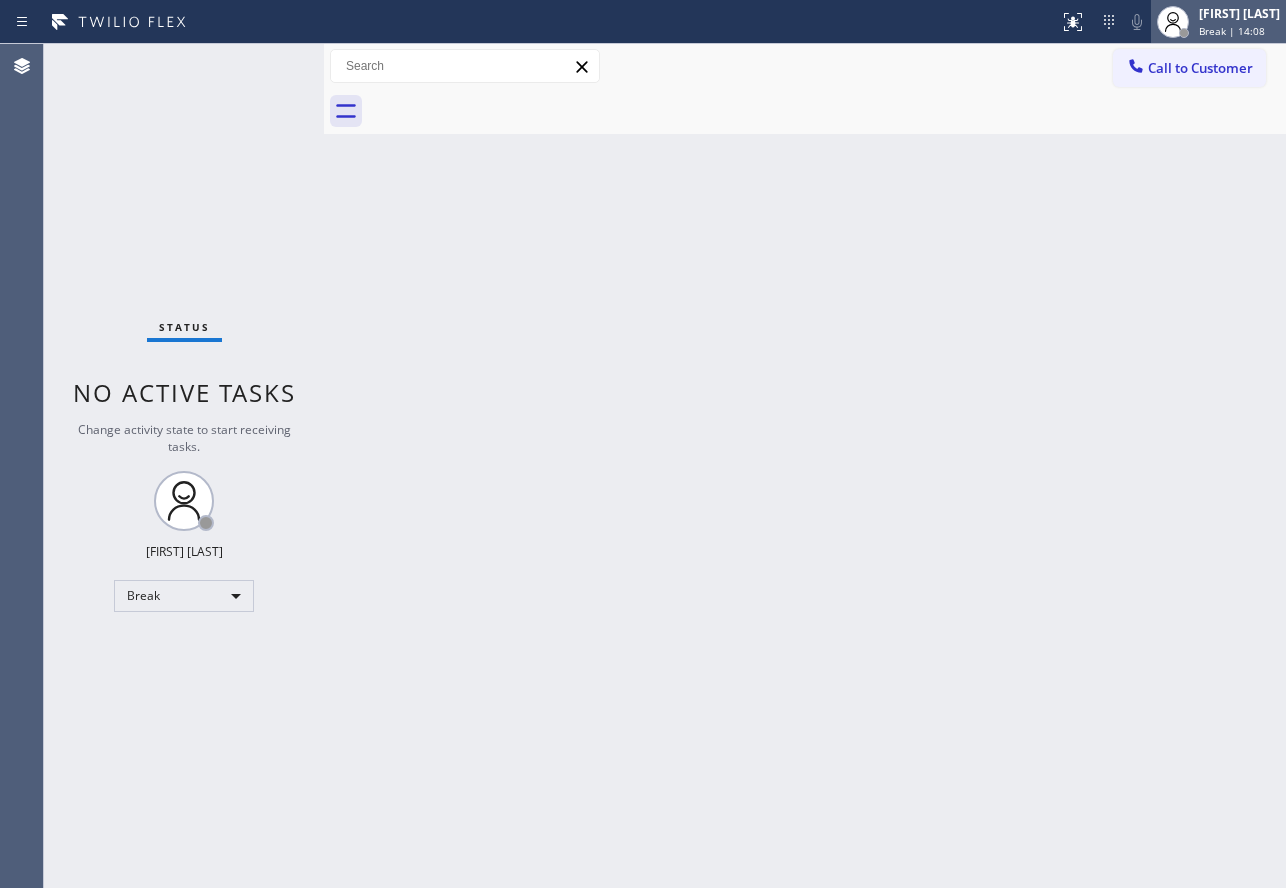 click at bounding box center (1173, 22) 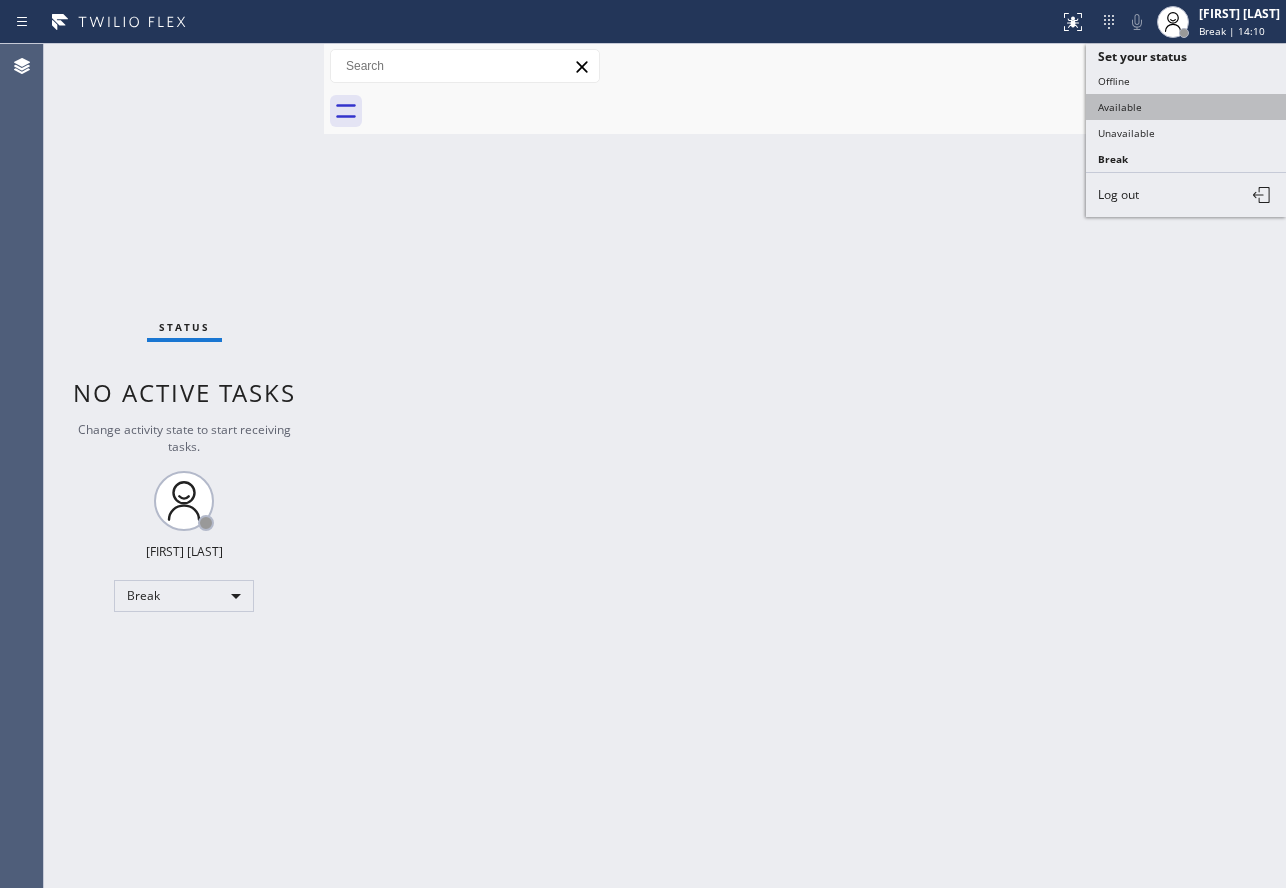 drag, startPoint x: 1161, startPoint y: 102, endPoint x: 1135, endPoint y: 114, distance: 28.635643 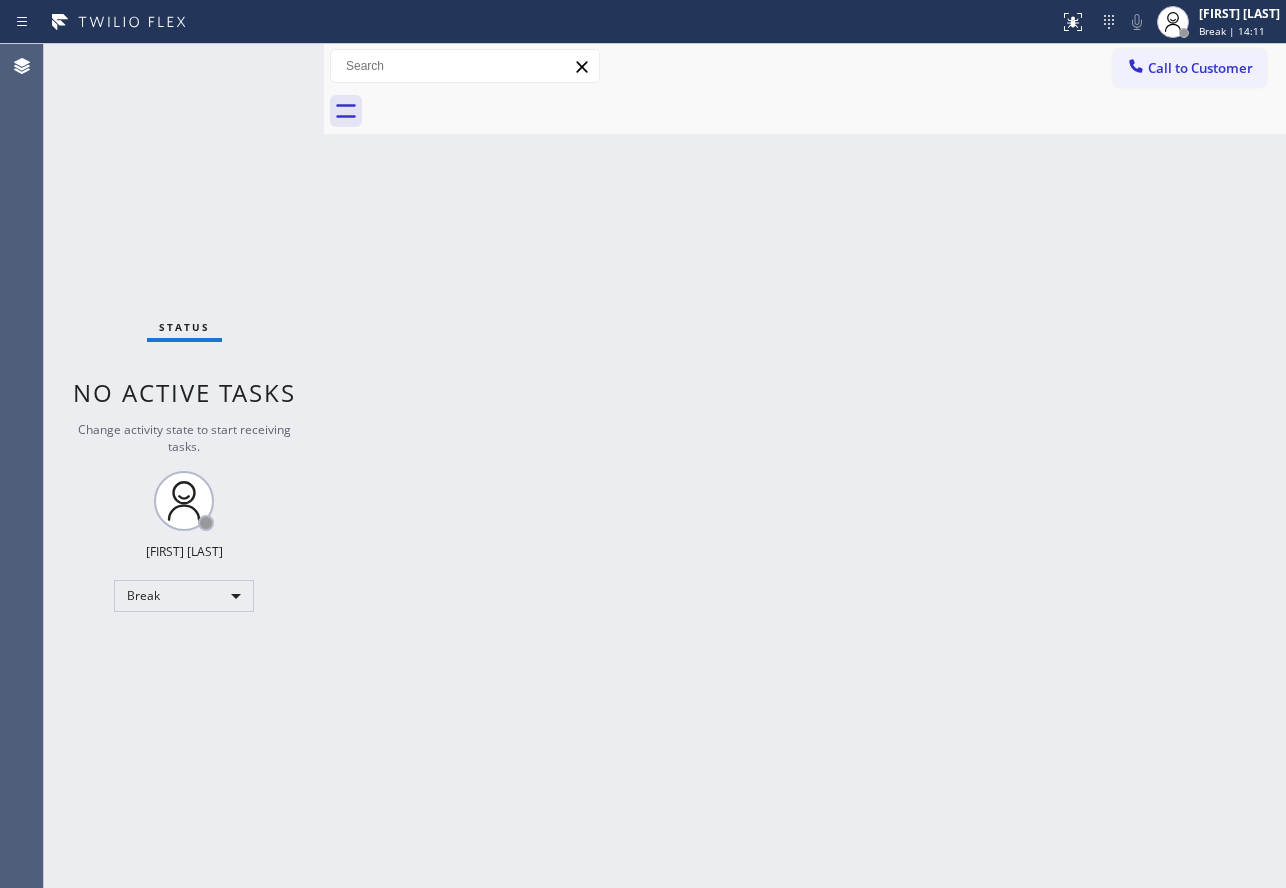 click at bounding box center [827, 111] 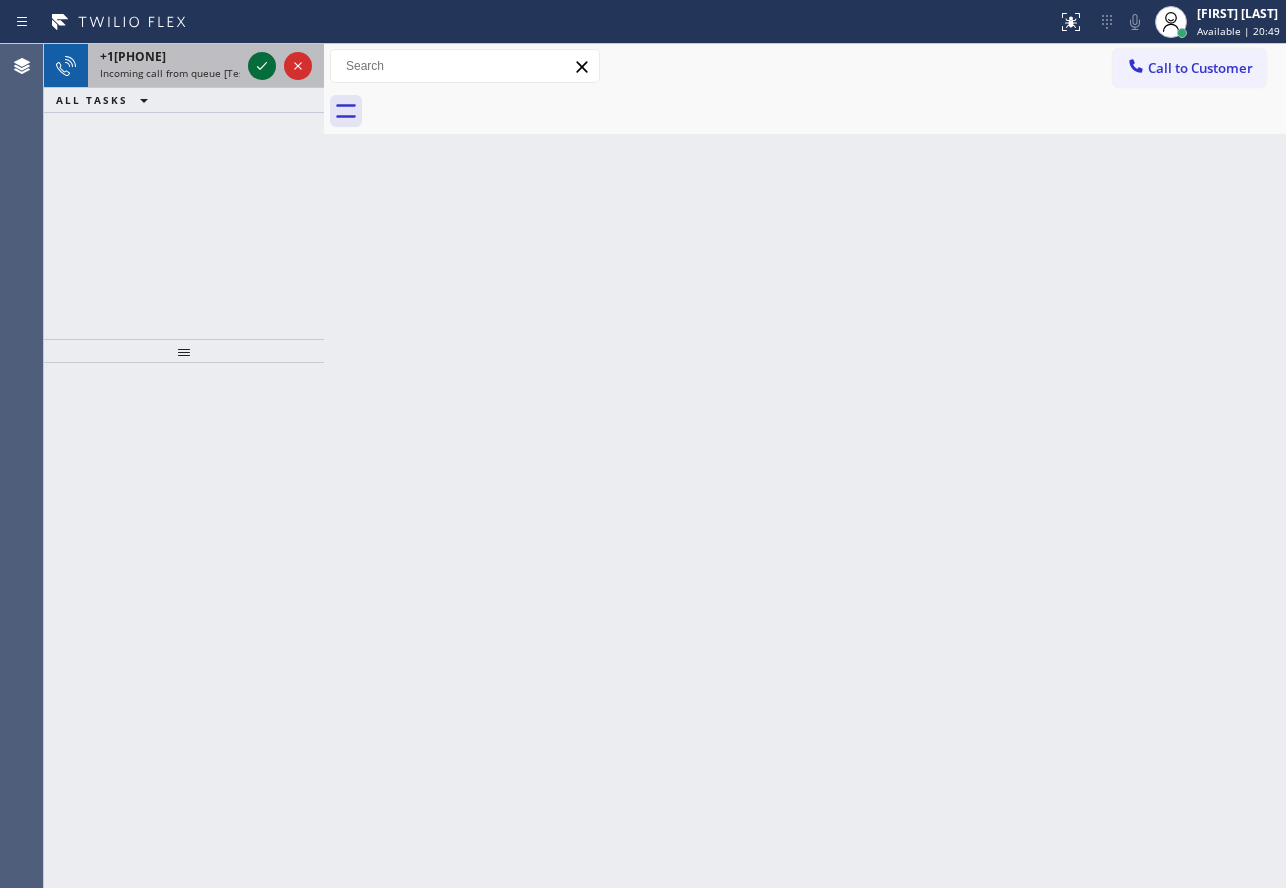 click 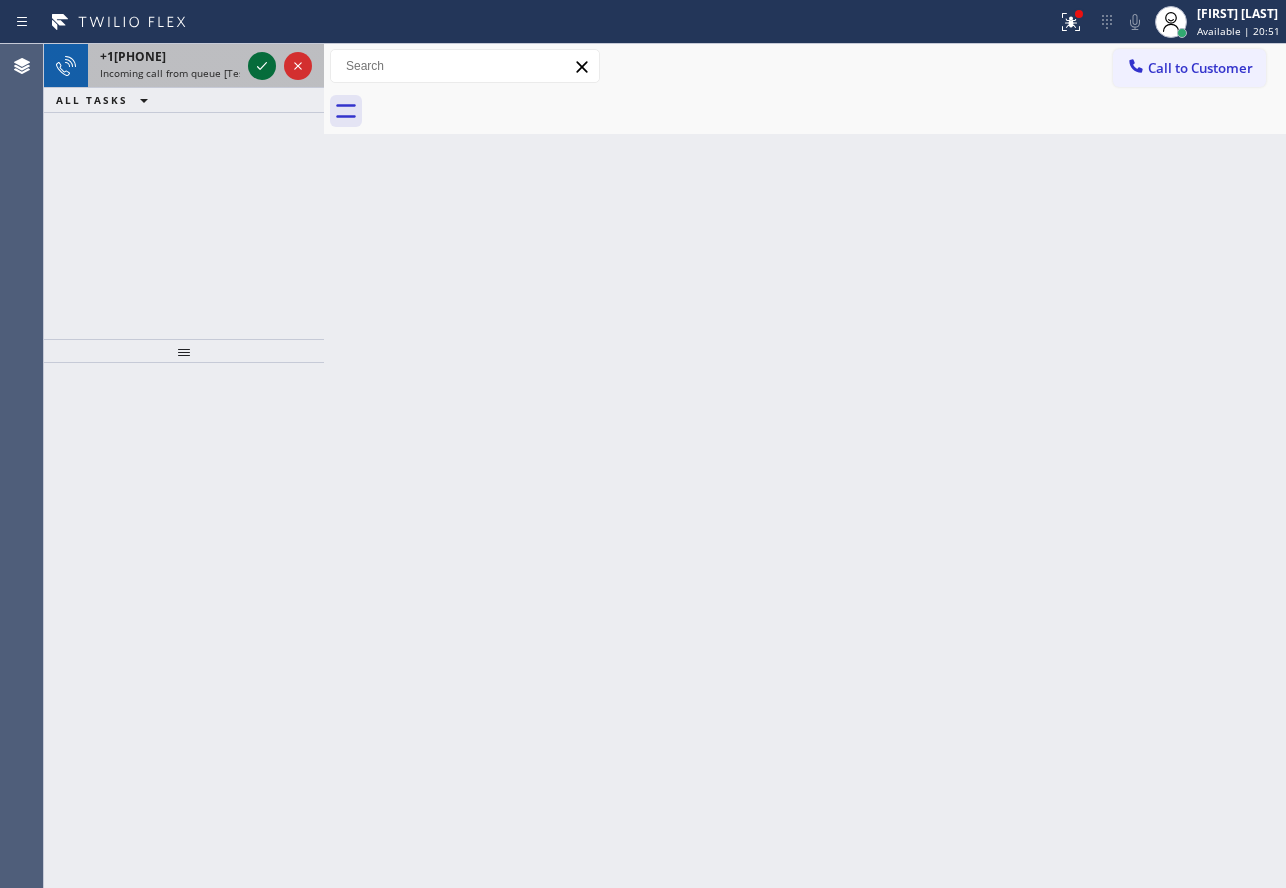 click 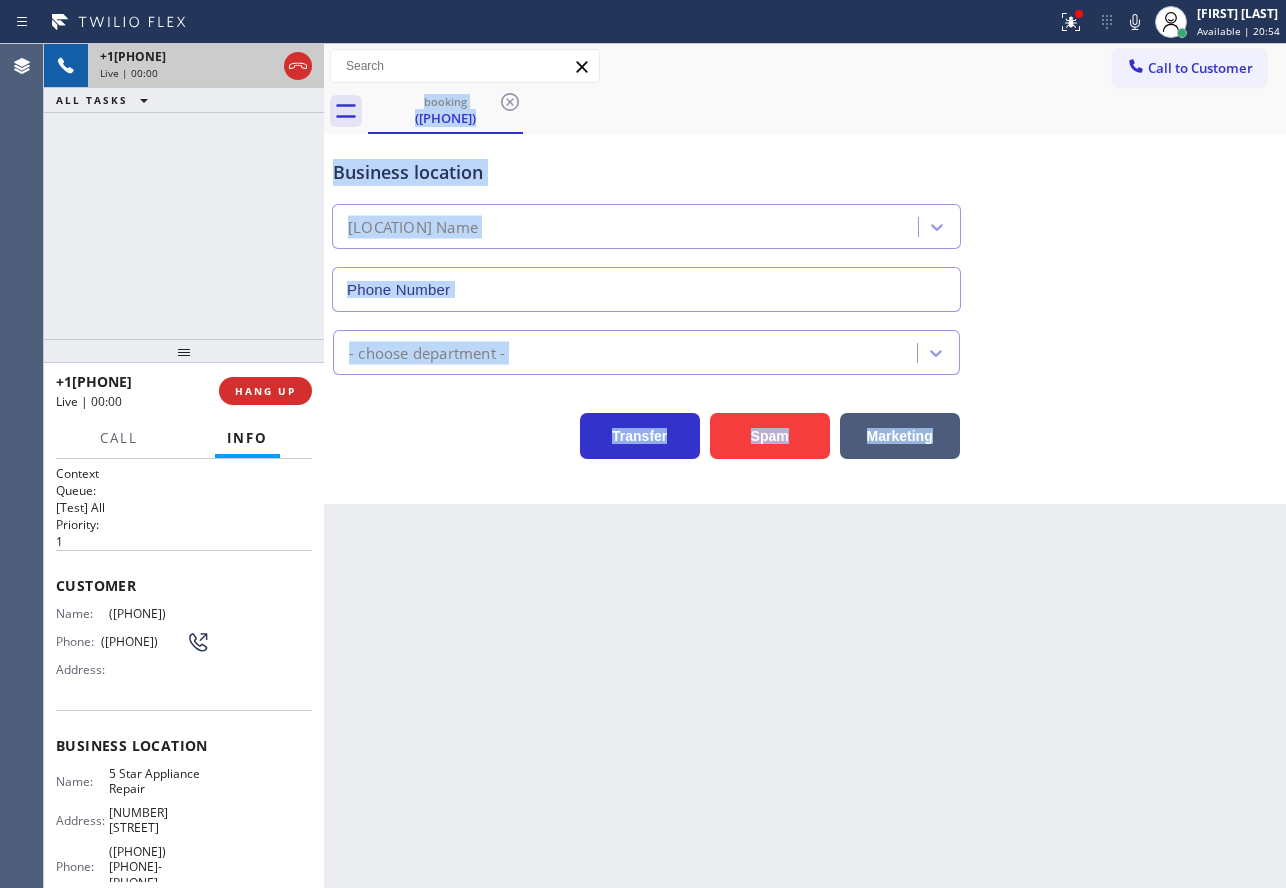 type on "([PHONE]) [PHONE]-[PHONE]" 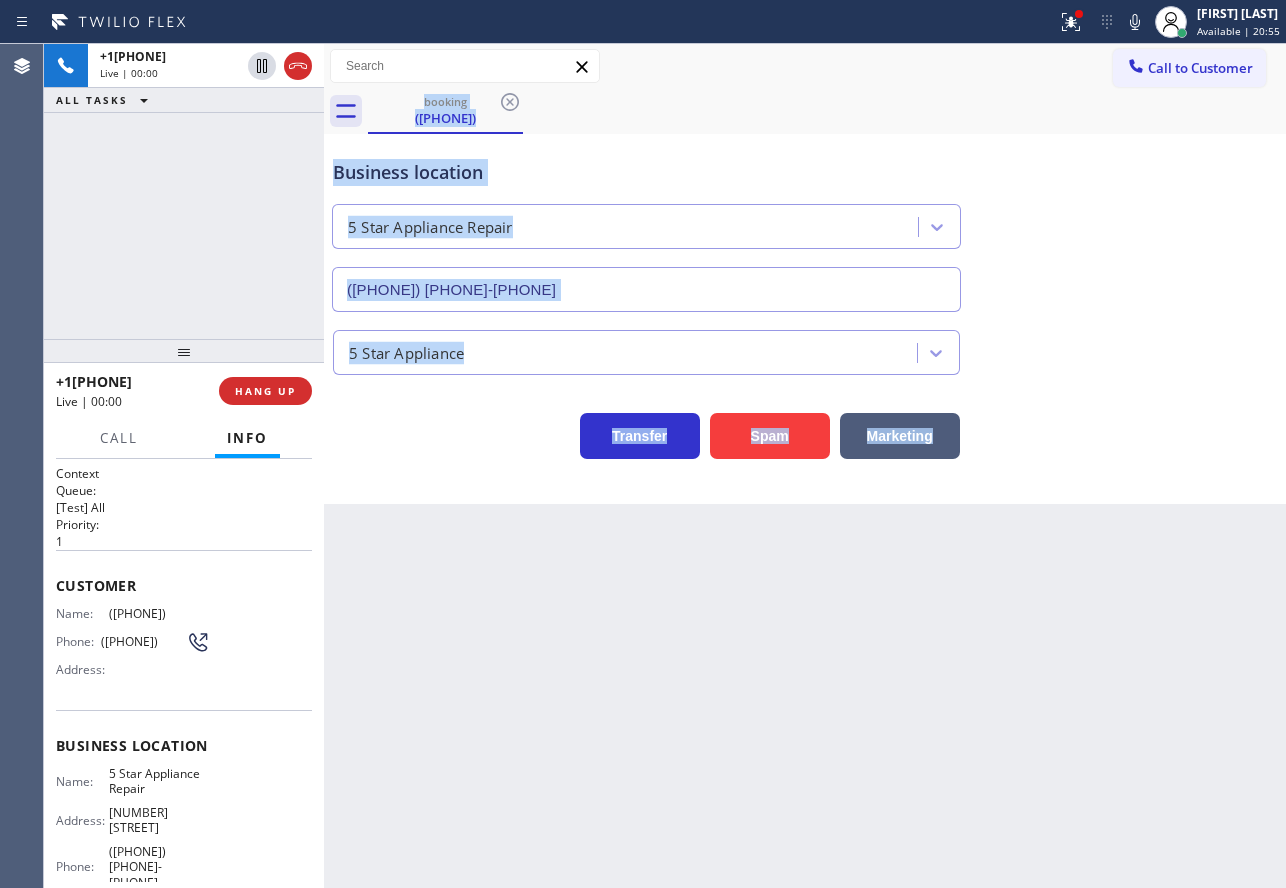 click on "Business location" at bounding box center (646, 172) 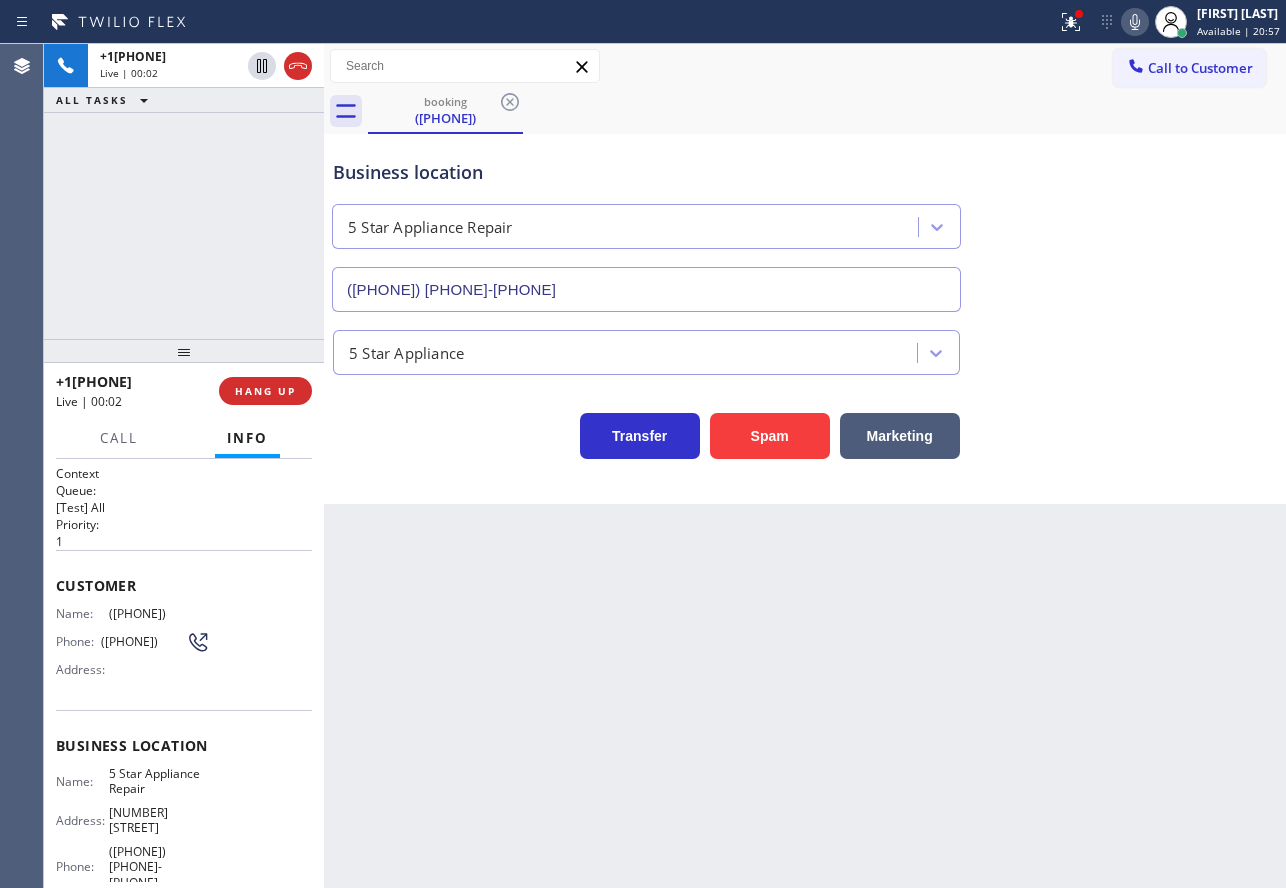 click 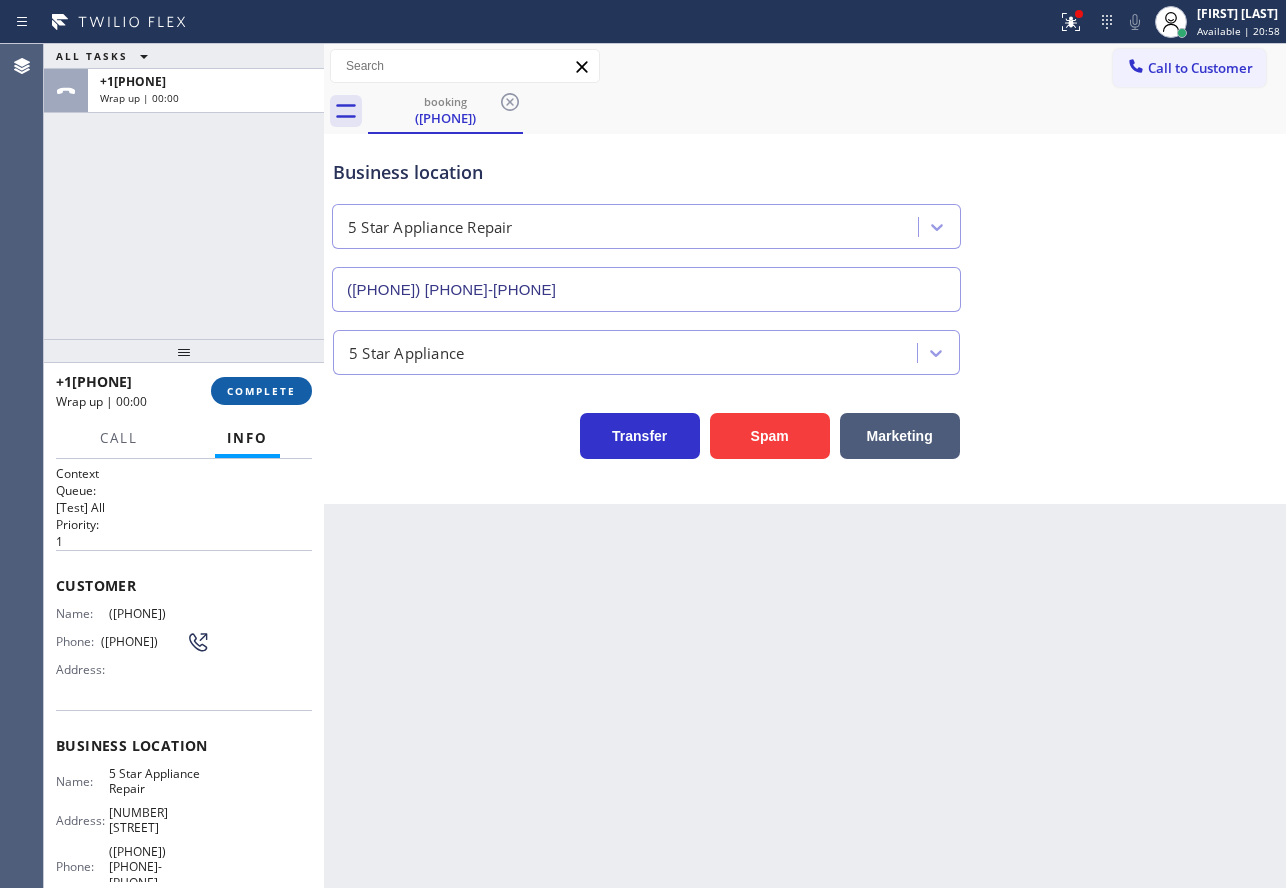 click on "COMPLETE" at bounding box center [261, 391] 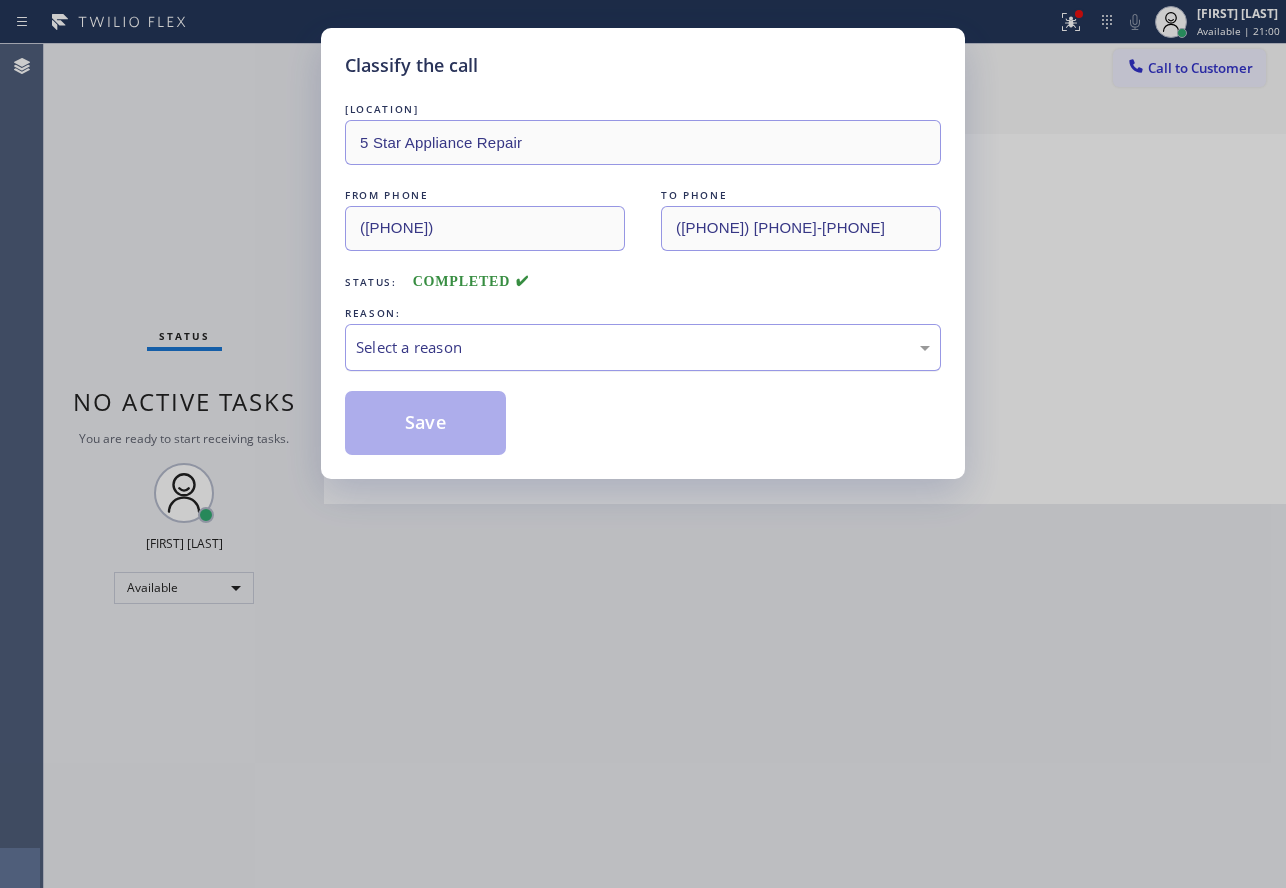 click on "Select a reason" at bounding box center (643, 347) 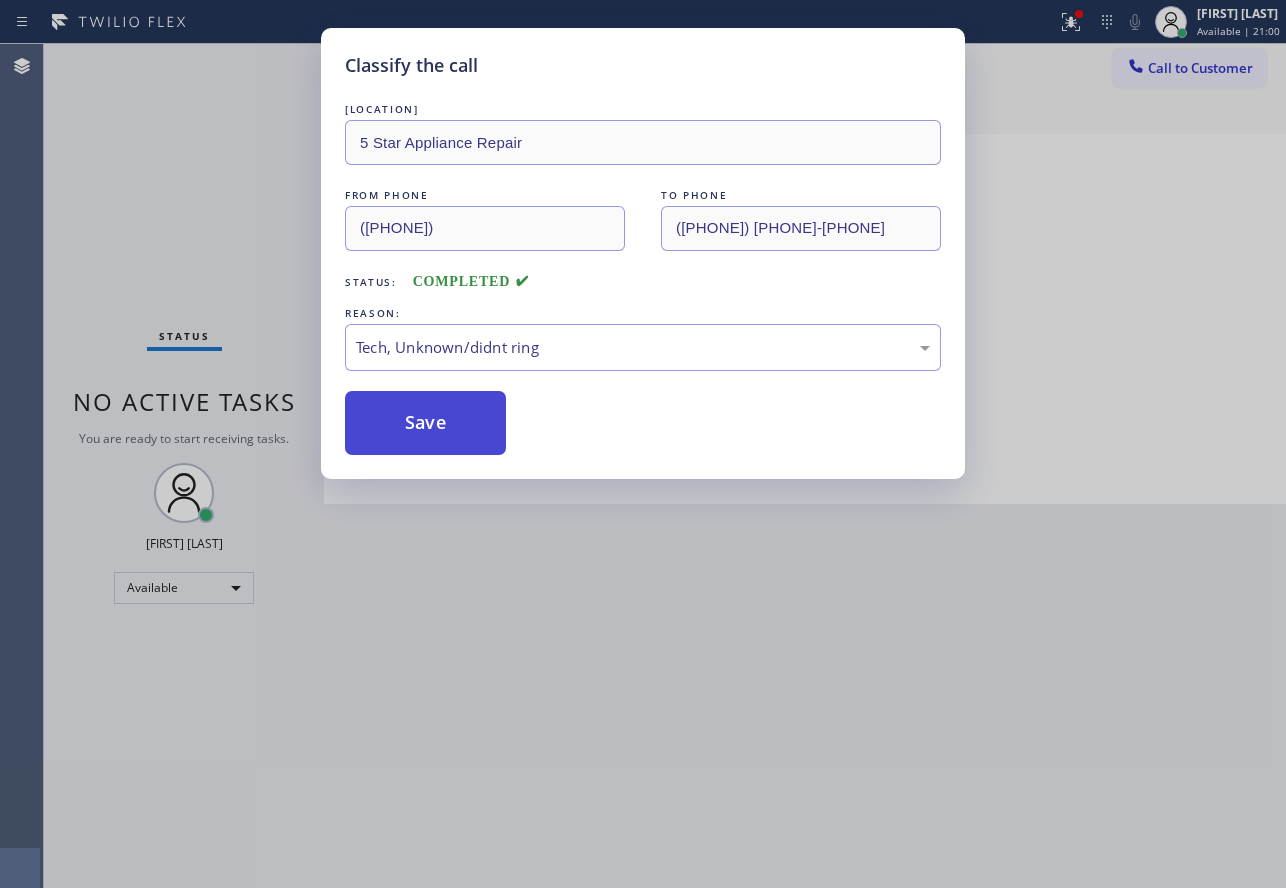 drag, startPoint x: 438, startPoint y: 498, endPoint x: 433, endPoint y: 454, distance: 44.28318 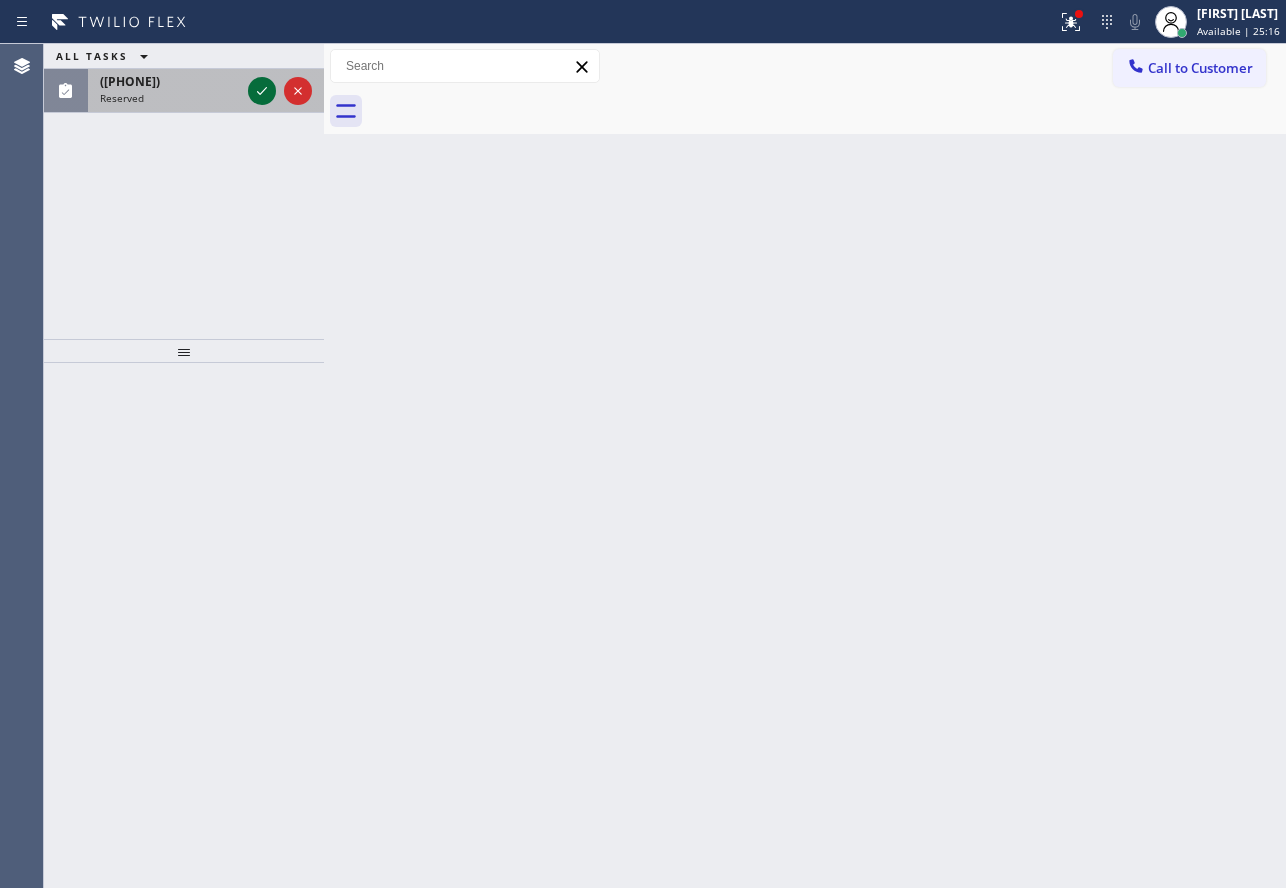 click 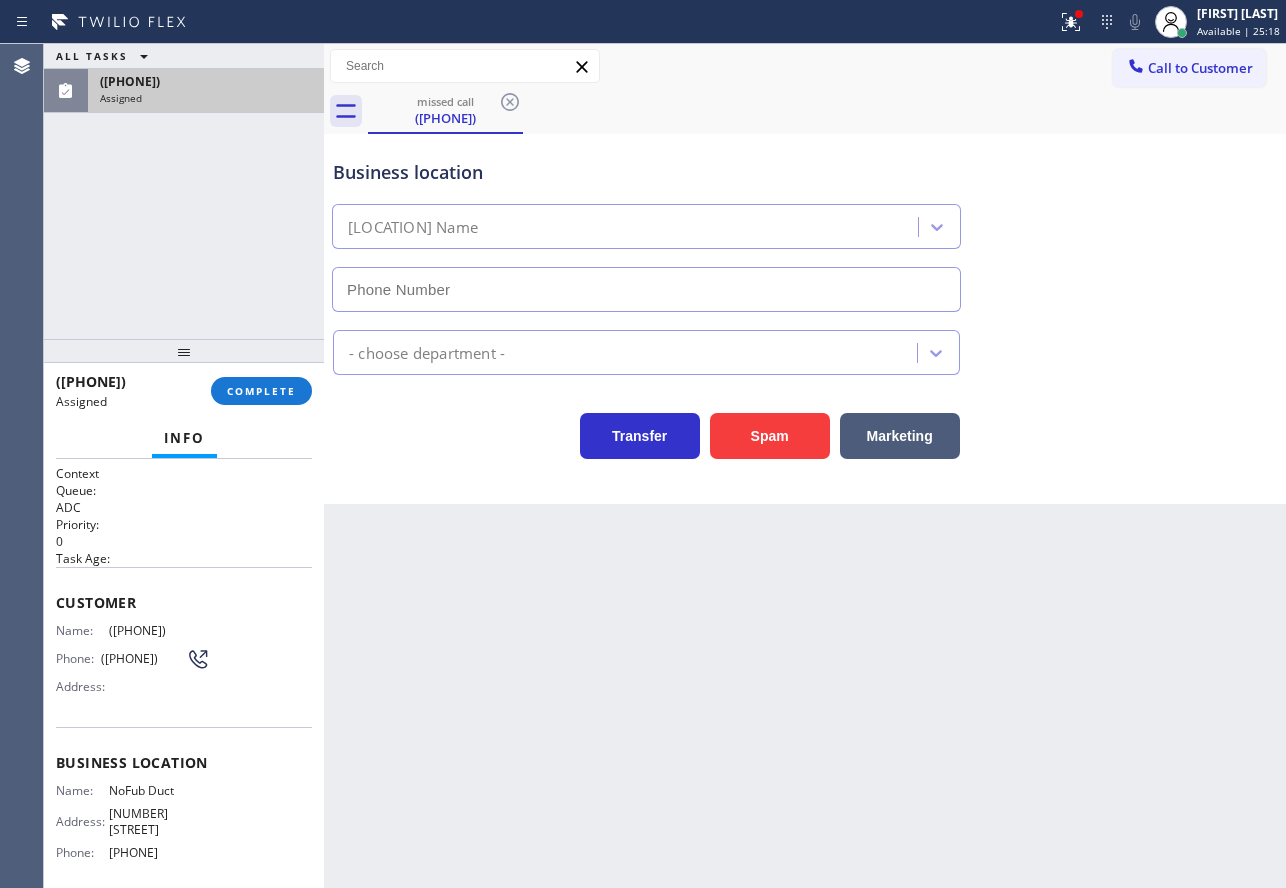 type on "[PHONE]" 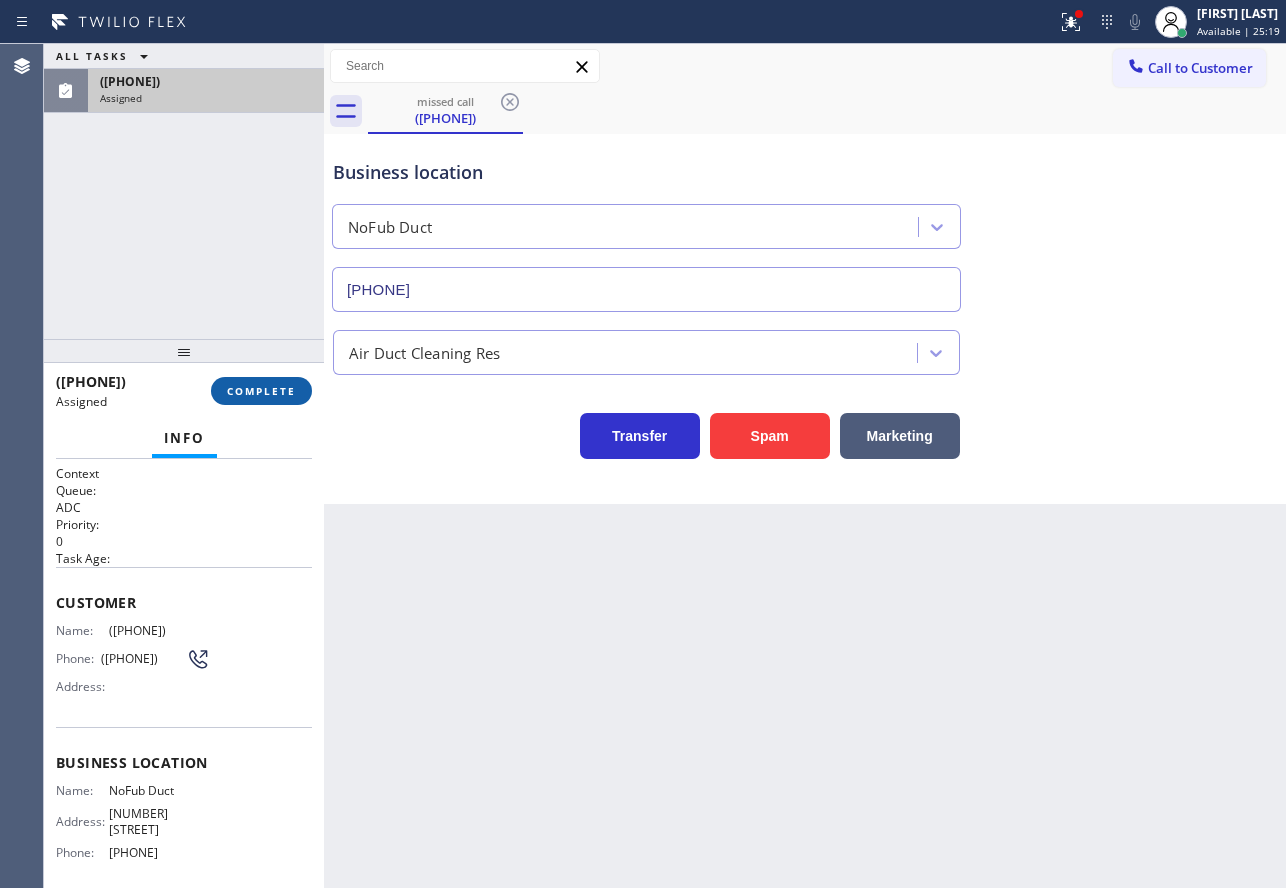 click on "COMPLETE" at bounding box center [261, 391] 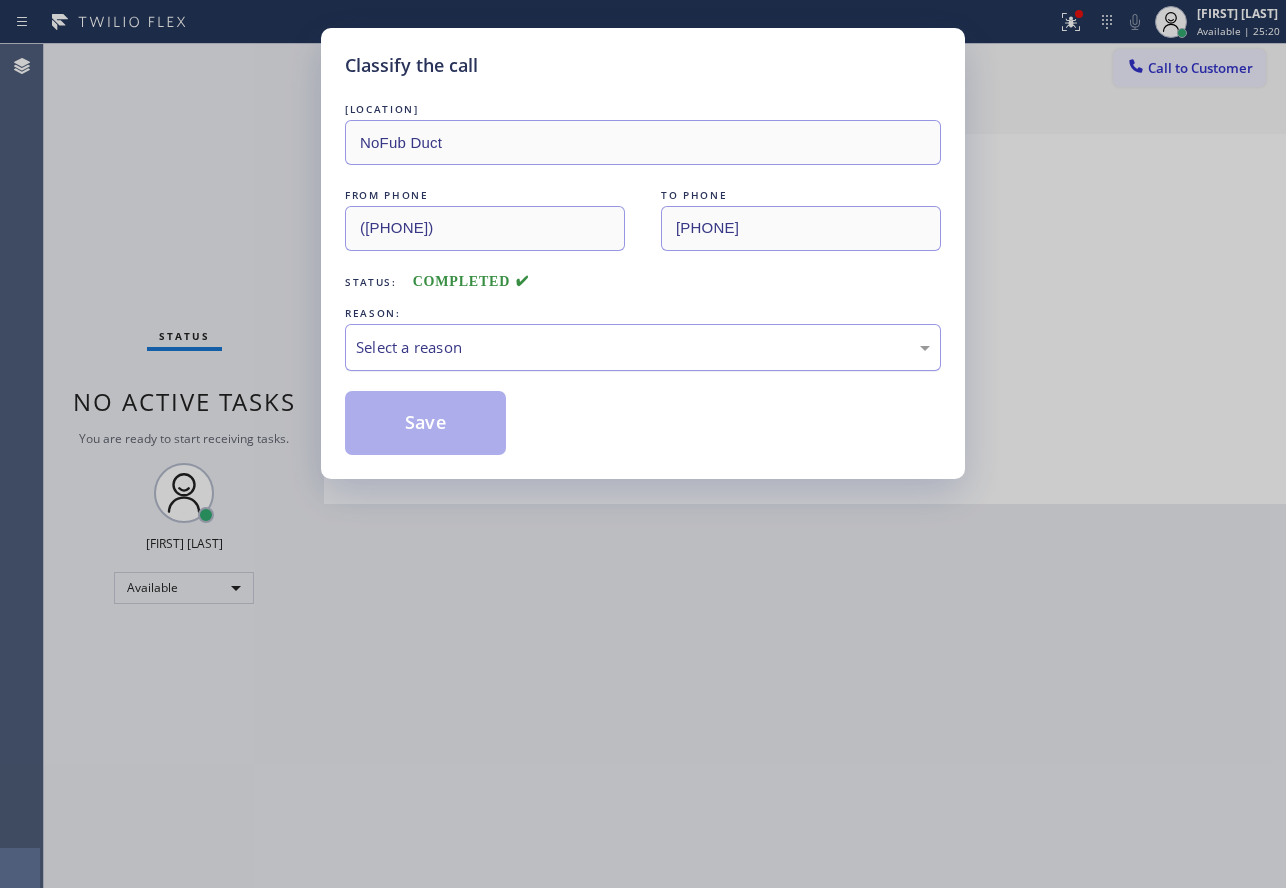 click on "Select a reason" at bounding box center [643, 347] 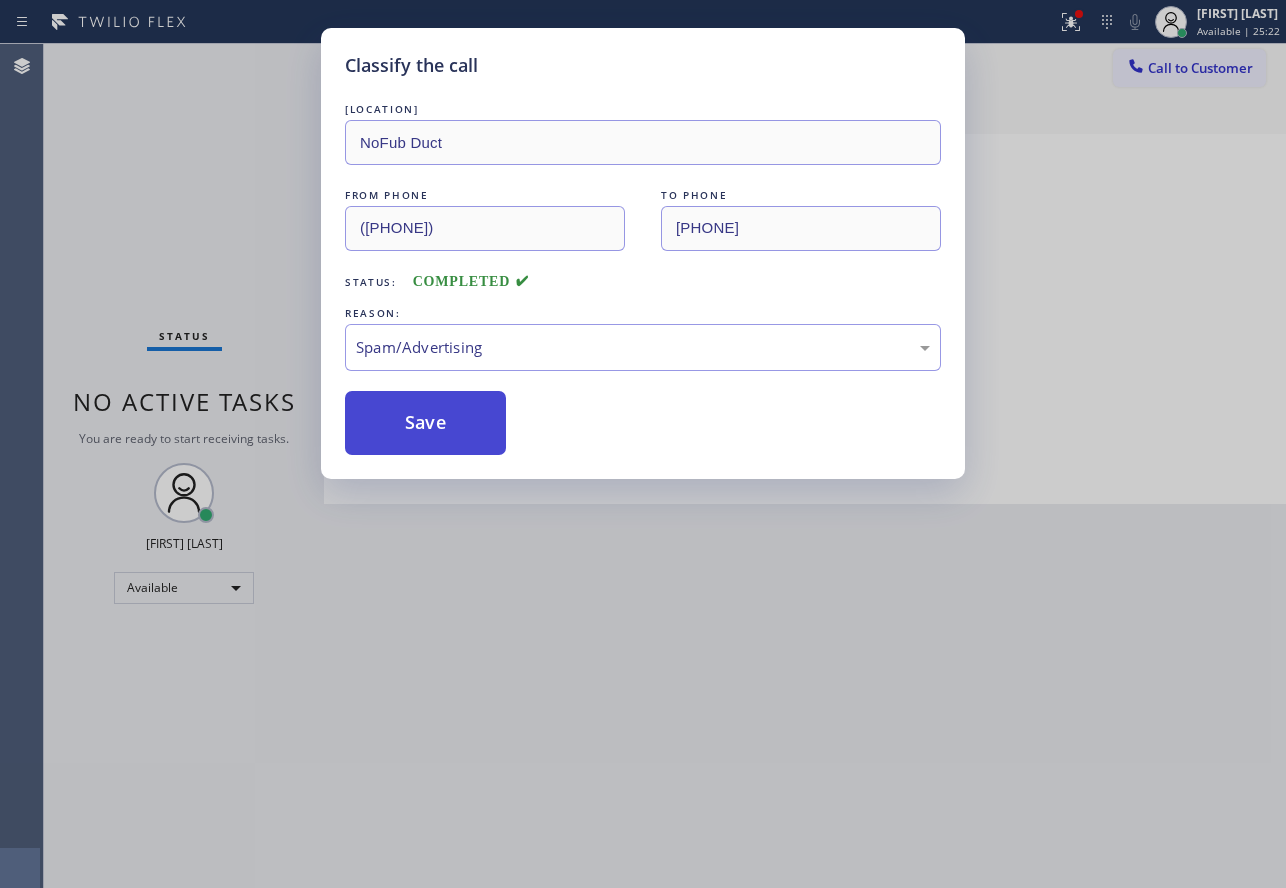 click on "Save" at bounding box center (425, 423) 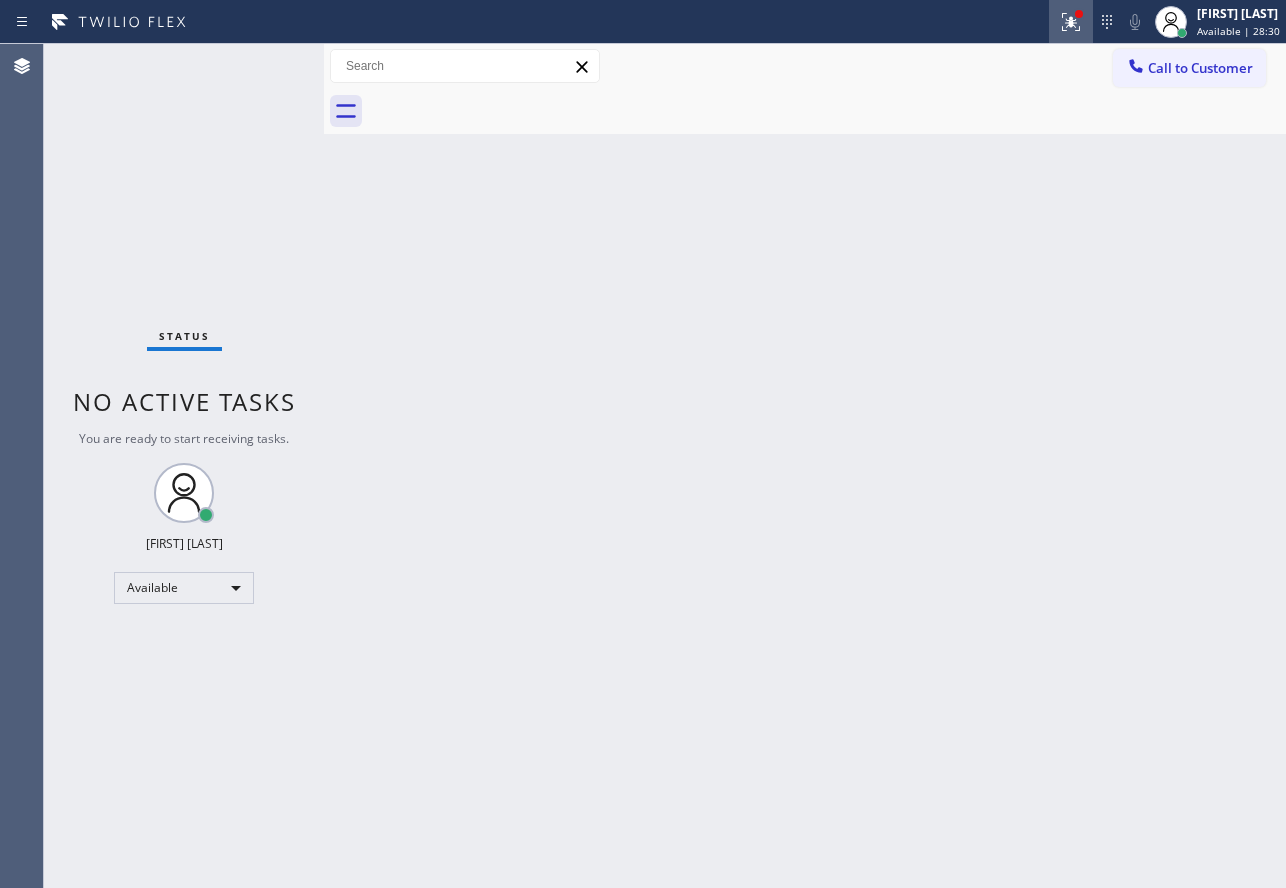click 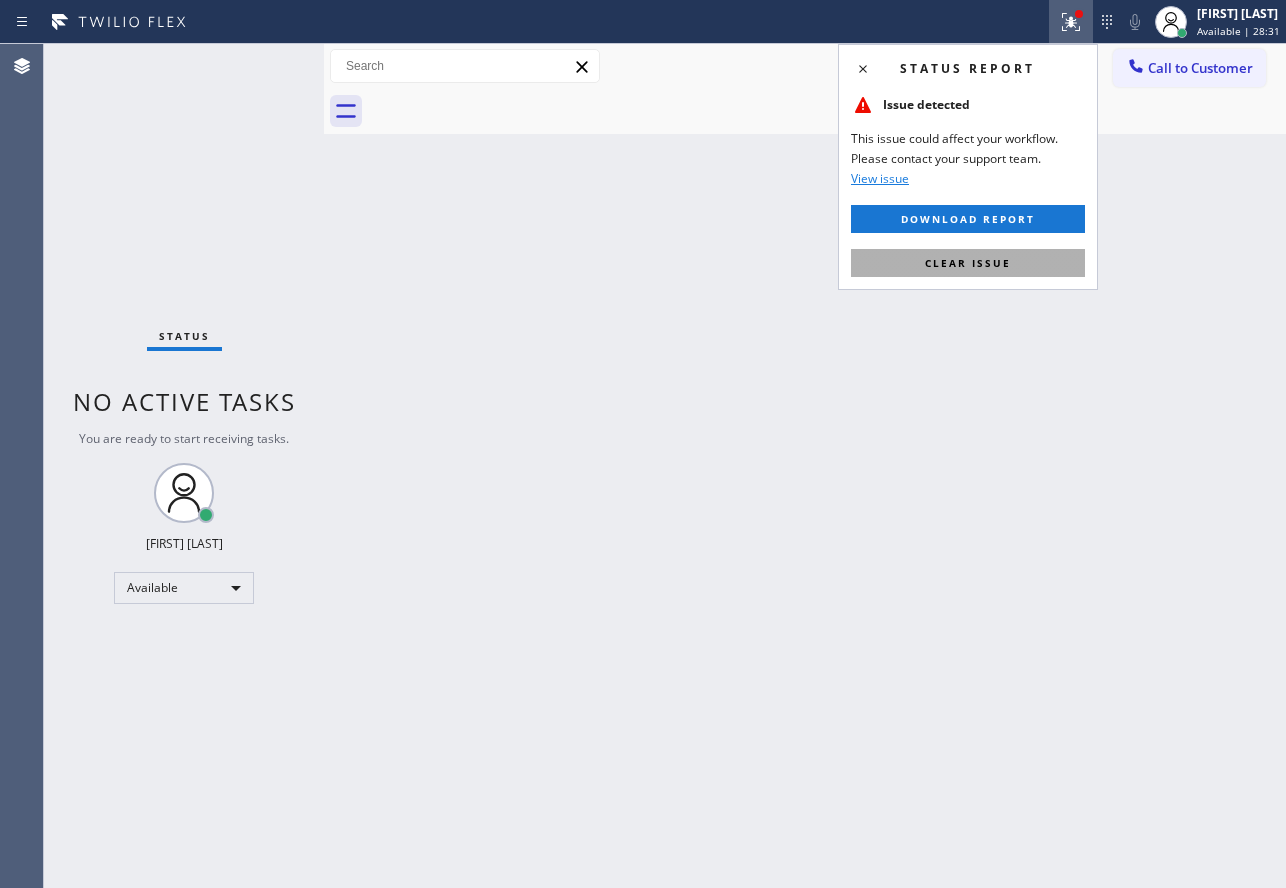 click on "Clear issue" at bounding box center (968, 263) 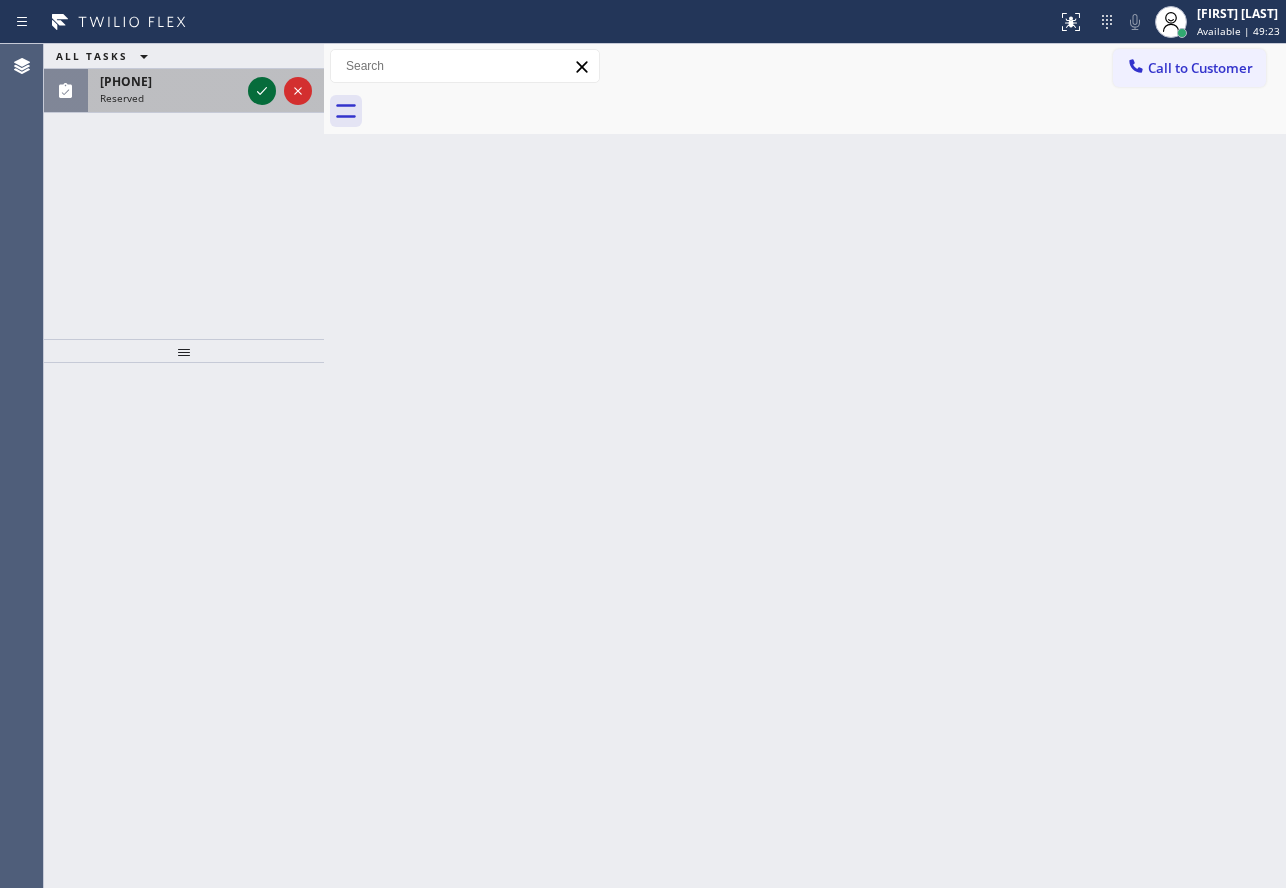 click 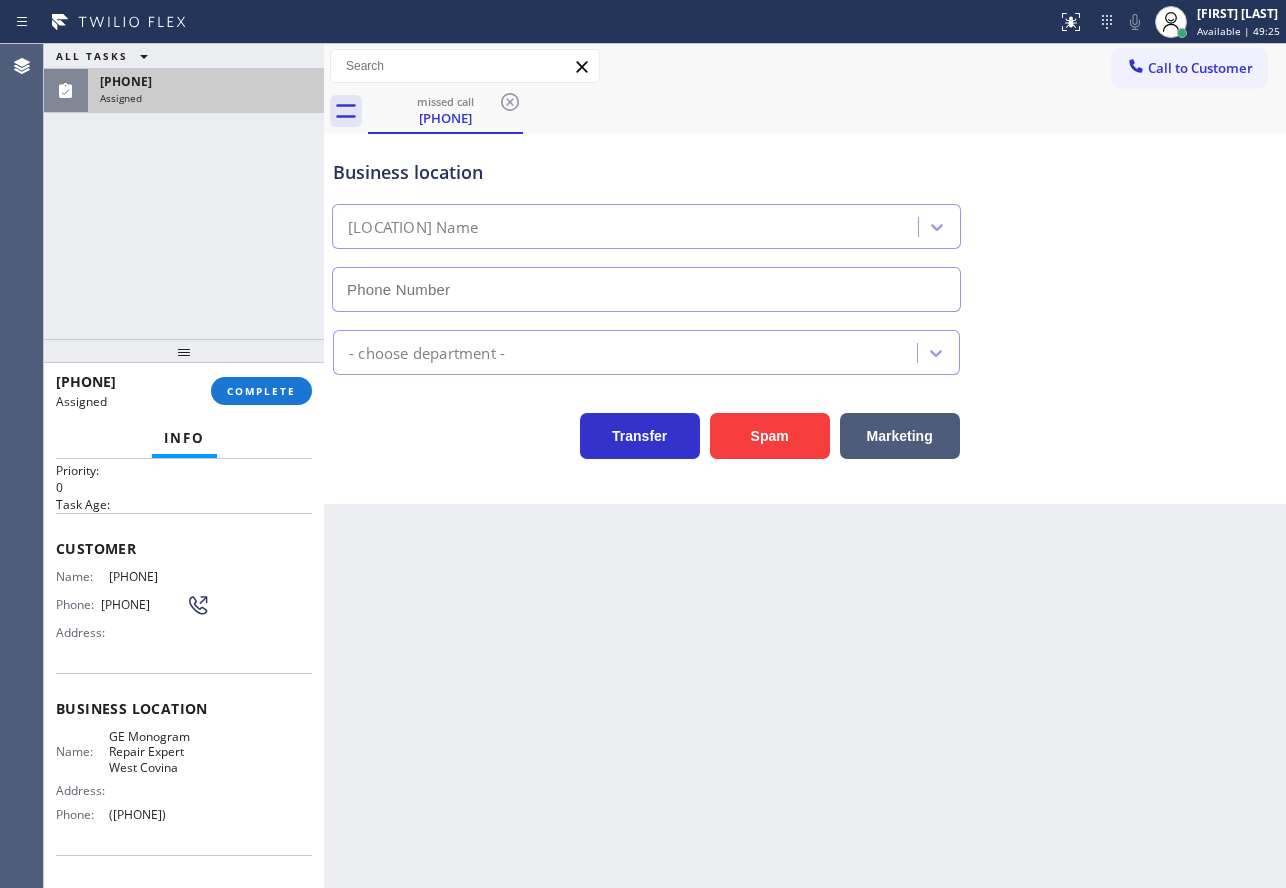 scroll, scrollTop: 183, scrollLeft: 0, axis: vertical 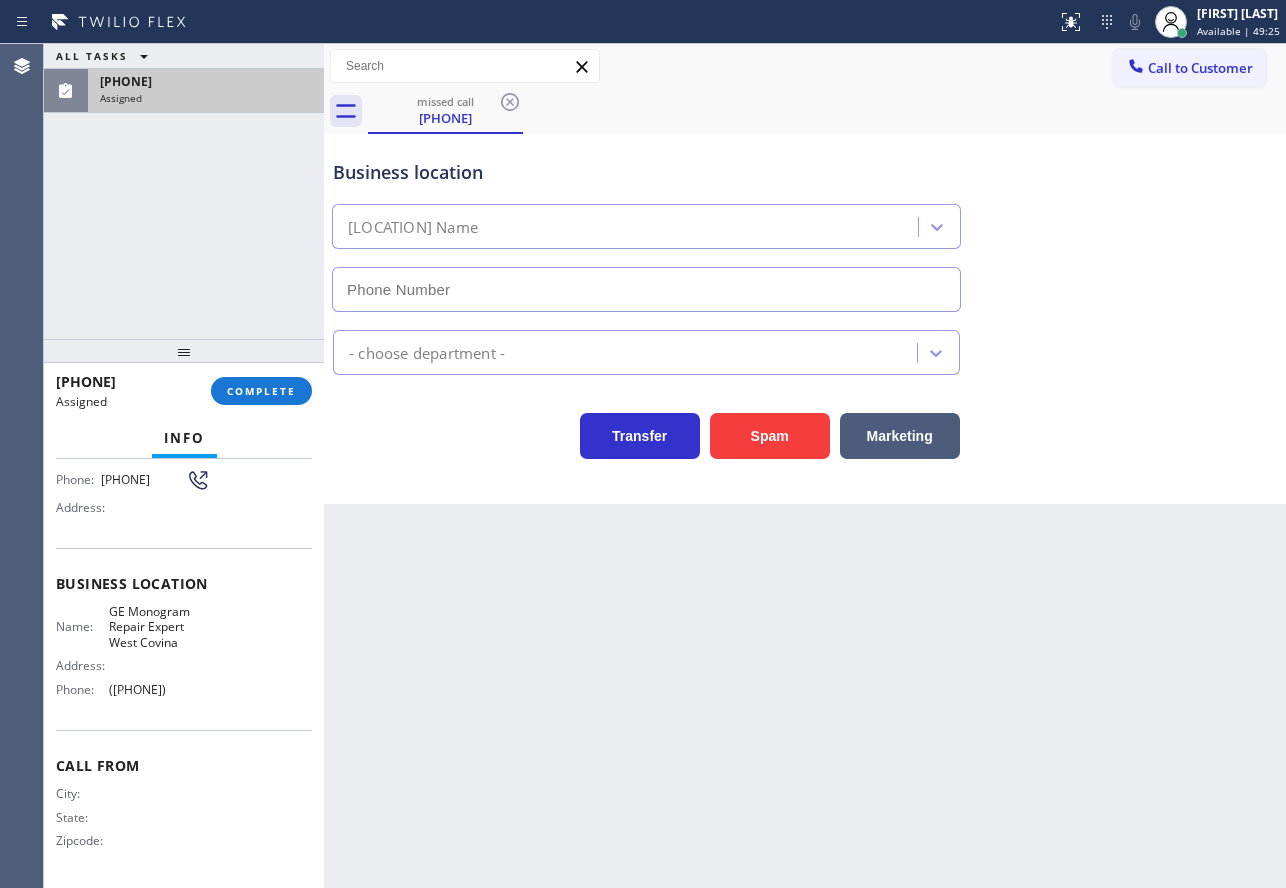 type on "([PHONE])" 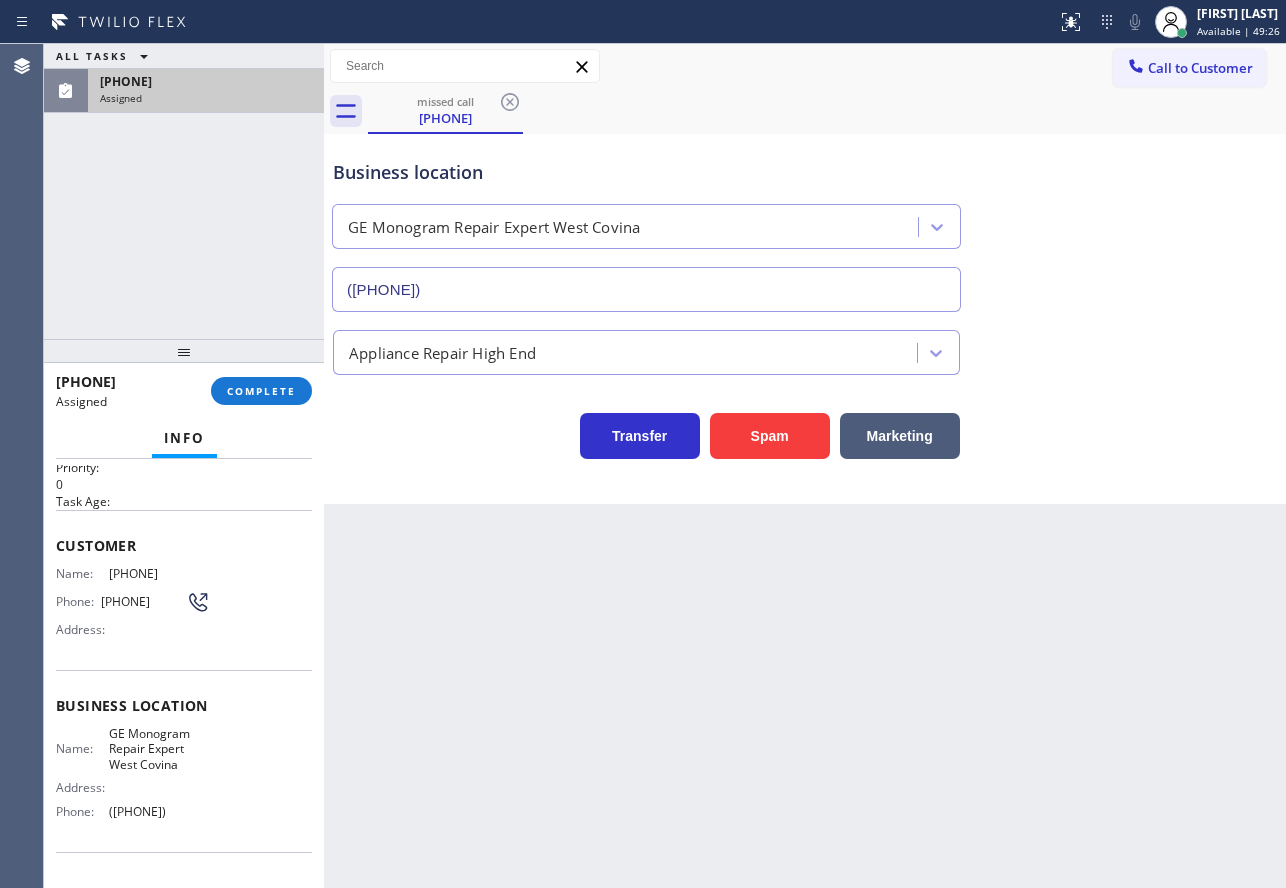 scroll, scrollTop: 53, scrollLeft: 0, axis: vertical 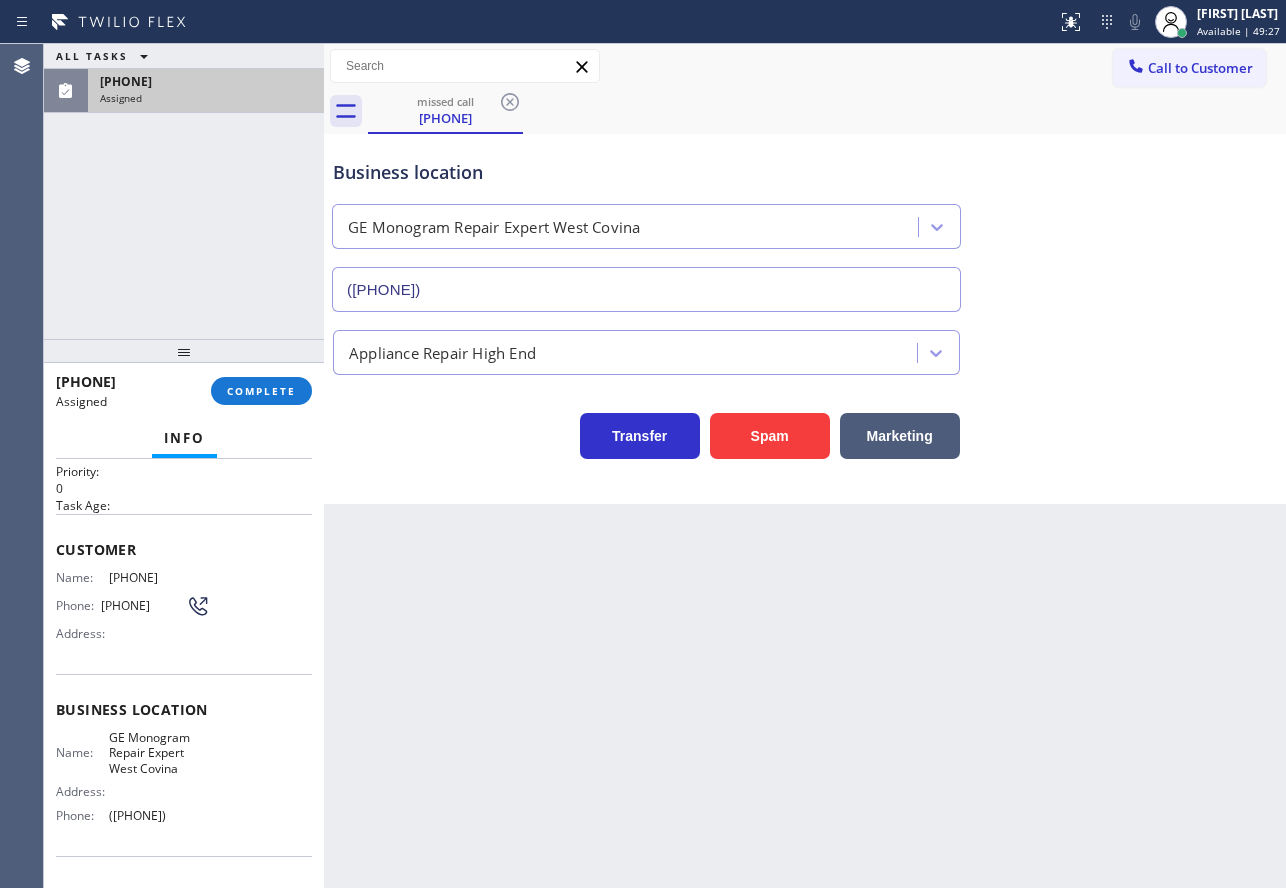 drag, startPoint x: 205, startPoint y: 696, endPoint x: 57, endPoint y: 539, distance: 215.76144 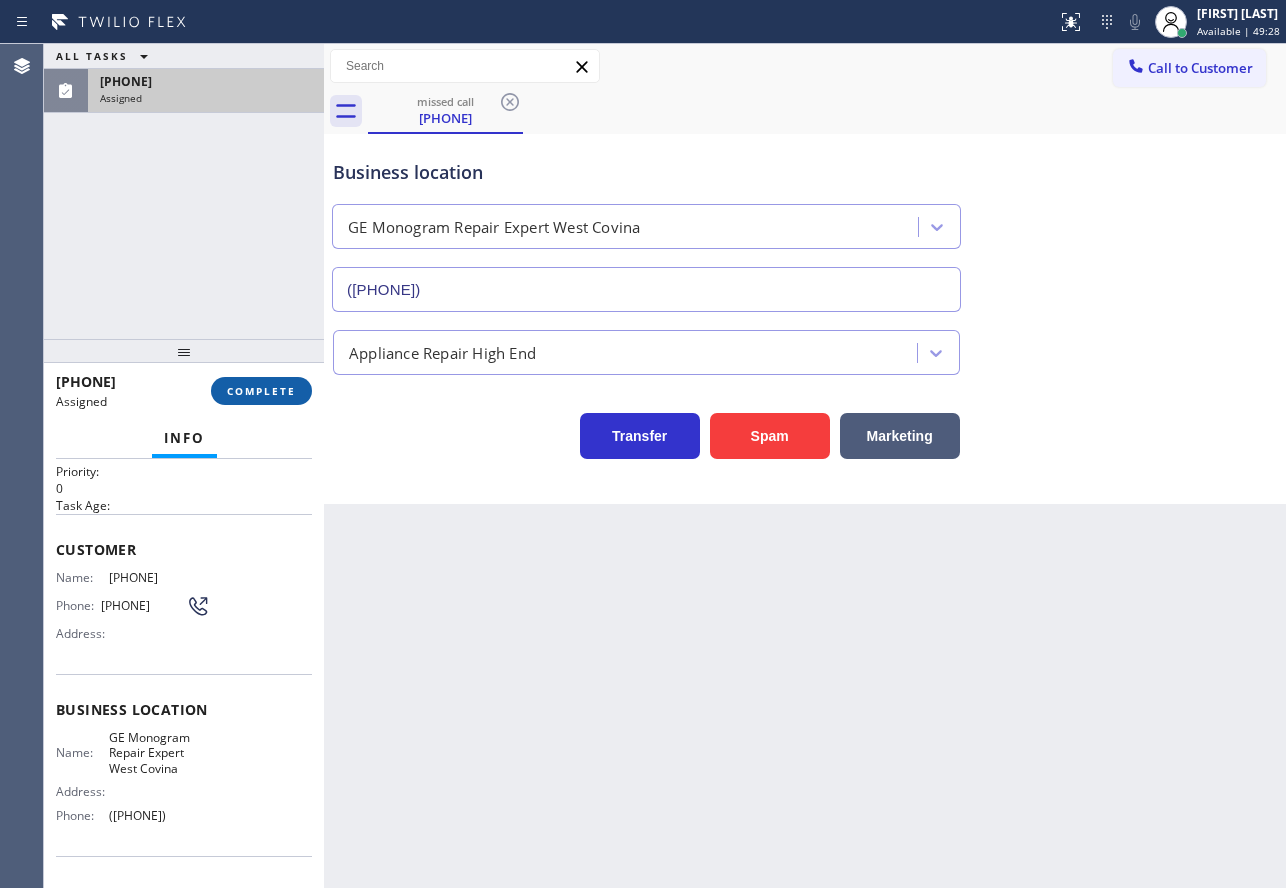 click on "COMPLETE" at bounding box center [261, 391] 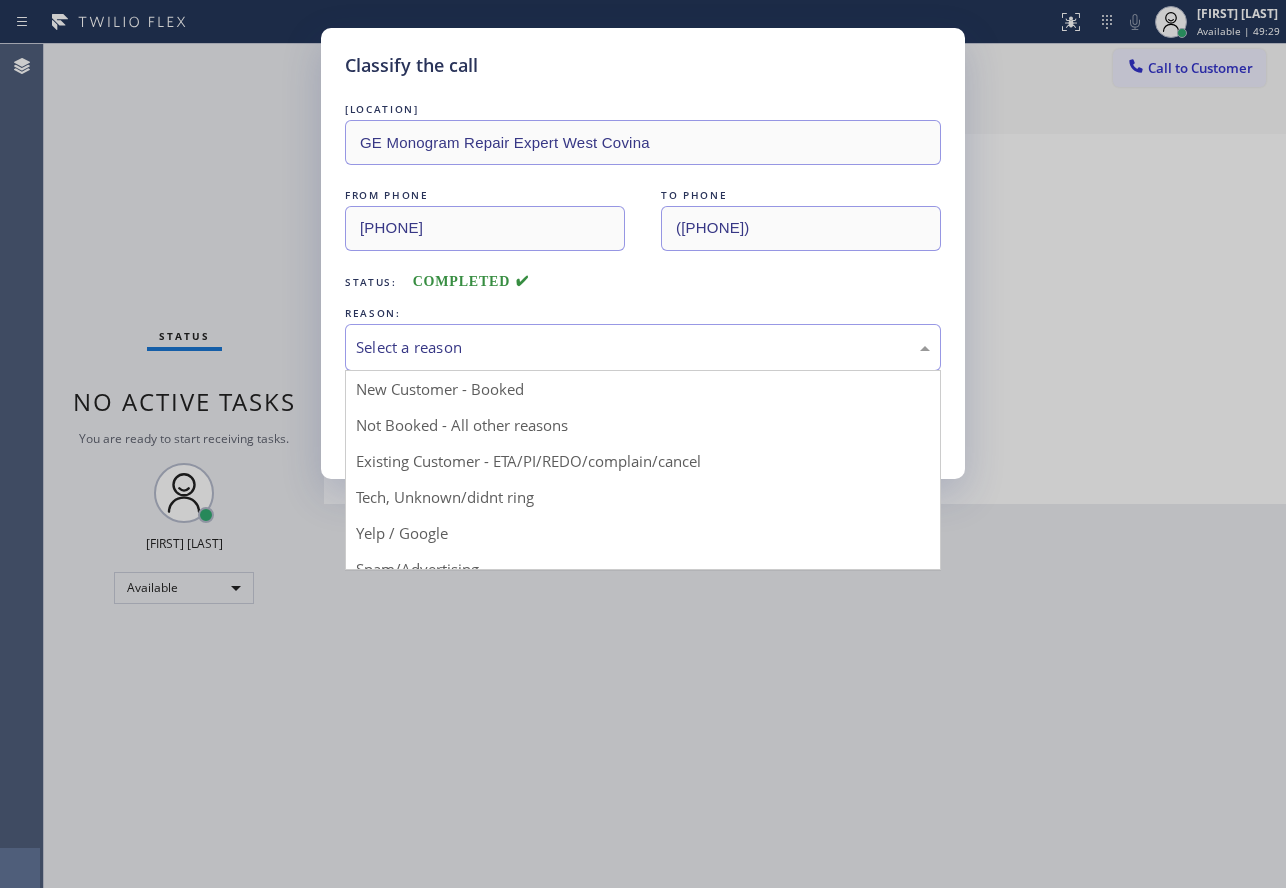 click on "Select a reason" at bounding box center [643, 347] 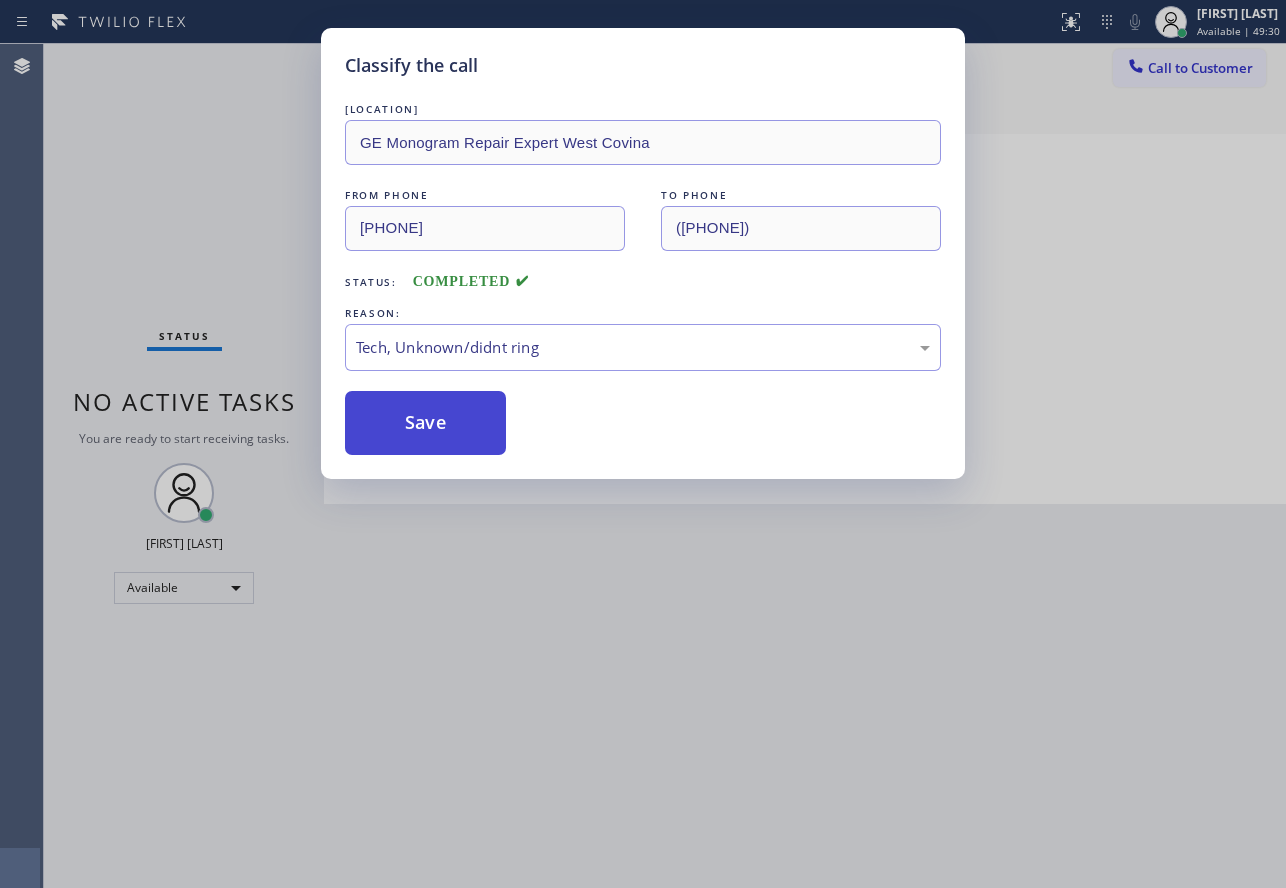 click on "Save" at bounding box center (425, 423) 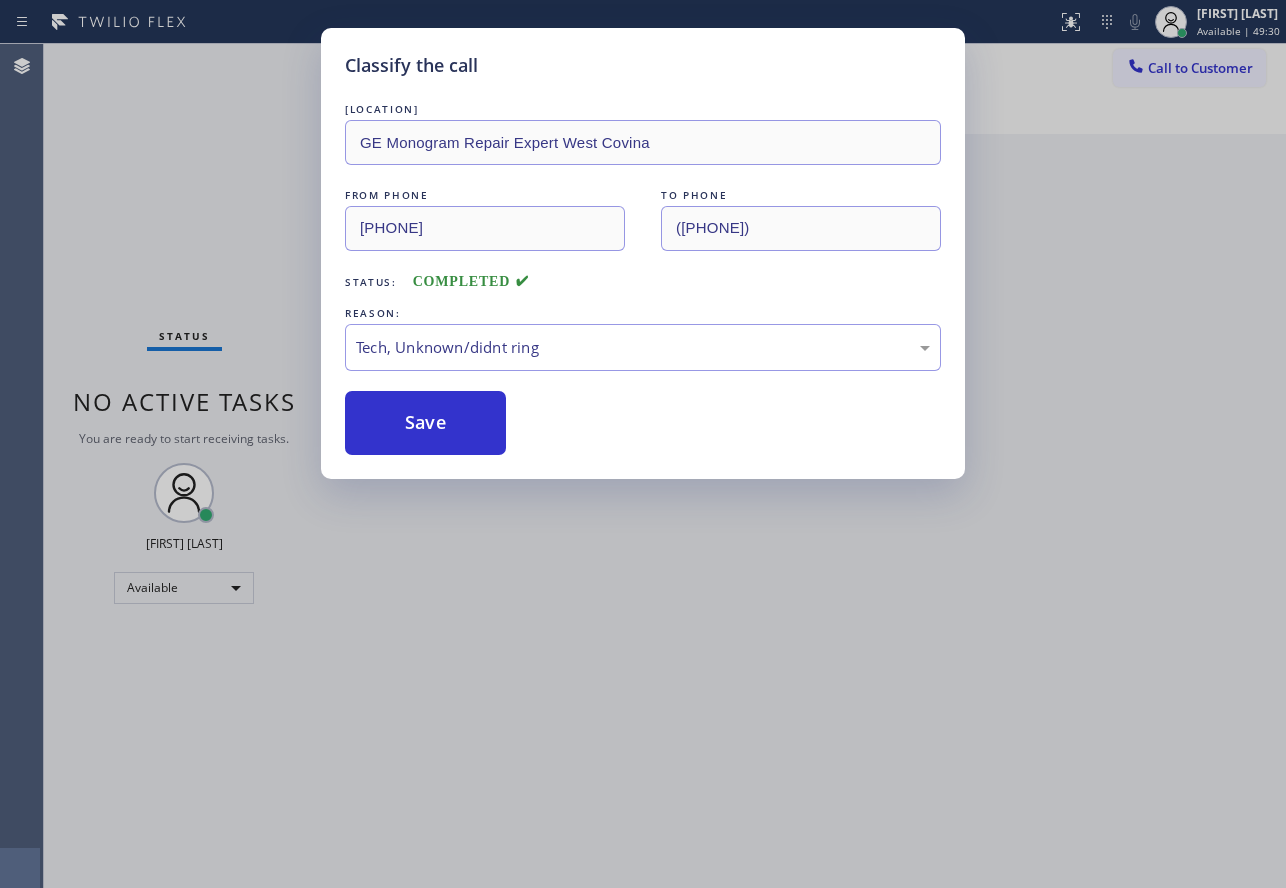 type 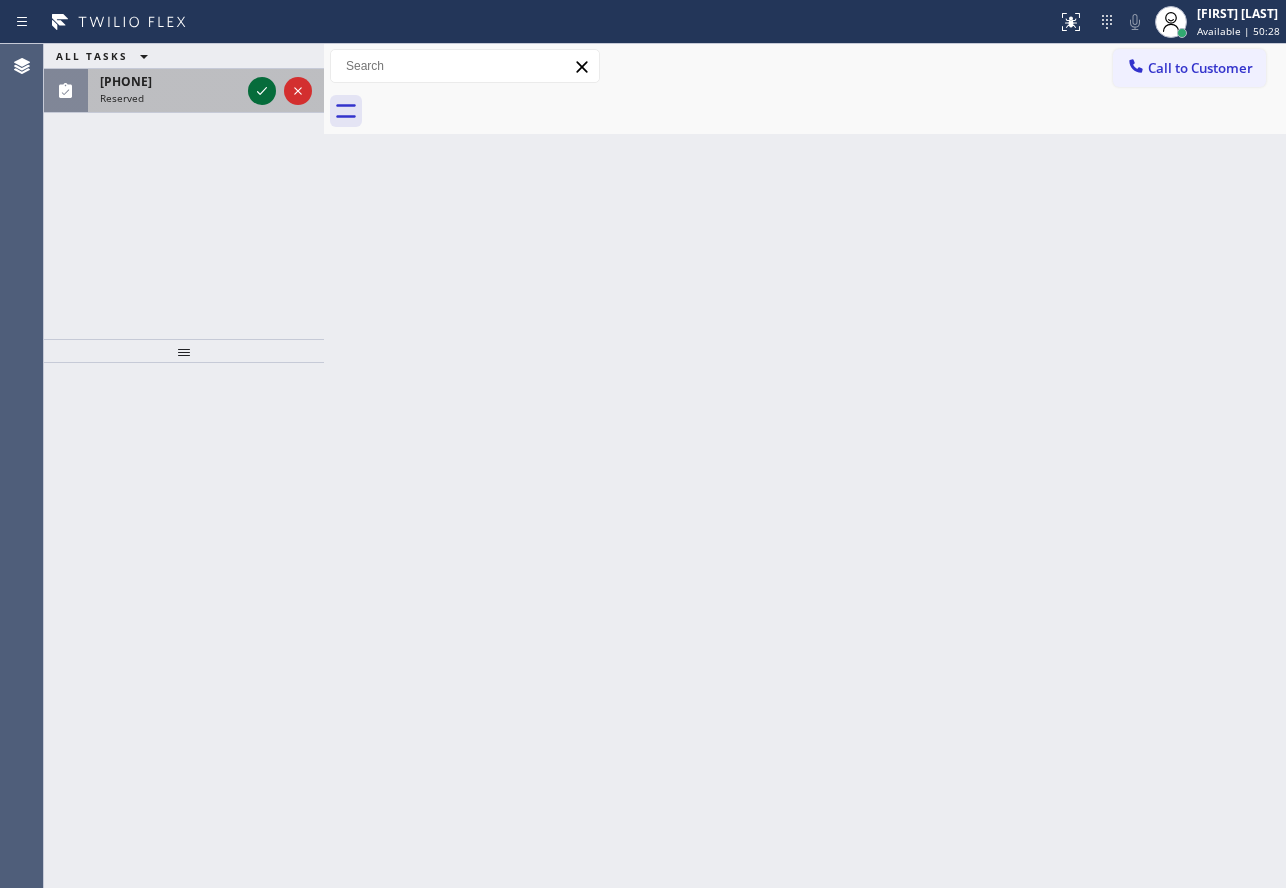click 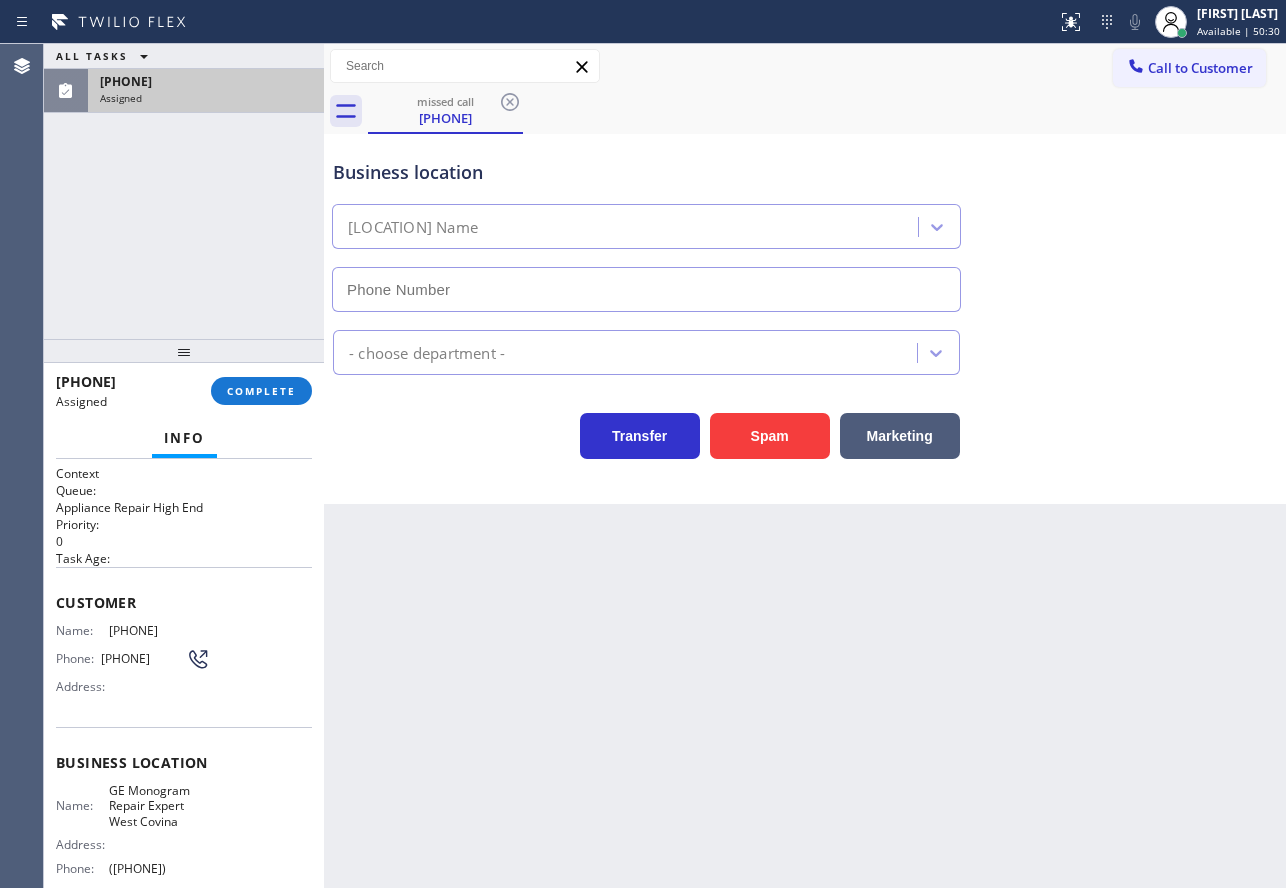 type on "([PHONE])" 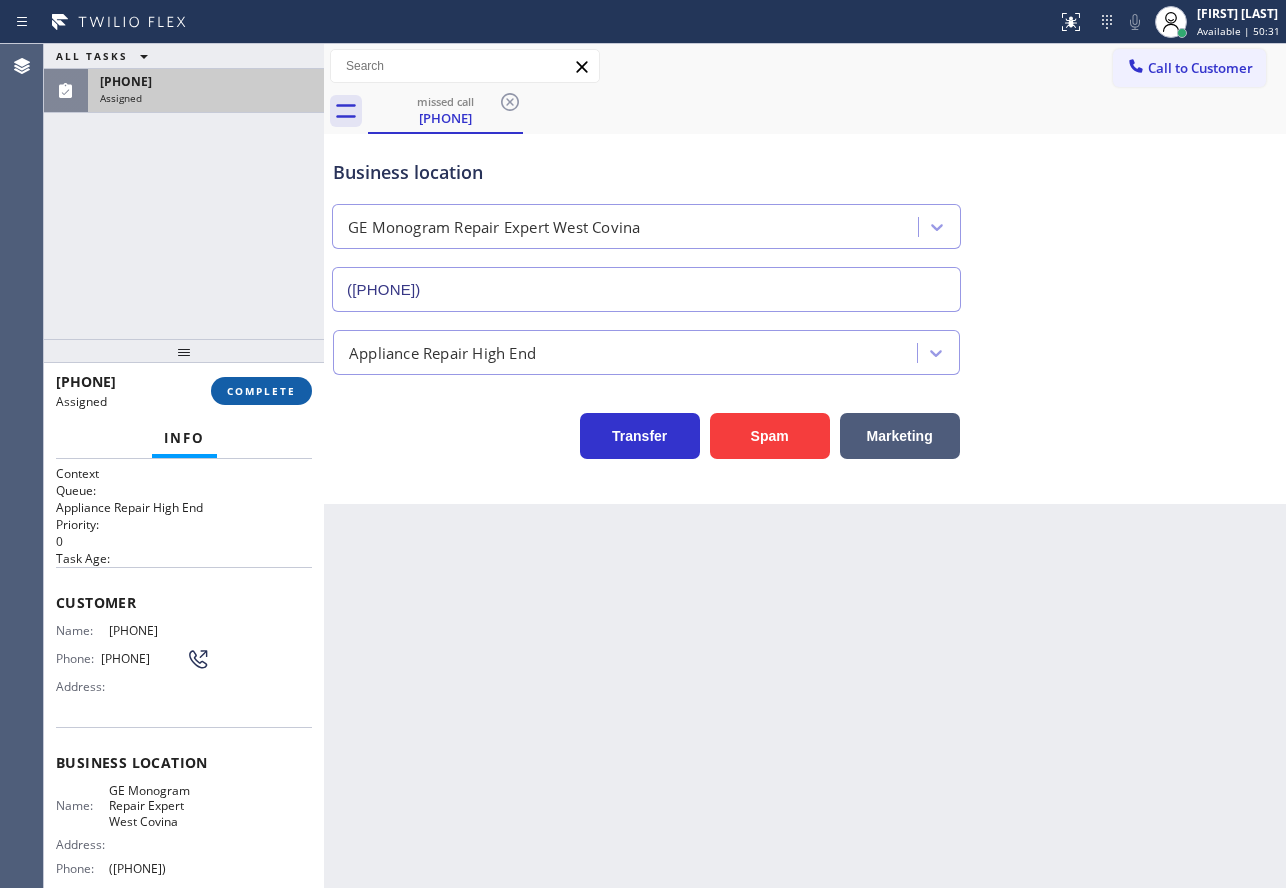 click on "COMPLETE" at bounding box center (261, 391) 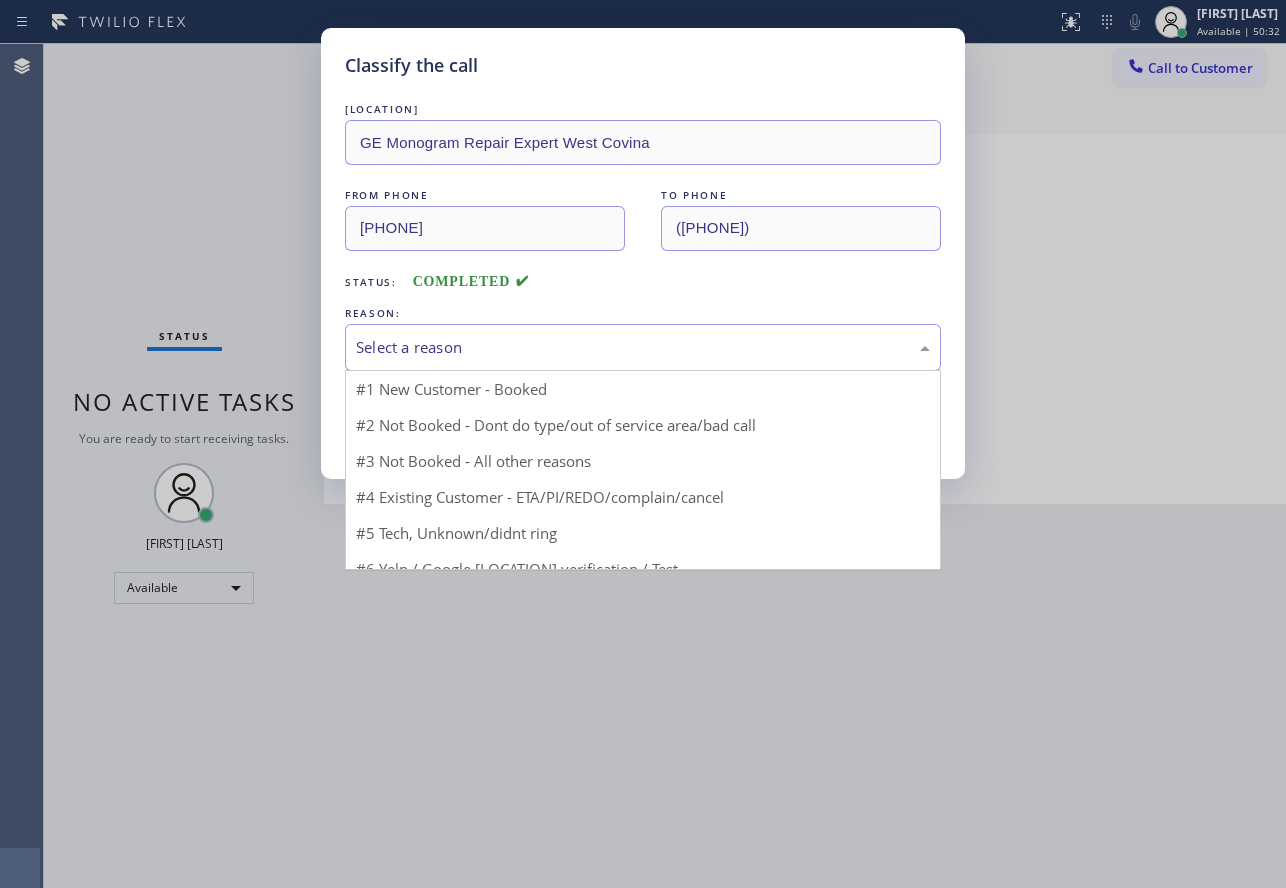 click on "Select a reason" at bounding box center (643, 347) 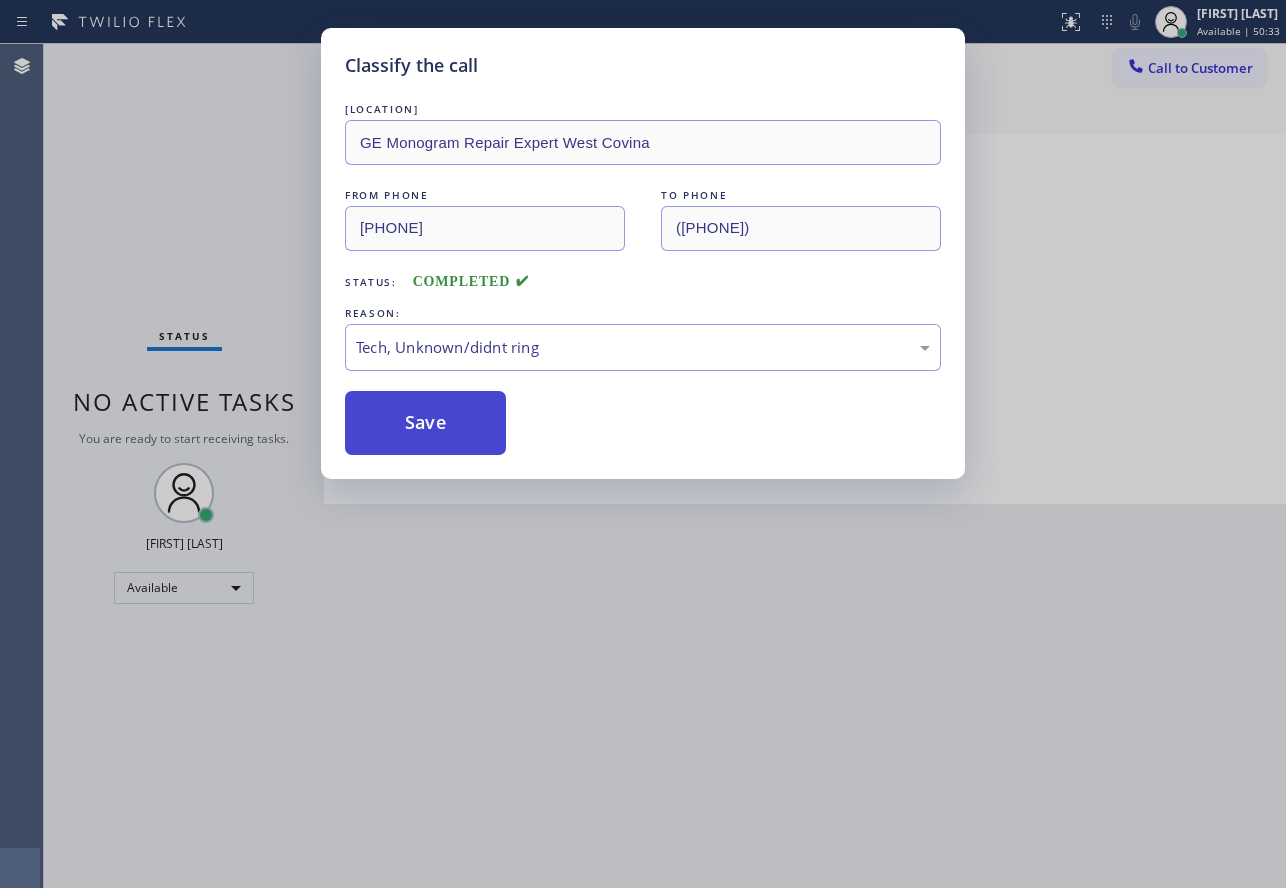 click on "Save" at bounding box center [425, 423] 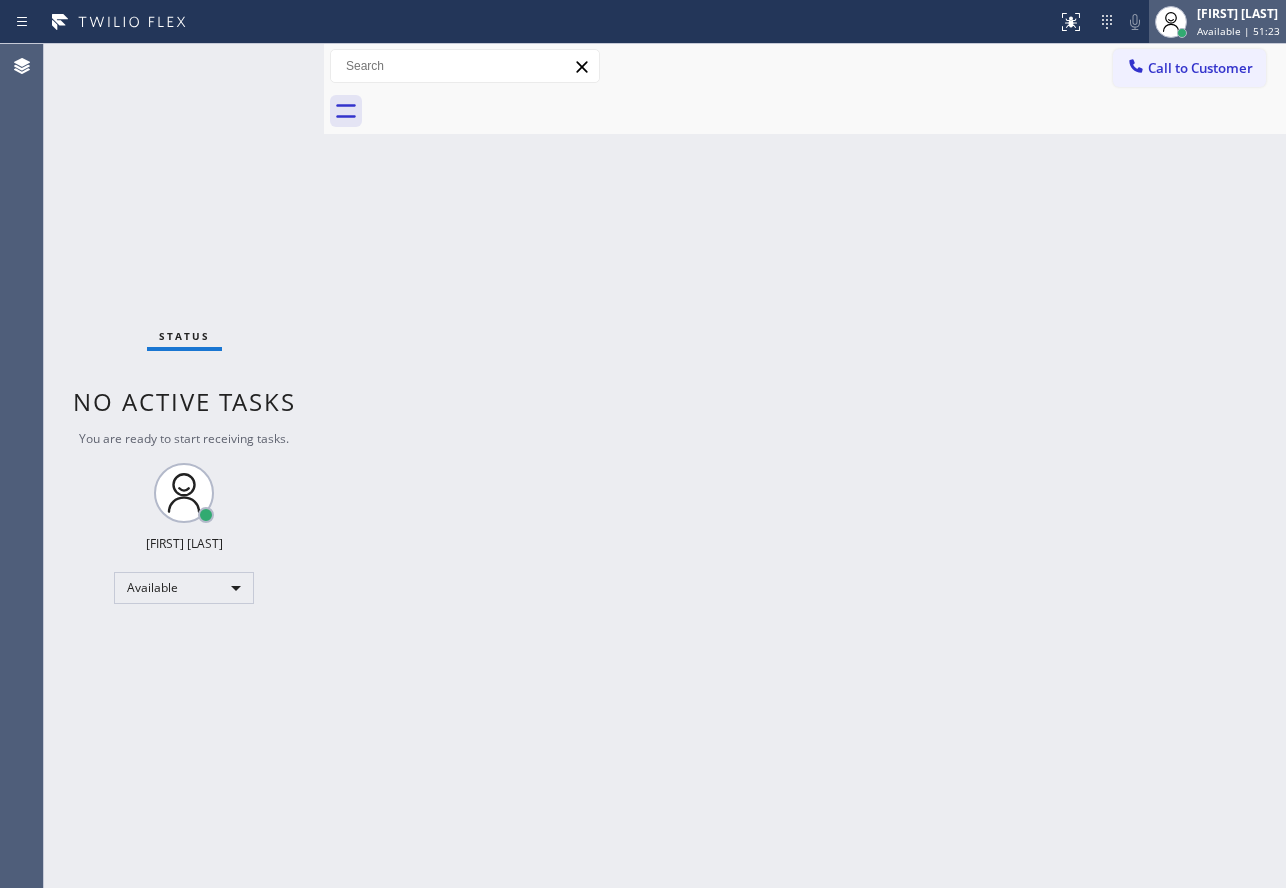 click at bounding box center [1171, 22] 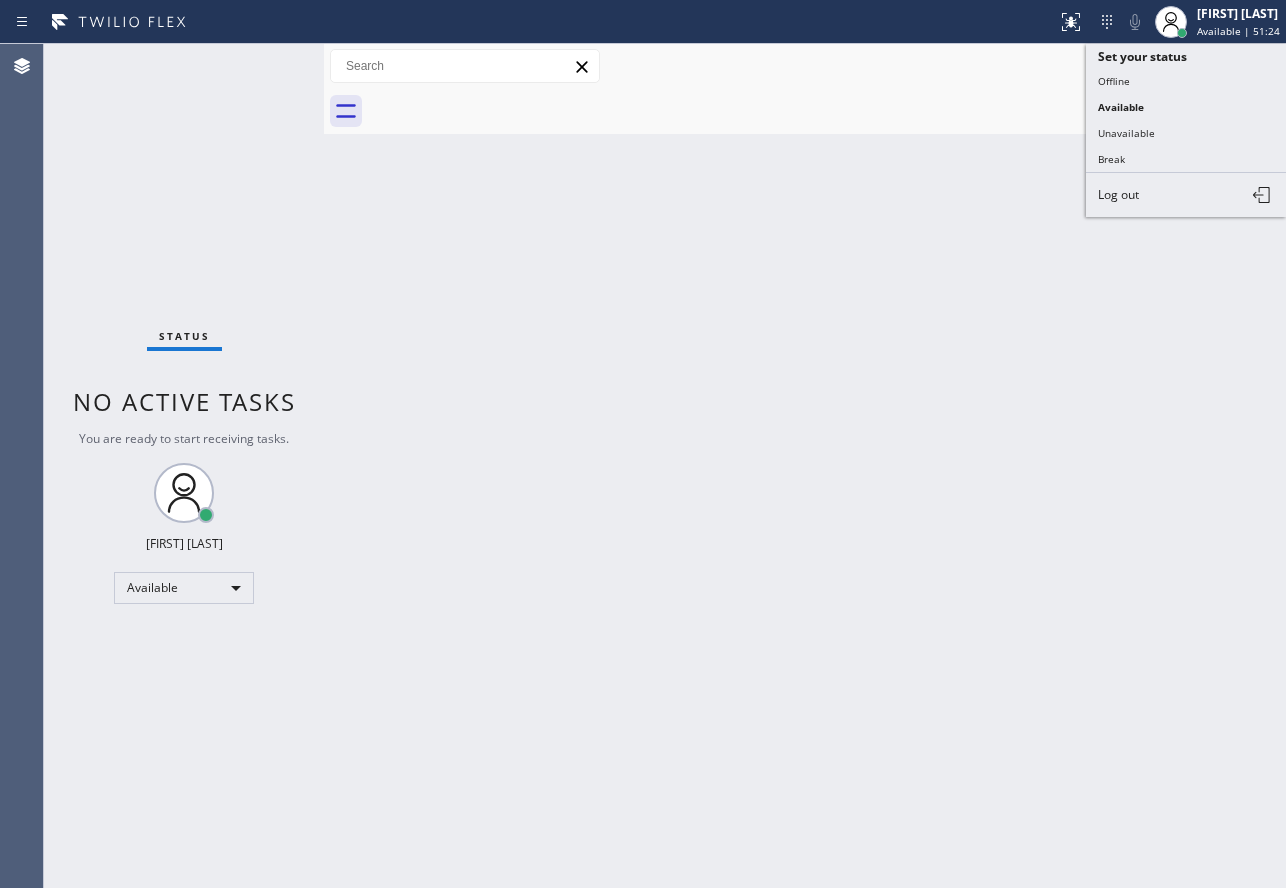 click on "Back to Dashboard Change Sender ID Customers Technicians Select a contact Outbound call Technician Search Technician Your caller id phone number Your caller id phone number Call Technician info Name   Phone none Address none Change Sender ID HVAC +[PHONE] 5 Star Appliance +[PHONE] Appliance Repair +[PHONE] Plumbing +[PHONE] Air Duct Cleaning +[PHONE]  Electricians +[PHONE] Cancel Change Check personal SMS Reset Change No tabs Call to Customer Outbound call Location Star Light In Santa Monica Your caller id phone number ([PHONE]) Customer number ([PHONE]) Call Outbound call Technician Search Technician Your caller id phone number Your caller id phone number Call" at bounding box center [805, 466] 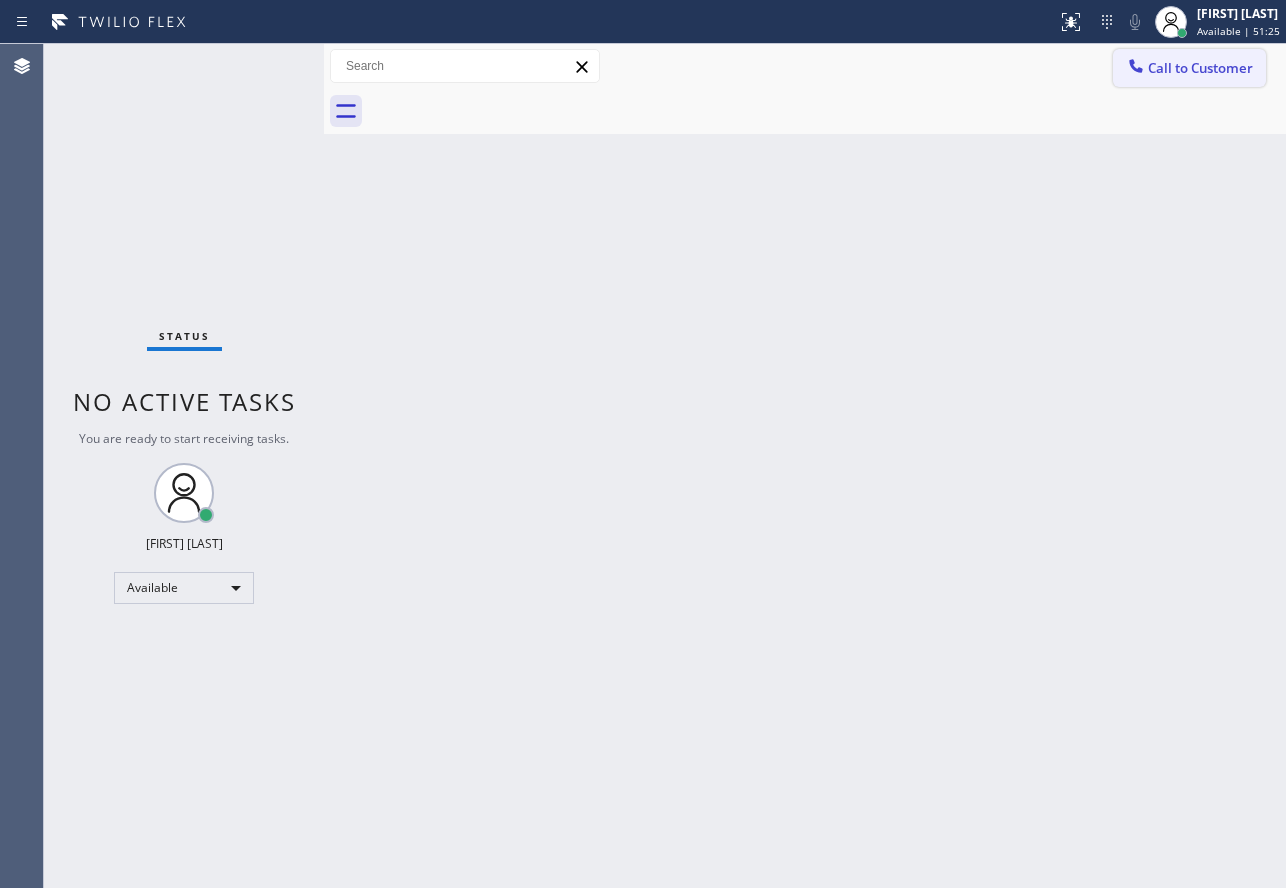 click on "Call to Customer" at bounding box center [1200, 68] 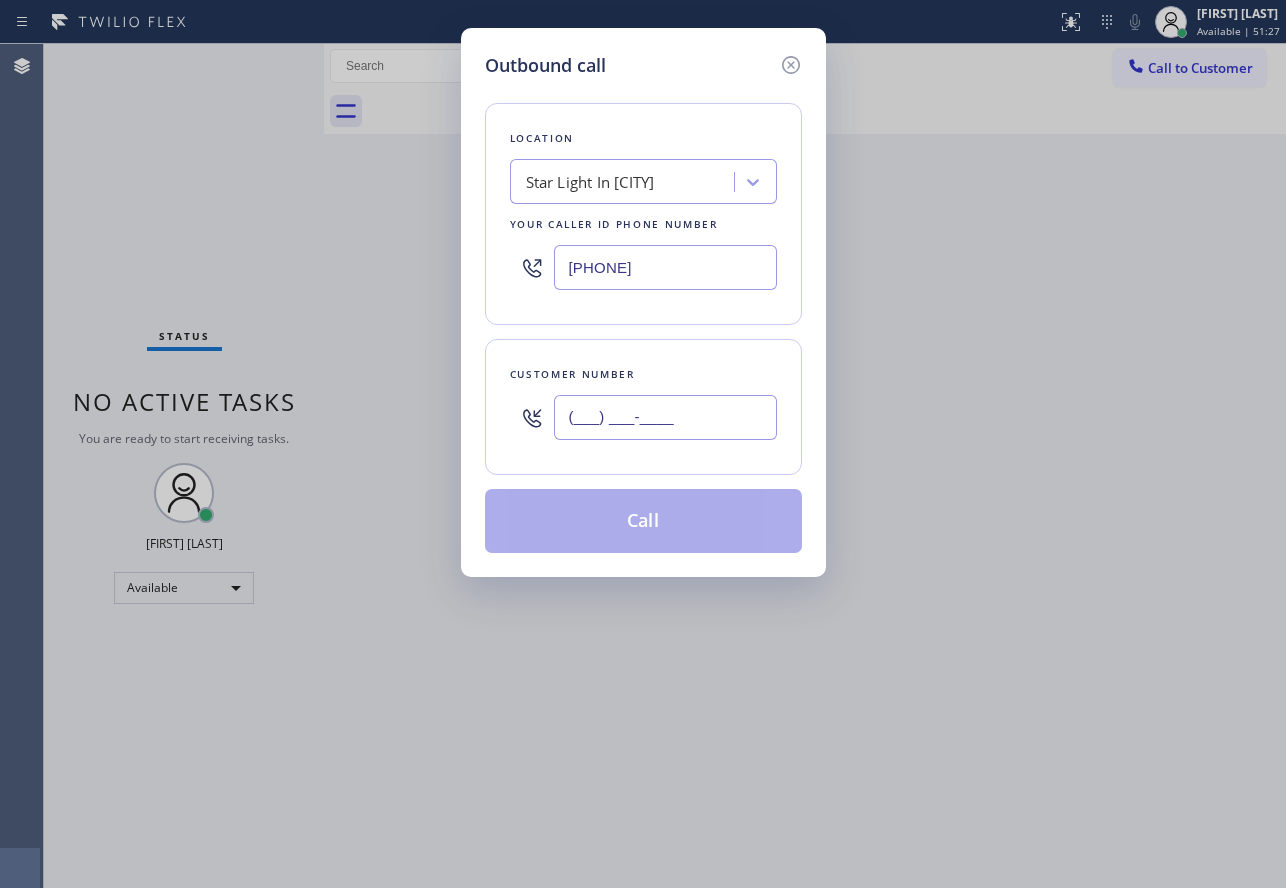 click on "(___) ___-____" at bounding box center [665, 417] 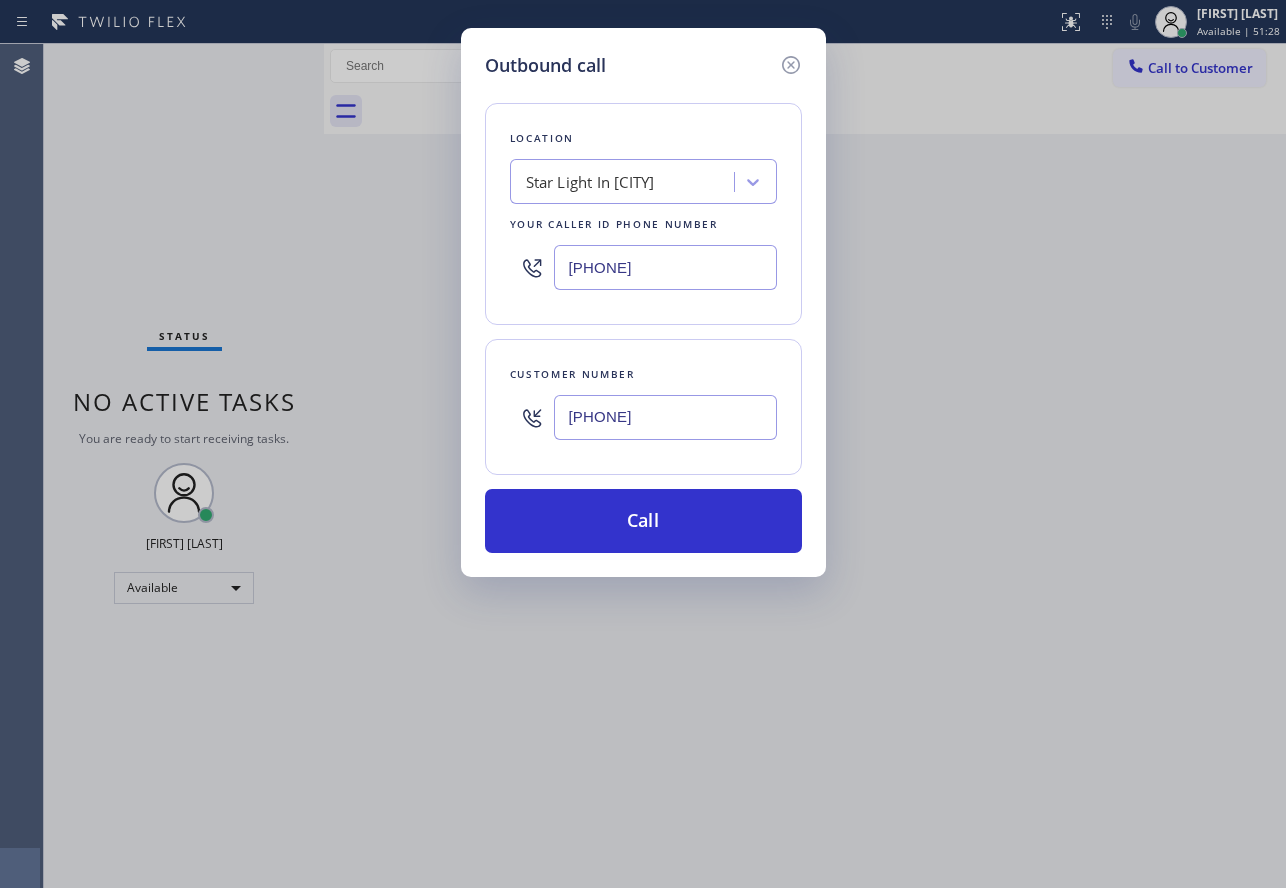 type on "[PHONE]" 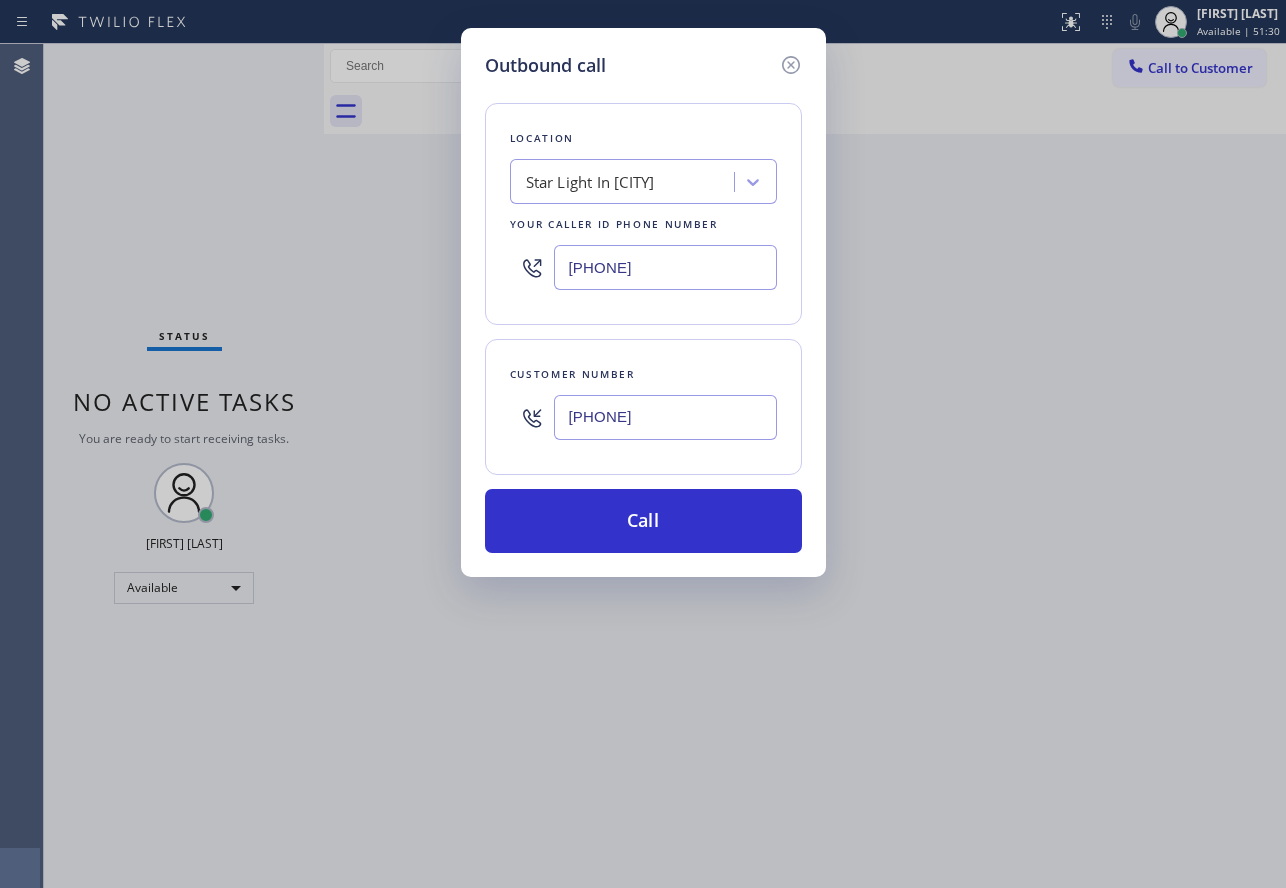 drag, startPoint x: 678, startPoint y: 257, endPoint x: 390, endPoint y: 257, distance: 288 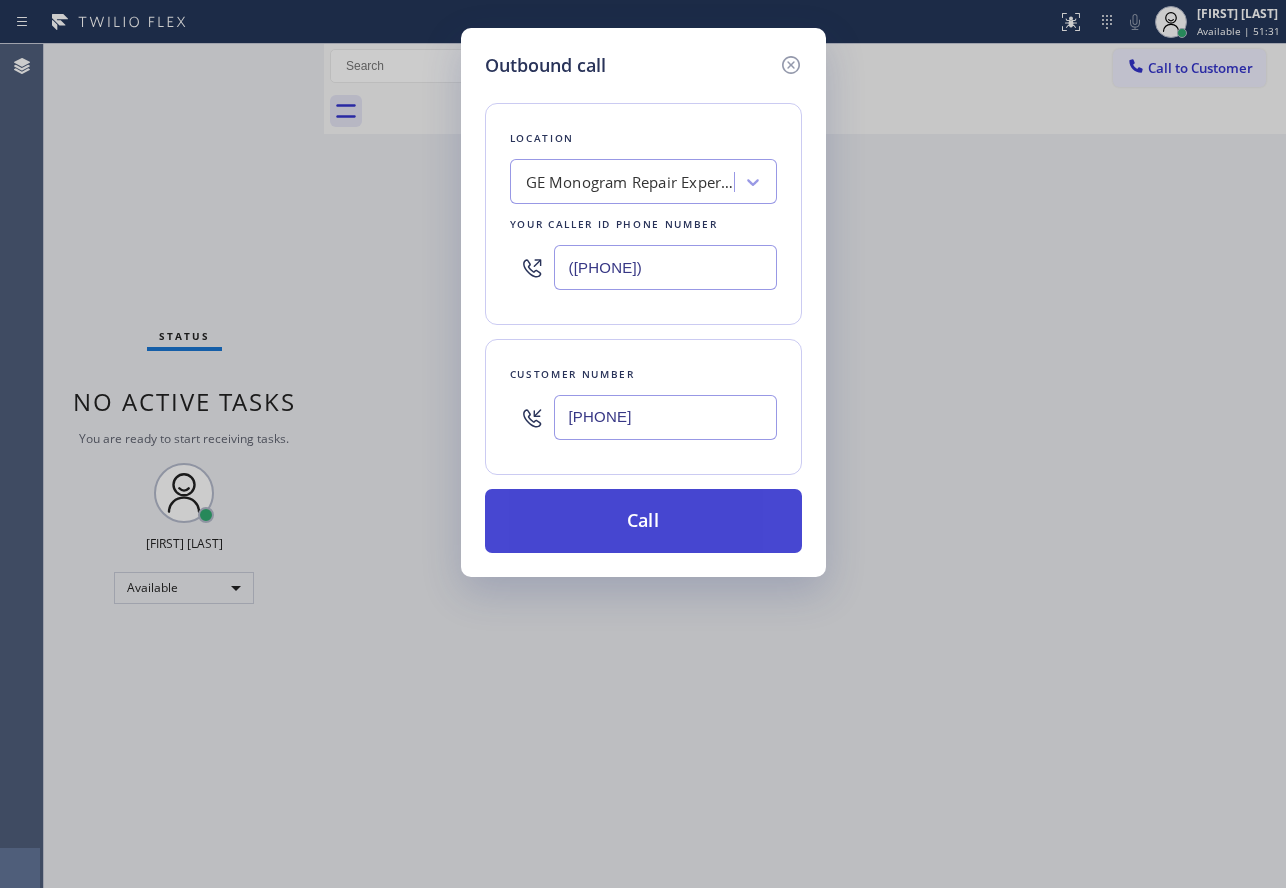 type on "([PHONE])" 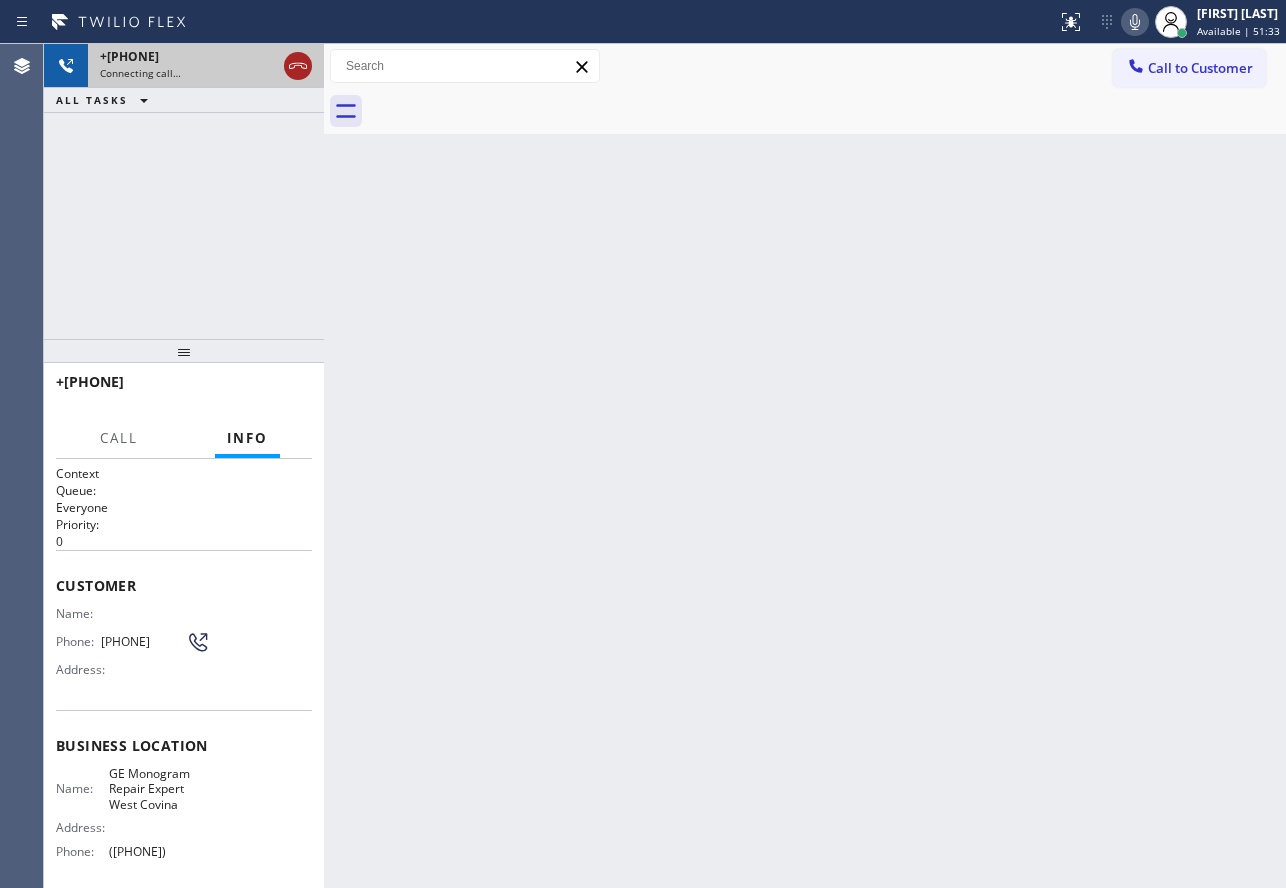 click 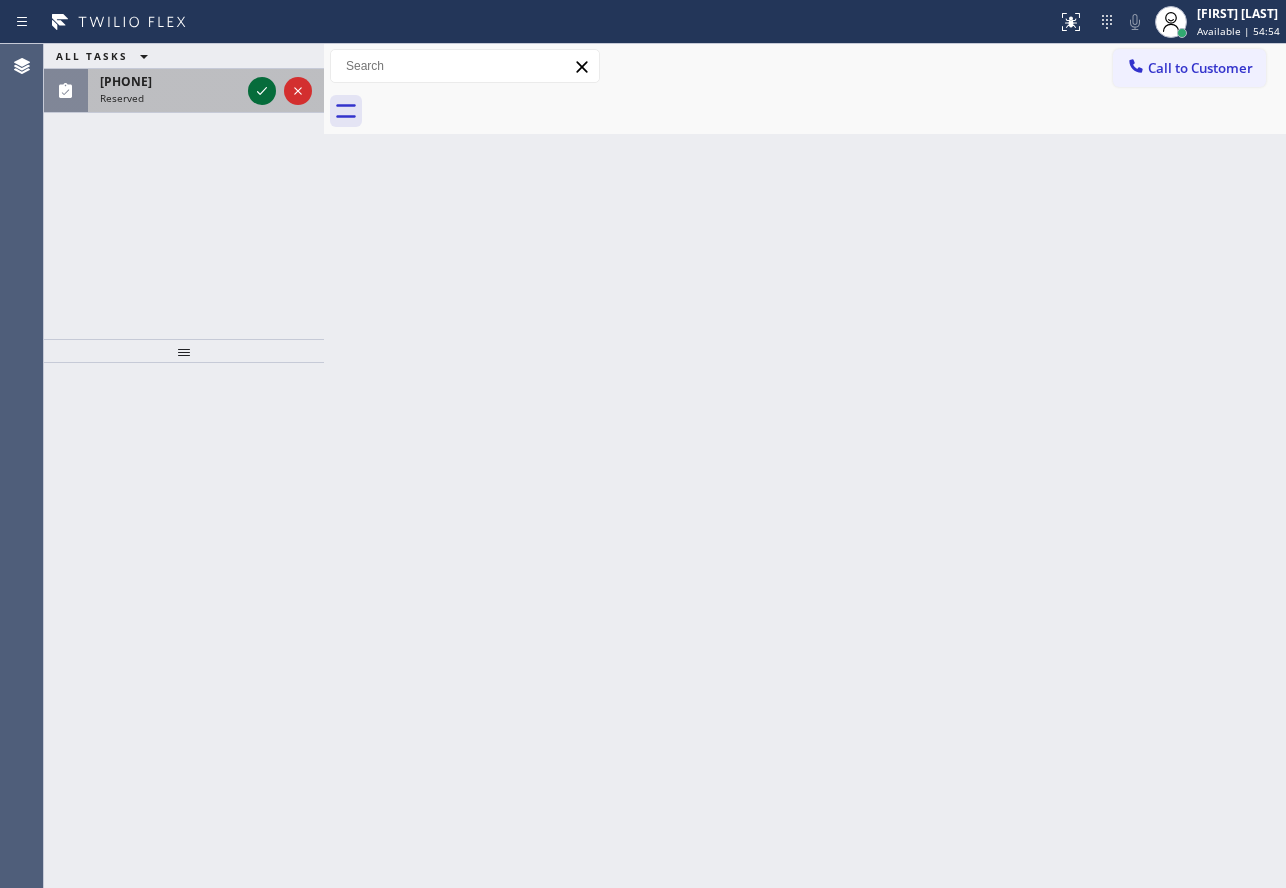 click at bounding box center (262, 91) 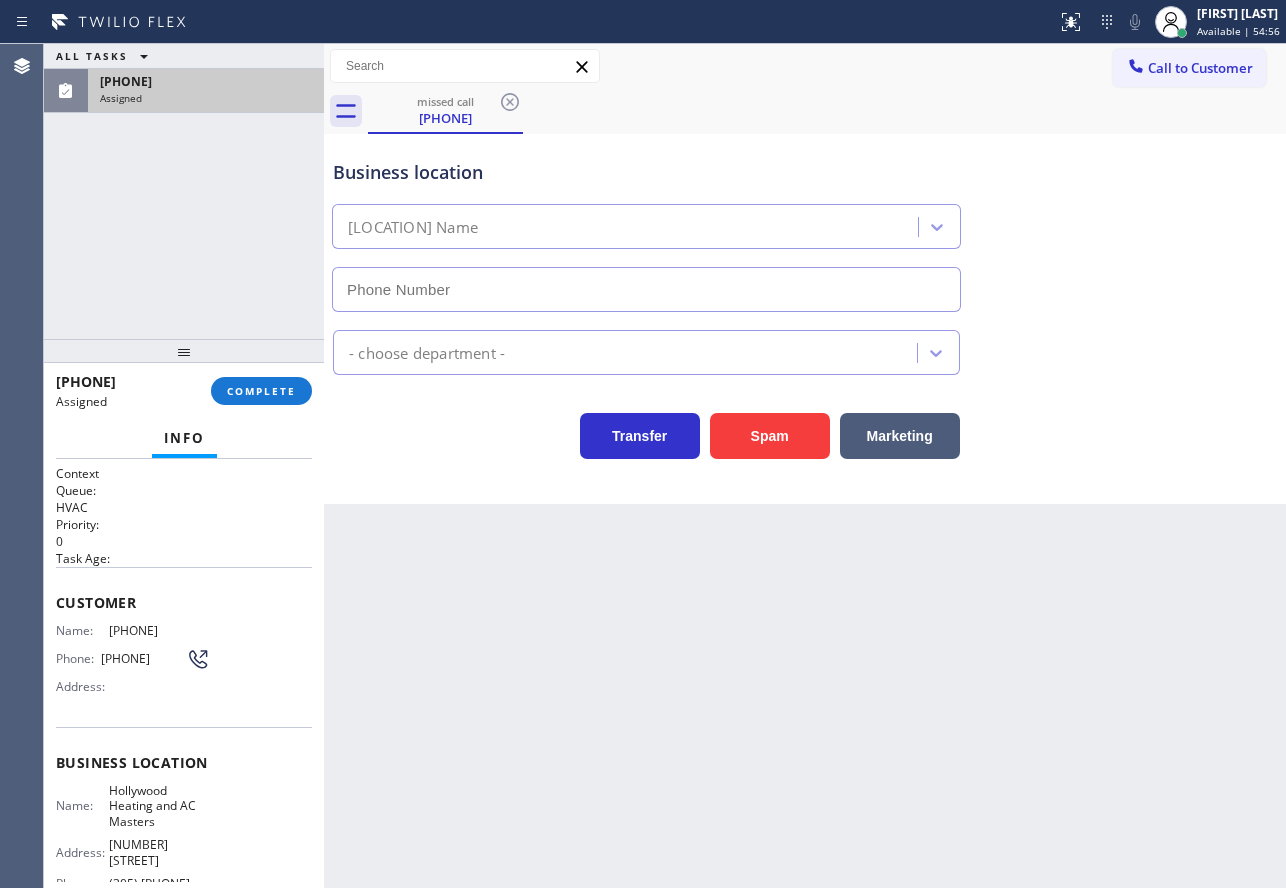 type on "(305) [PHONE]" 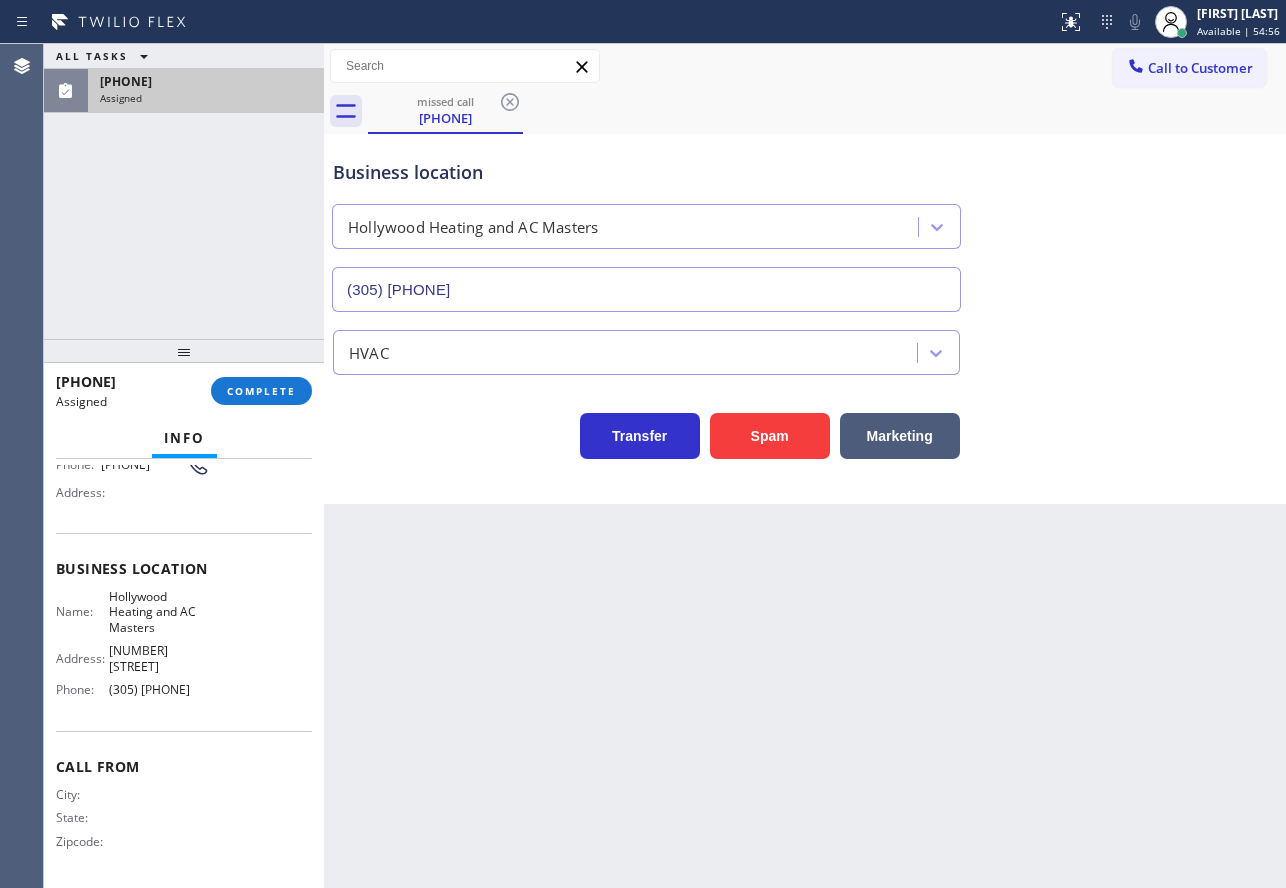scroll, scrollTop: 200, scrollLeft: 0, axis: vertical 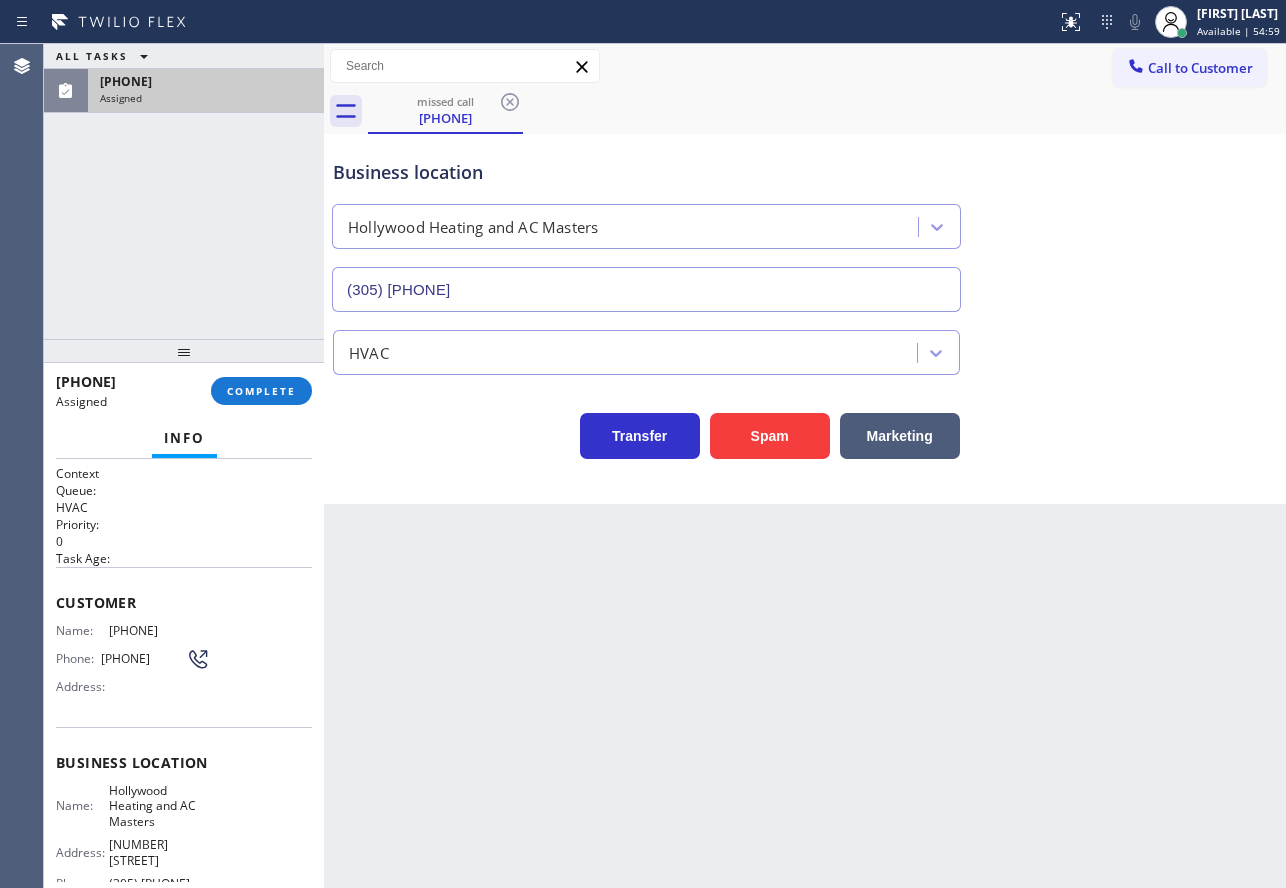 drag, startPoint x: 197, startPoint y: 697, endPoint x: 50, endPoint y: 608, distance: 171.84296 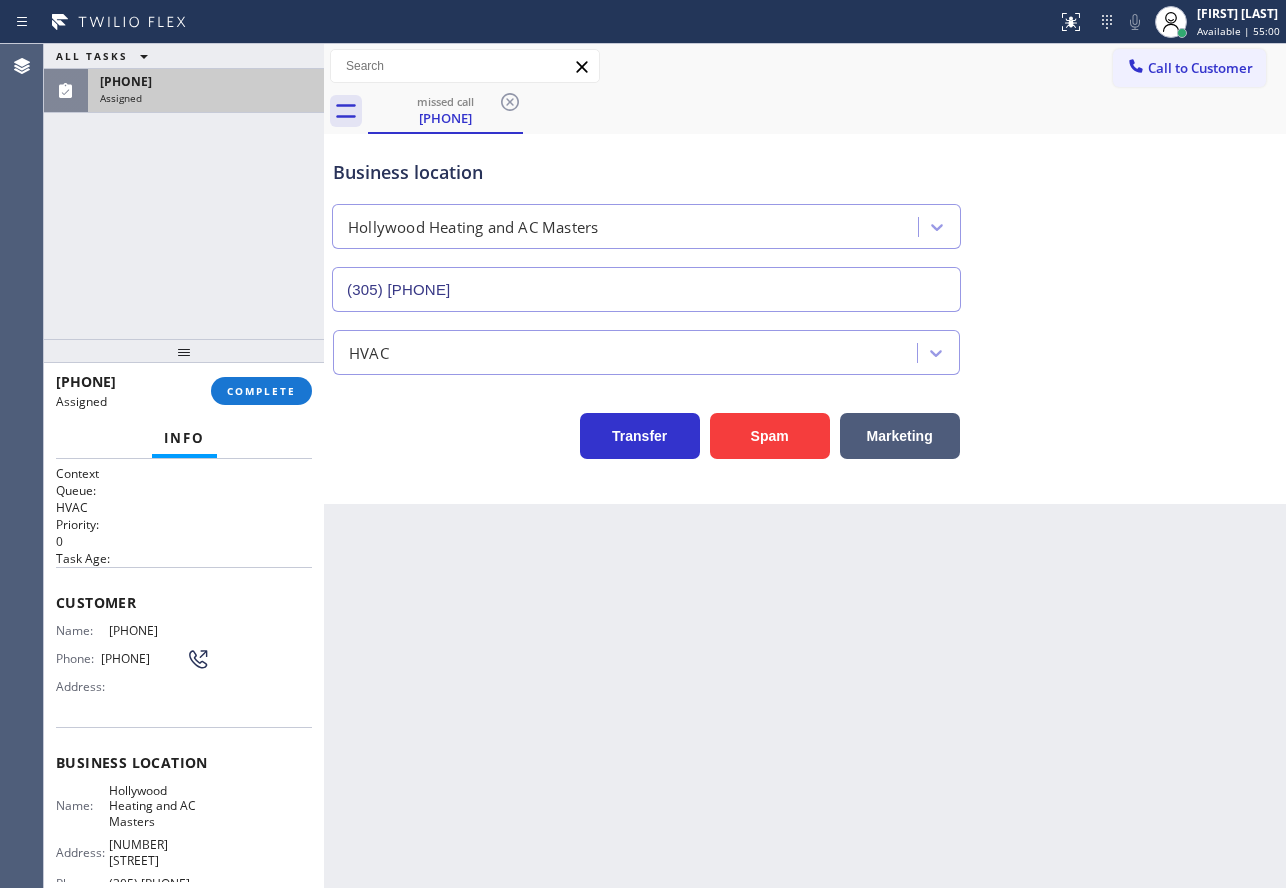 copy on "Customer Name: ([PHONE]) Phone: ([PHONE]) Address: Business location Name: Hollywood Heating and AC Masters Address: [STREET_NUMBER] [STREET]  Phone: ([PHONE])" 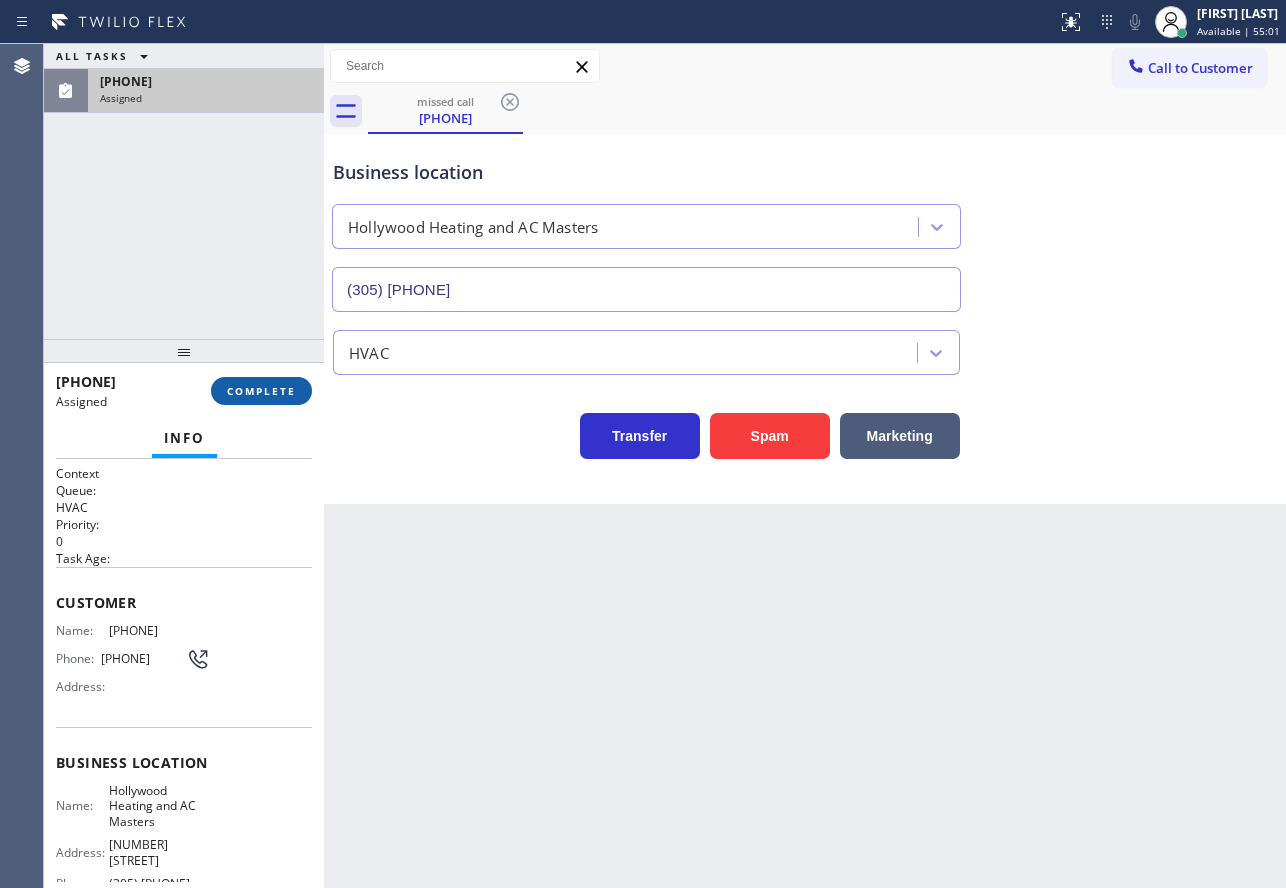 click on "COMPLETE" at bounding box center [261, 391] 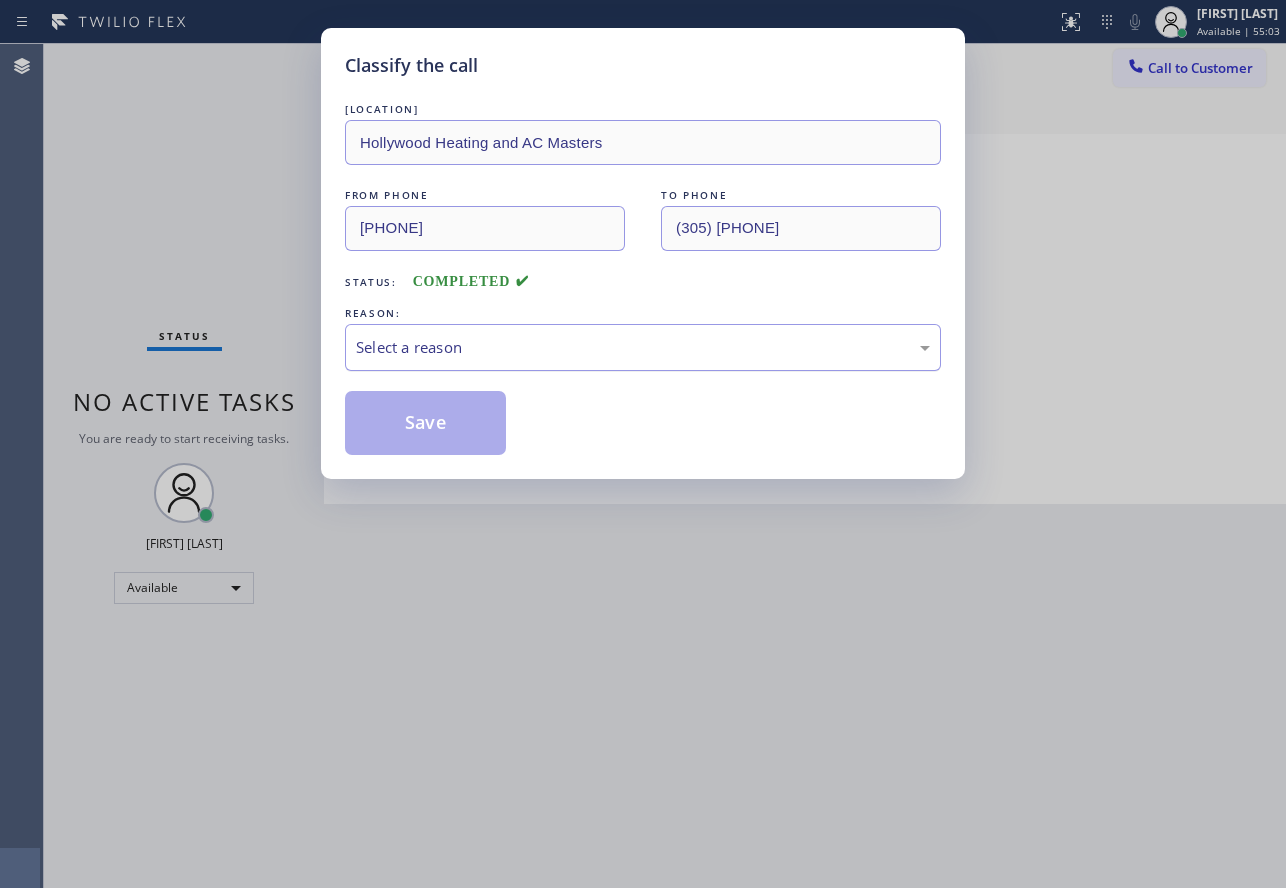 click on "Select a reason" at bounding box center [643, 347] 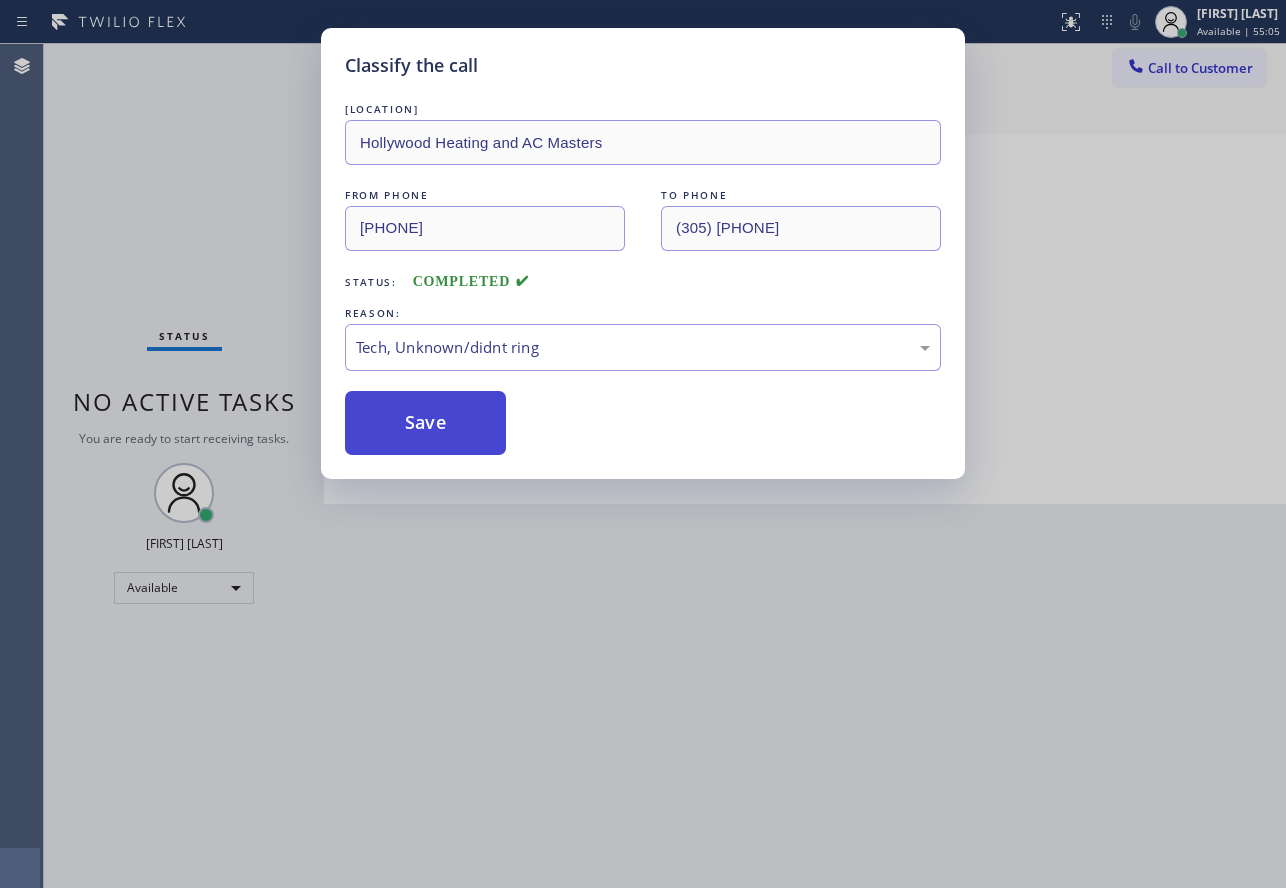 click on "Save" at bounding box center [425, 423] 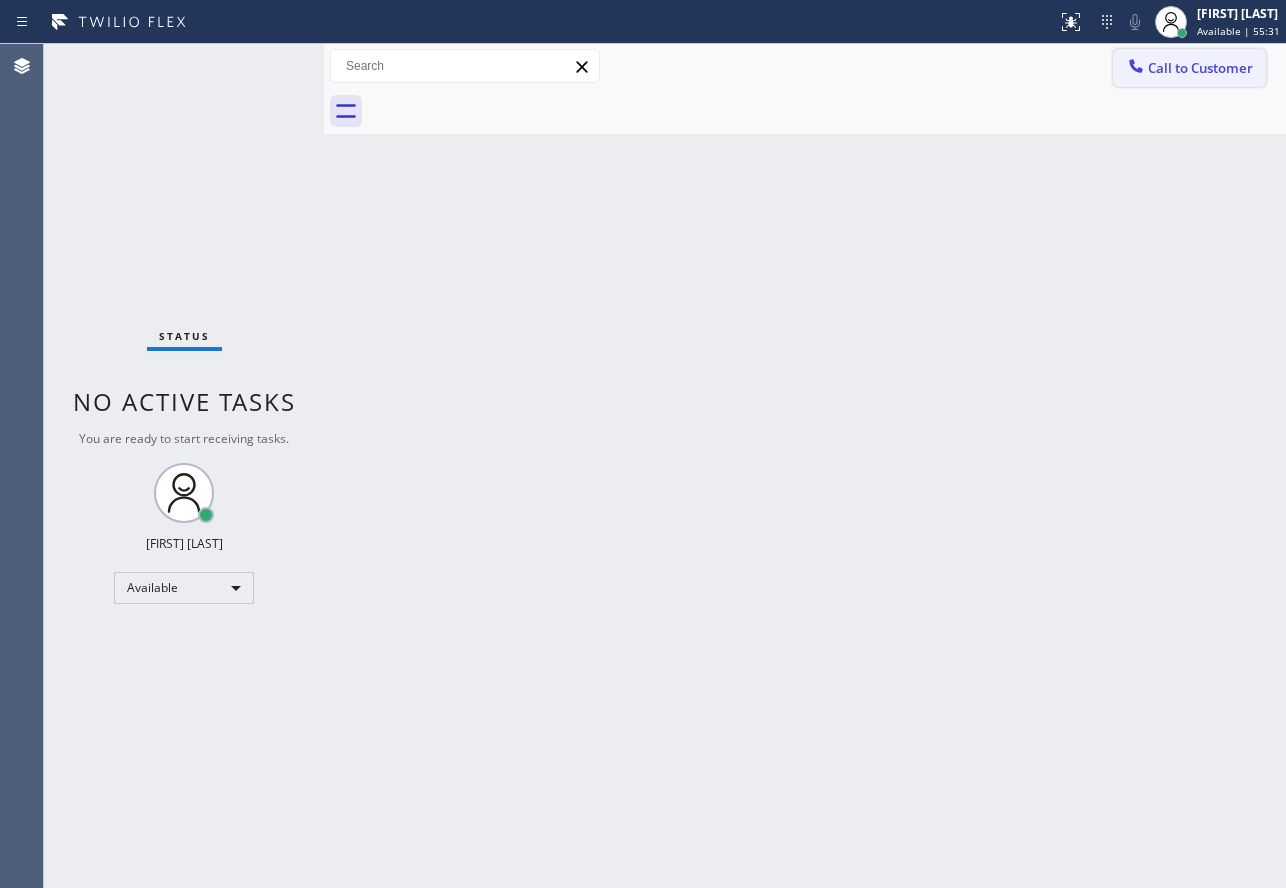 click on "Call to Customer" at bounding box center [1200, 68] 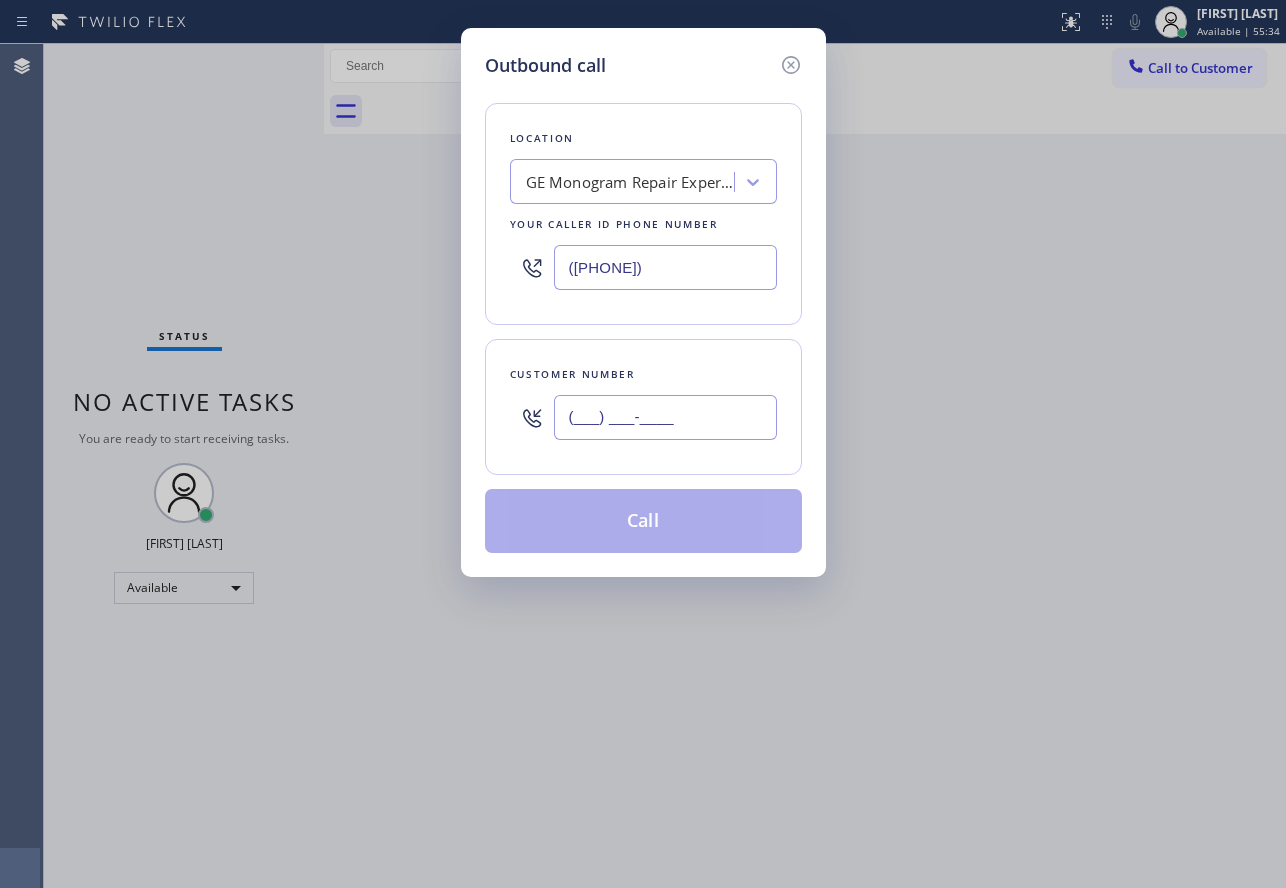 click on "(___) ___-____" at bounding box center [665, 417] 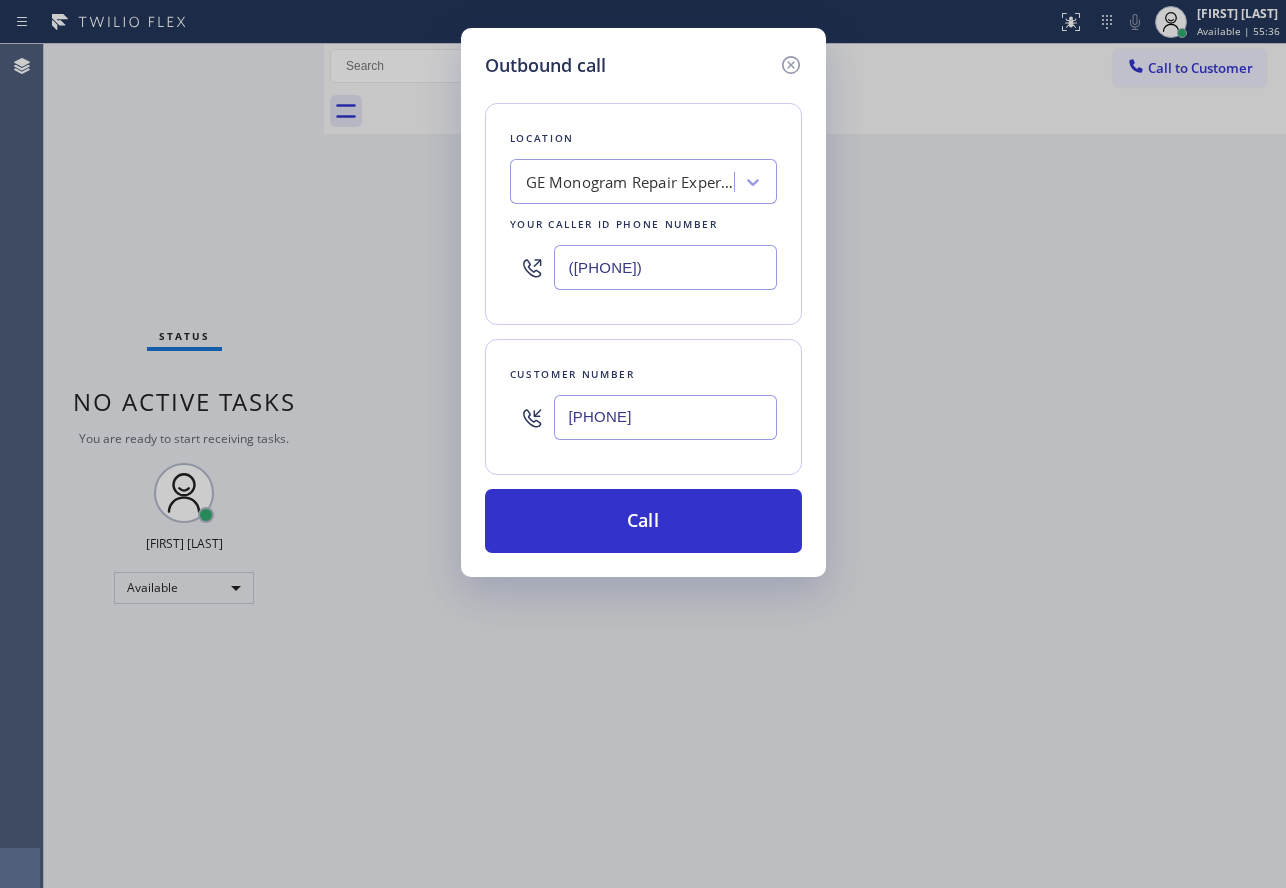 type on "[PHONE]" 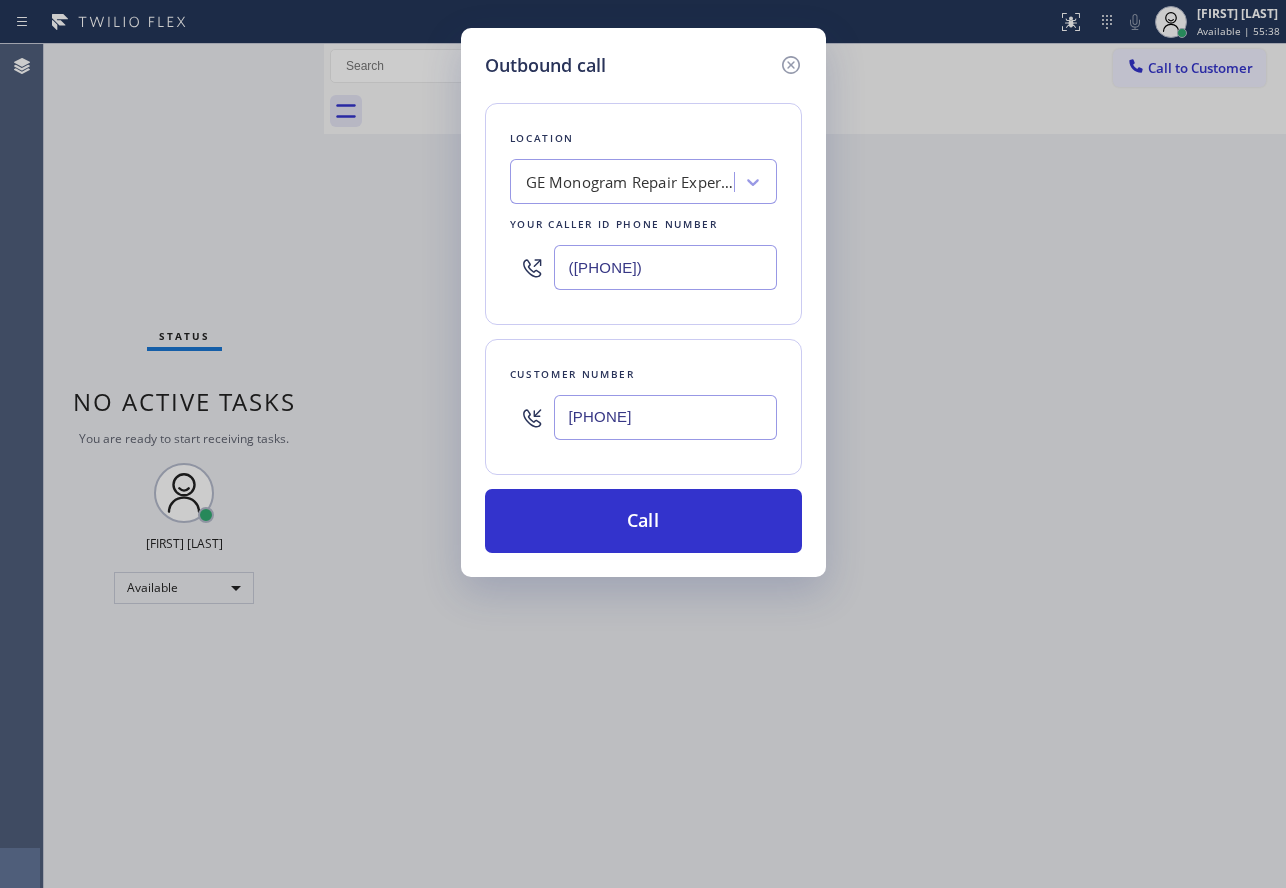 drag, startPoint x: 723, startPoint y: 252, endPoint x: 336, endPoint y: 275, distance: 387.68286 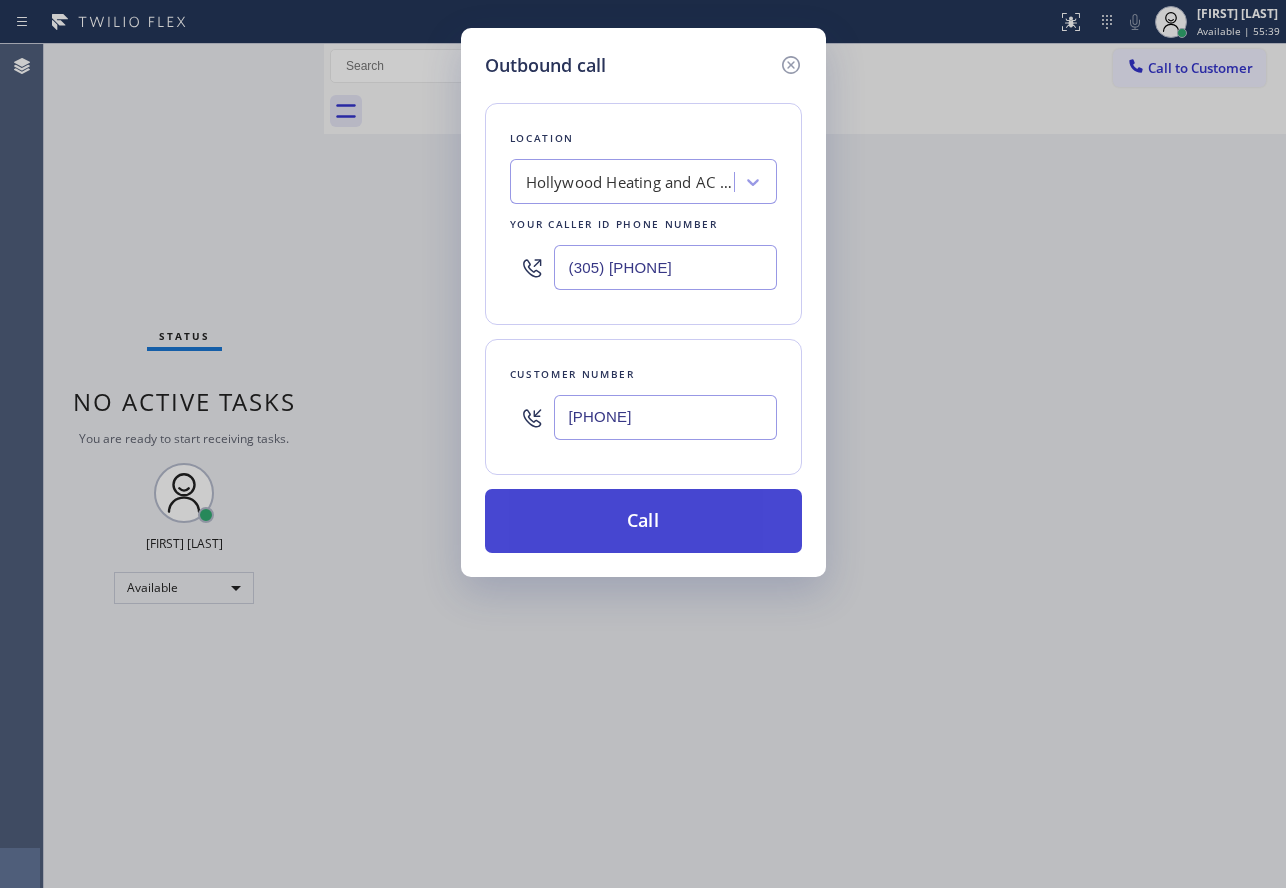 type on "(305) [PHONE]" 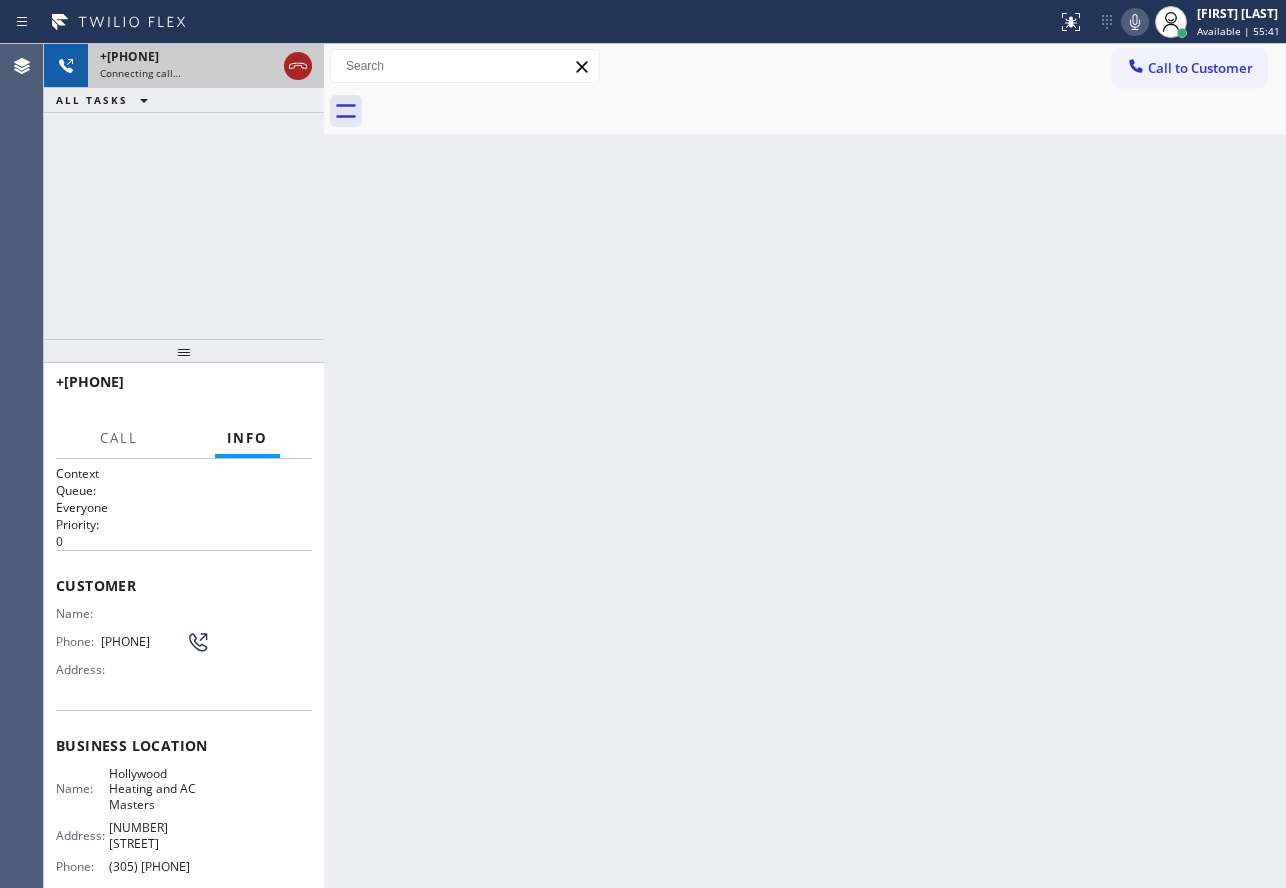 click 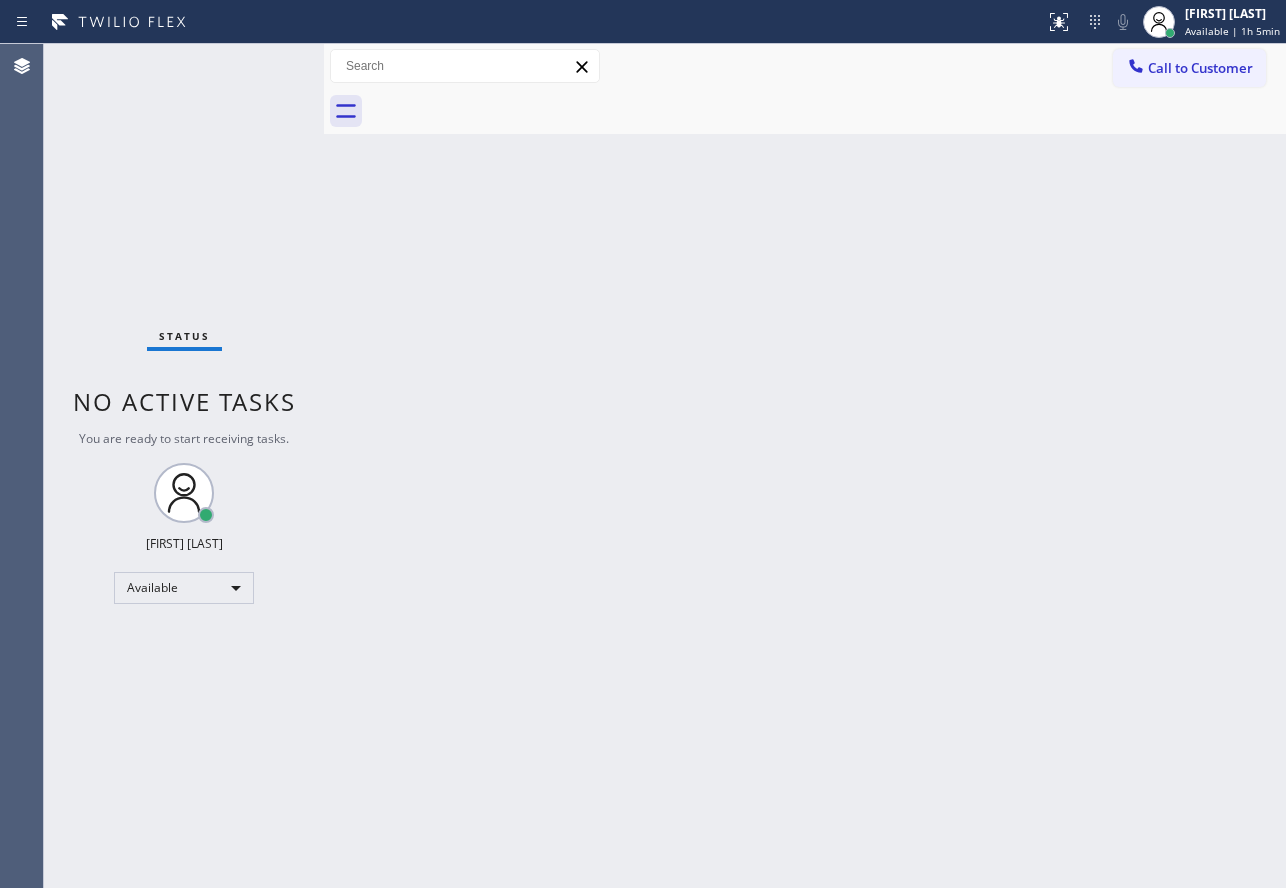 click on "Back to Dashboard Change Sender ID Customers Technicians Select a contact Outbound call Technician Search Technician Your caller id phone number Your caller id phone number Call Technician info Name Phone none Address none Change Sender ID HVAC [PHONE] 5 Star Appliance [PHONE] Appliance Repair [PHONE] Plumbing [PHONE] Air Duct Cleaning [PHONE] Electricians [PHONE] Cancel Change Check personal SMS Reset Change No tabs Call to Customer Outbound call Location Hollywood Heating and AC Masters Your caller id phone number [PHONE] Customer number Call Outbound call Technician Search Technician Your caller id phone number Your caller id phone number Call" at bounding box center (805, 466) 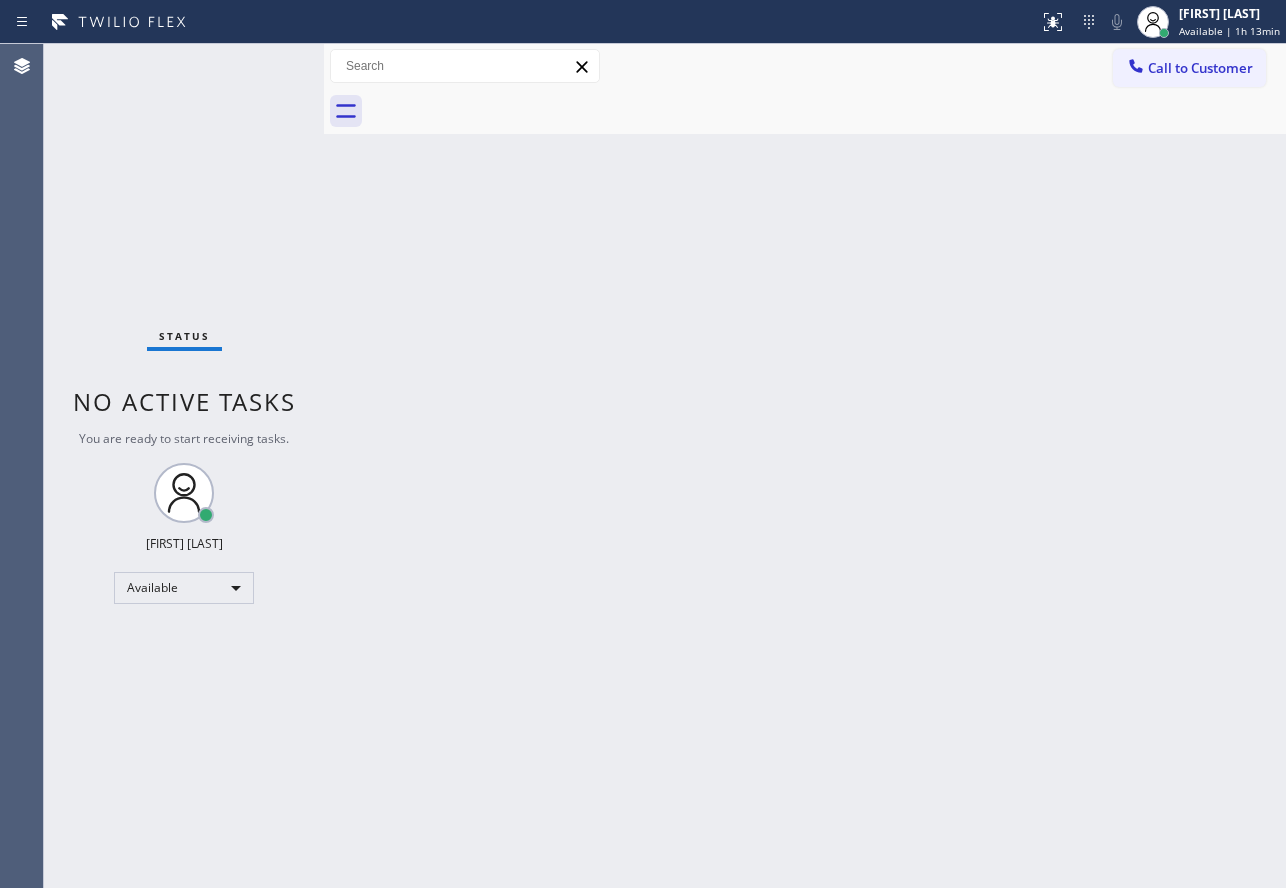 click on "Back to Dashboard Change Sender ID Customers Technicians Select a contact Outbound call Technician Search Technician Your caller id phone number Your caller id phone number Call Technician info Name Phone none Address none Change Sender ID HVAC [PHONE] 5 Star Appliance [PHONE] Appliance Repair [PHONE] Plumbing [PHONE] Air Duct Cleaning [PHONE] Electricians [PHONE] Cancel Change Check personal SMS Reset Change No tabs Call to Customer Outbound call Location Hollywood Heating and AC Masters Your caller id phone number [PHONE] Customer number Call Outbound call Technician Search Technician Your caller id phone number Your caller id phone number Call" at bounding box center [805, 466] 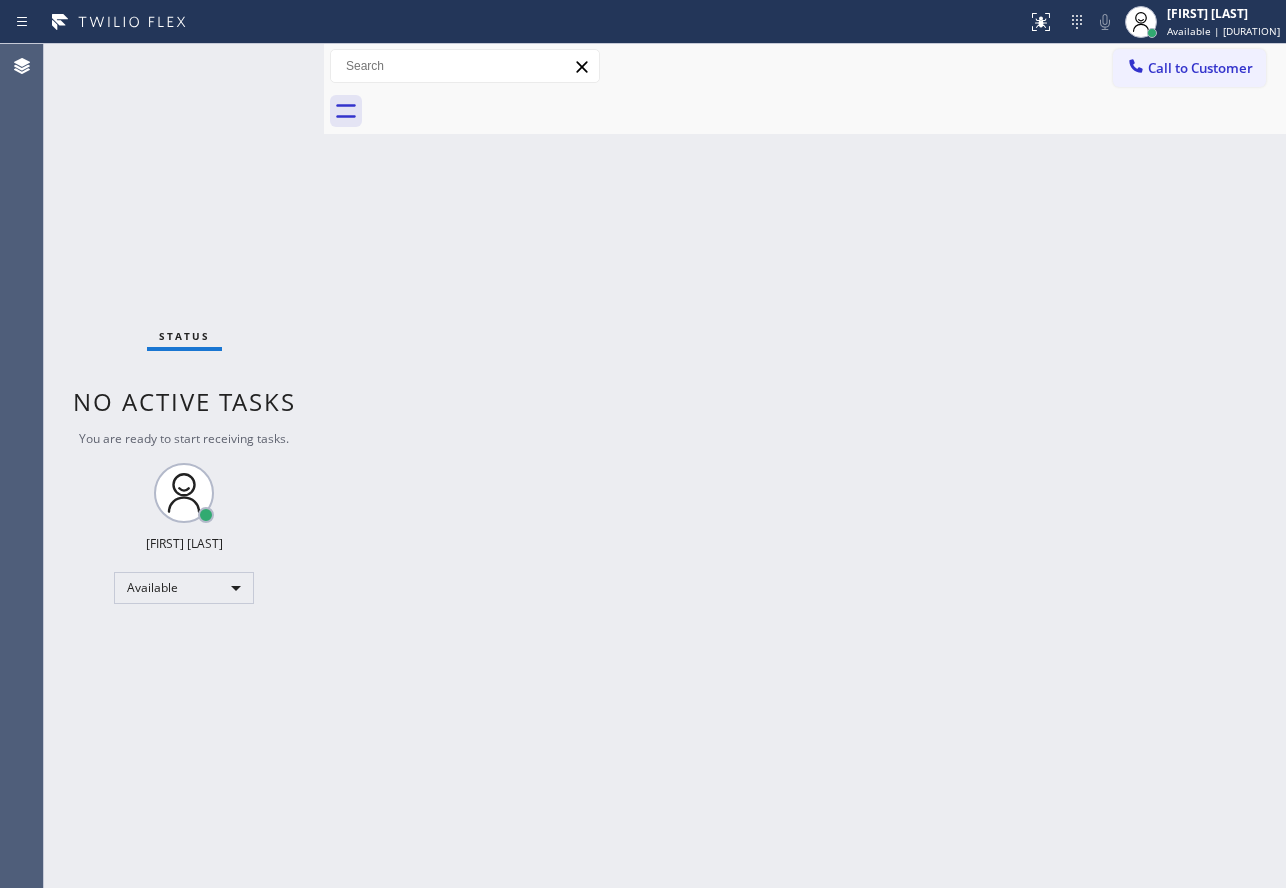 click on "Back to Dashboard Change Sender ID Customers Technicians Select a contact Outbound call Technician Search Technician Your caller id phone number Your caller id phone number Call Technician info Name Phone none Address none Change Sender ID HVAC [PHONE] 5 Star Appliance [PHONE] Appliance Repair [PHONE] Plumbing [PHONE] Air Duct Cleaning [PHONE] Electricians [PHONE] Cancel Change Check personal SMS Reset Change No tabs Call to Customer Outbound call Location Hollywood Heating and AC Masters Your caller id phone number [PHONE] Customer number Call Outbound call Technician Search Technician Your caller id phone number Your caller id phone number Call" at bounding box center [805, 466] 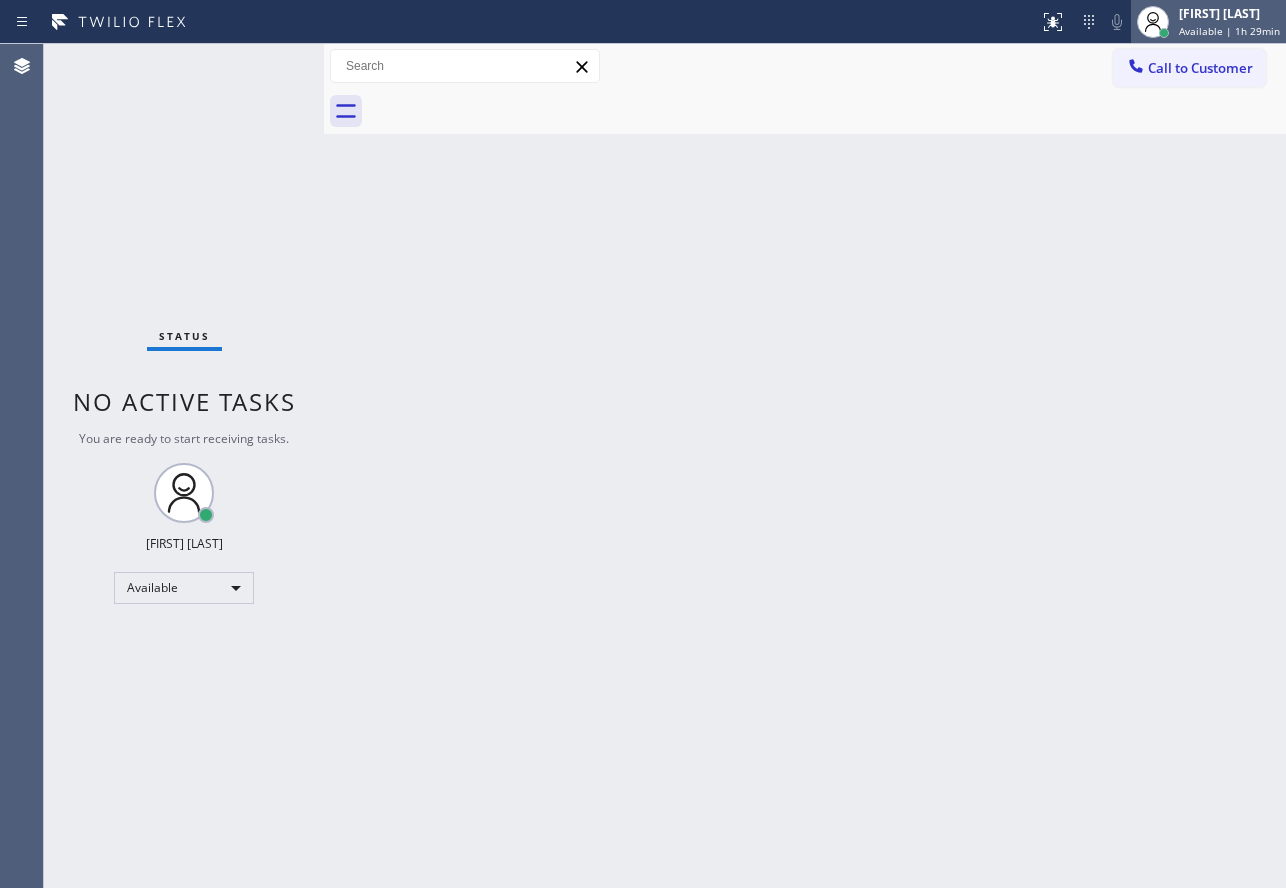 click on "Available | 1h 29min" at bounding box center [1229, 31] 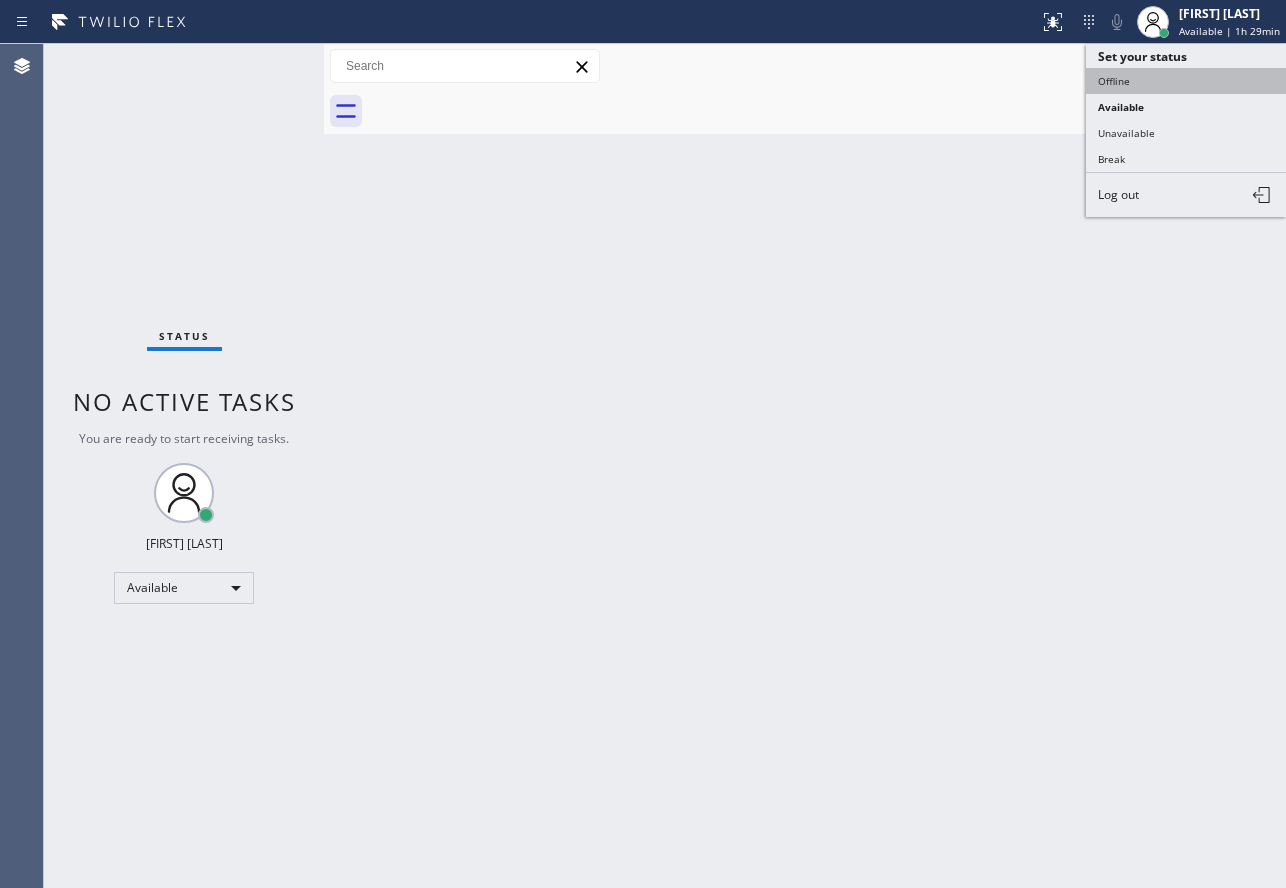 click on "Offline" at bounding box center [1186, 81] 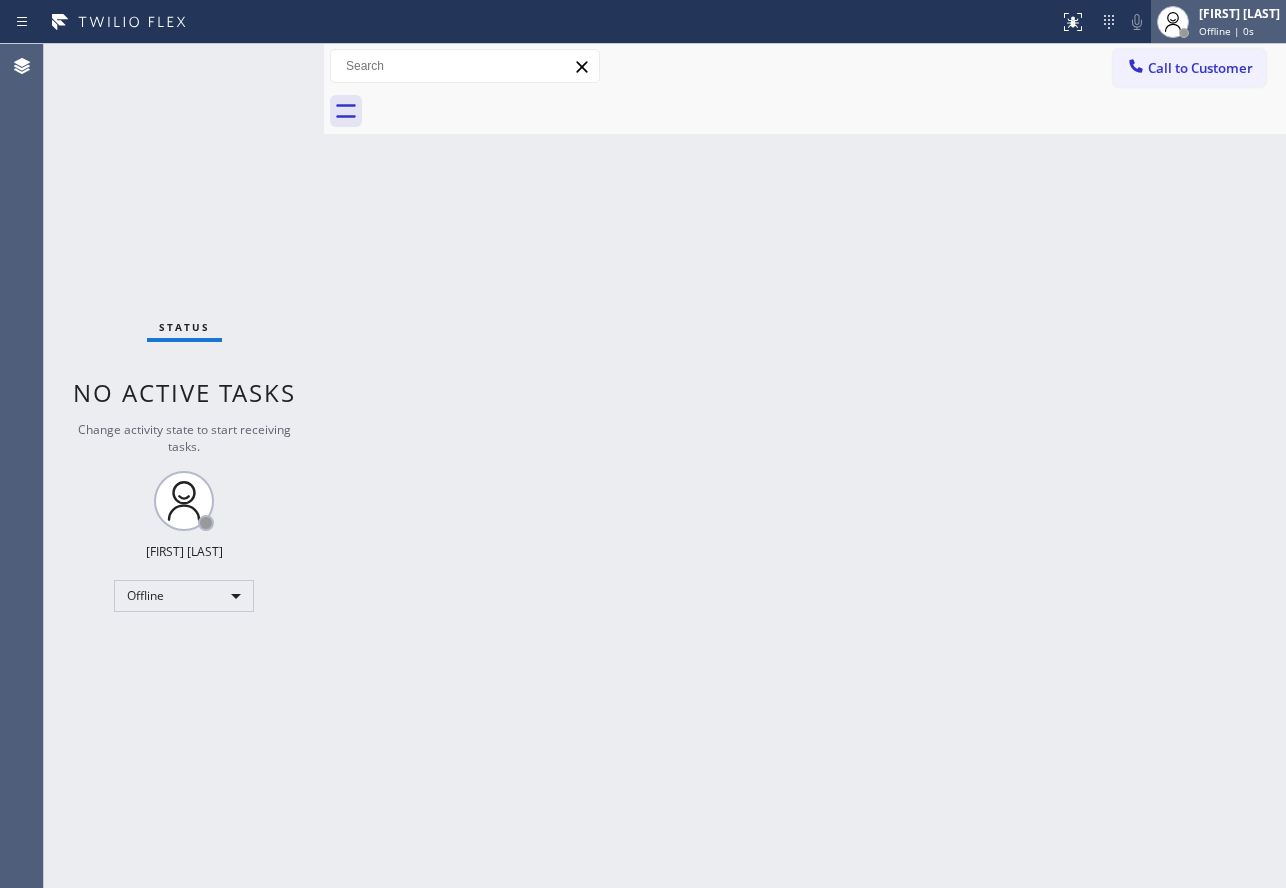 click 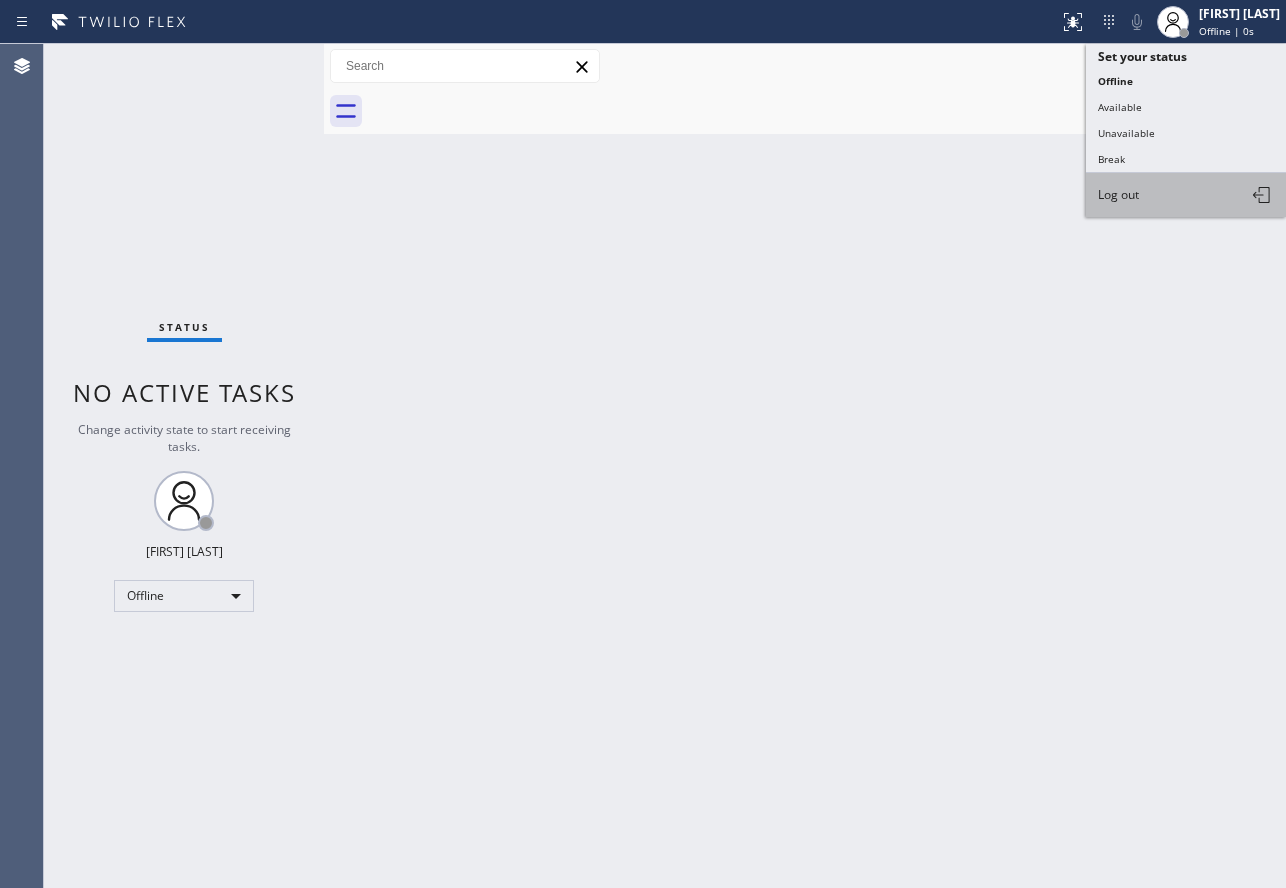 click on "Log out" at bounding box center [1186, 195] 